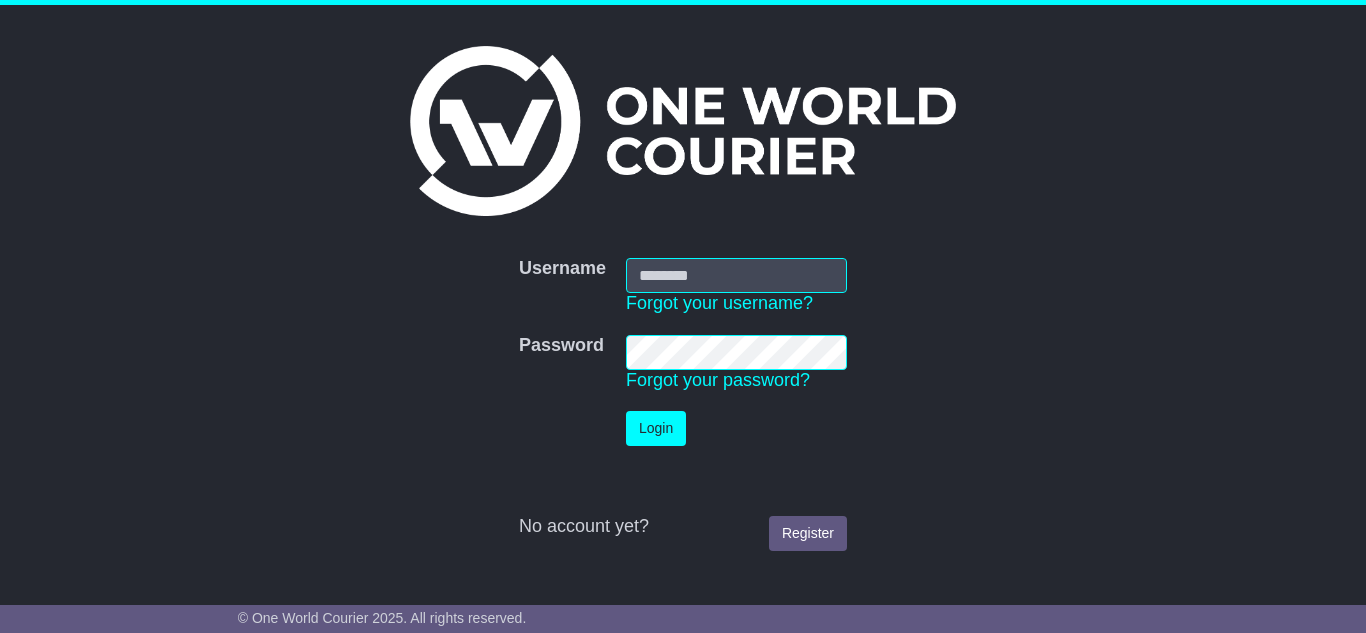 scroll, scrollTop: 0, scrollLeft: 0, axis: both 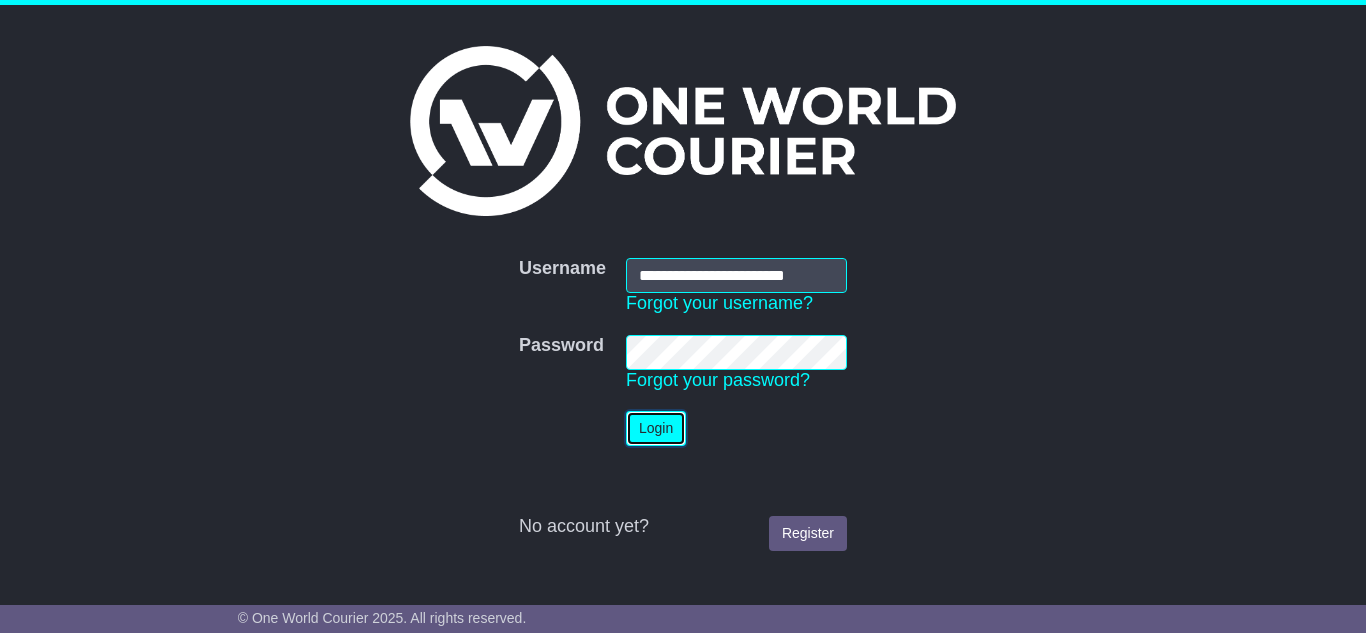 click on "Login" at bounding box center [656, 428] 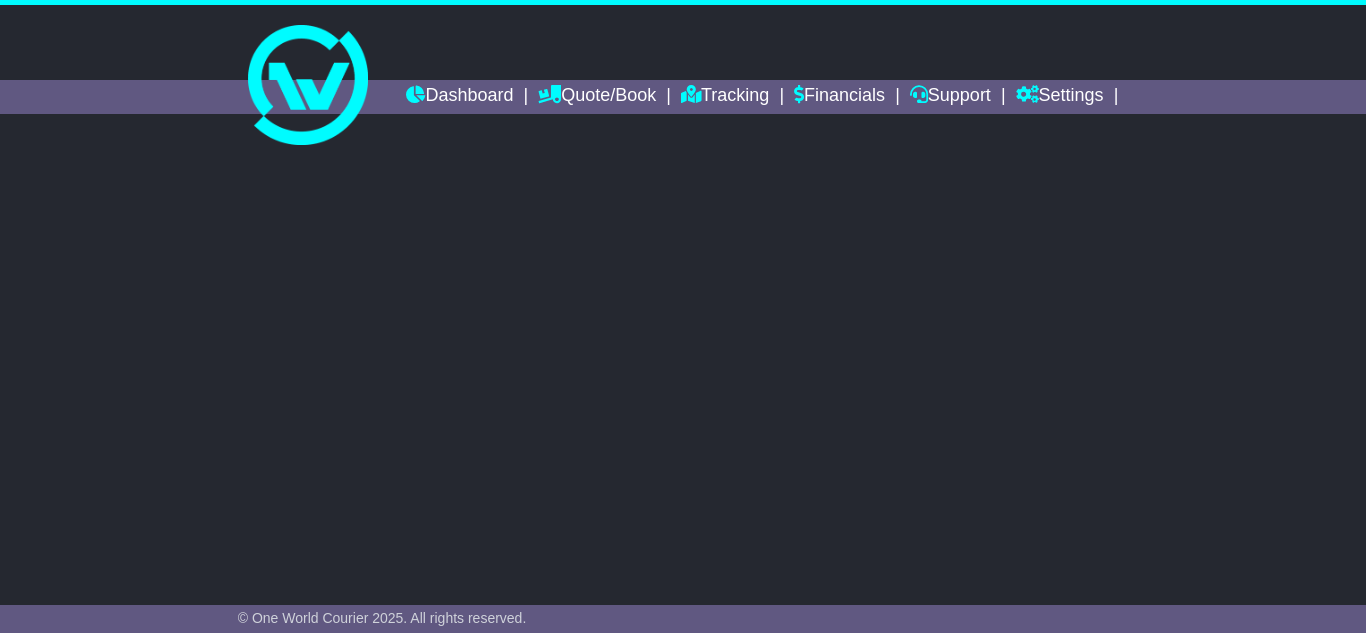 scroll, scrollTop: 0, scrollLeft: 0, axis: both 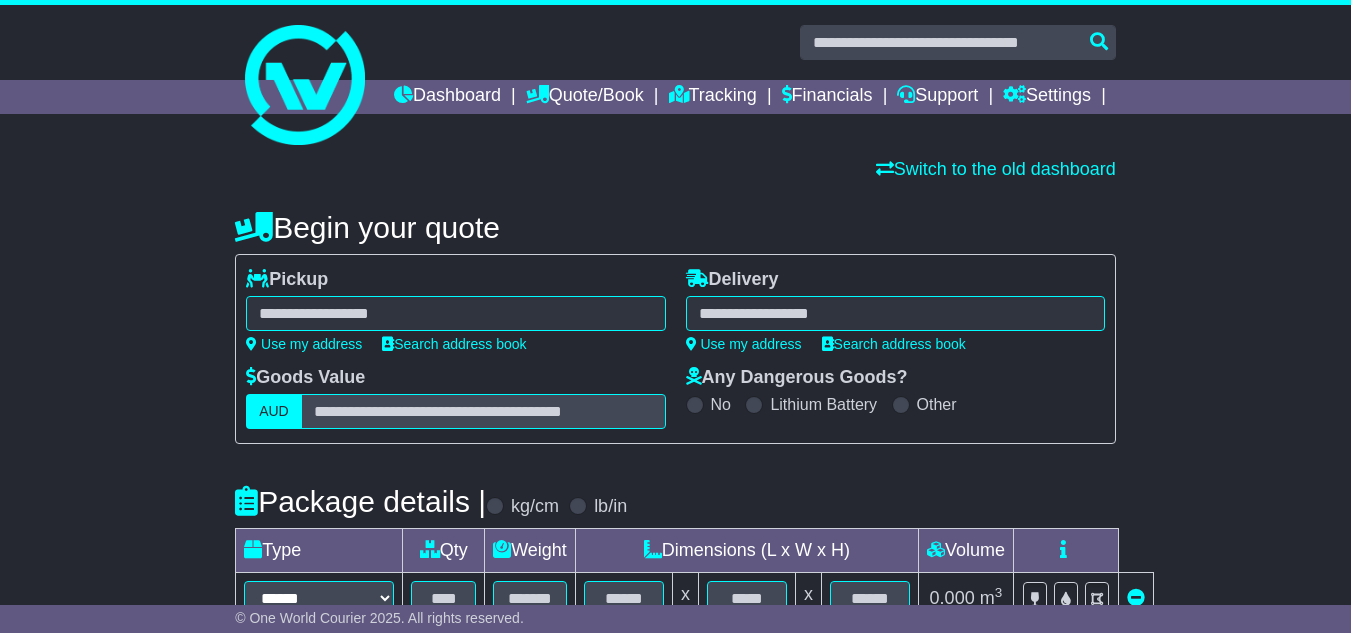 click at bounding box center [455, 313] 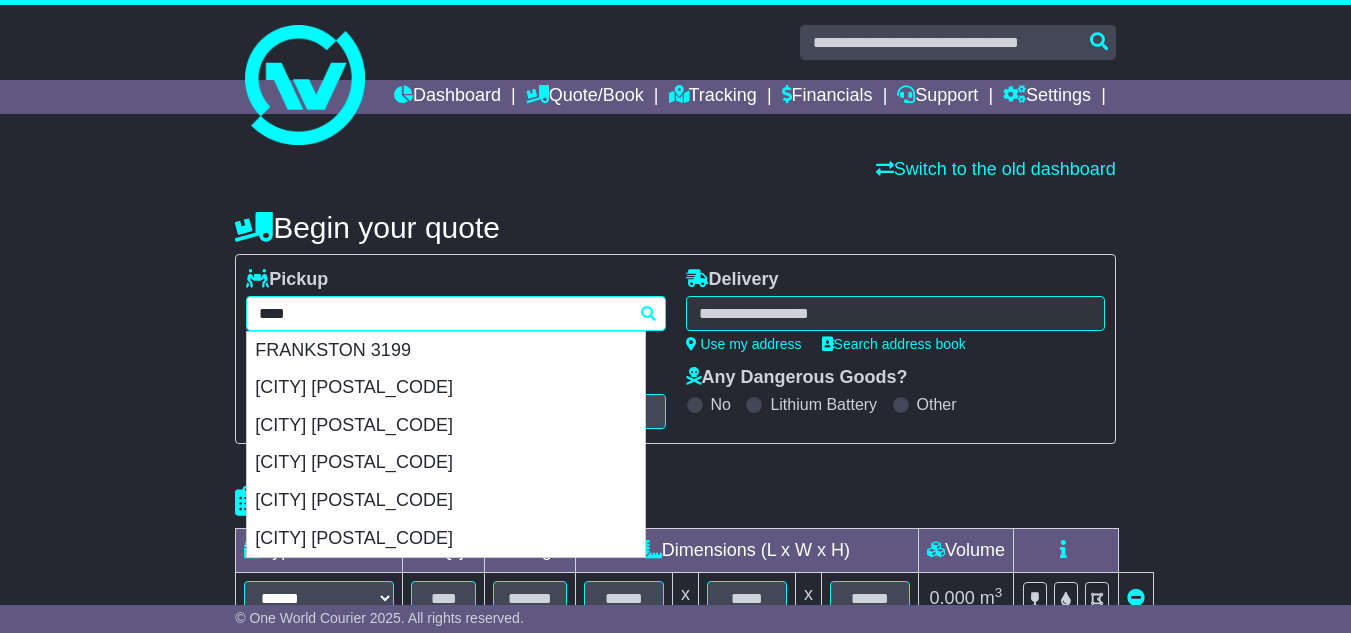 type on "****" 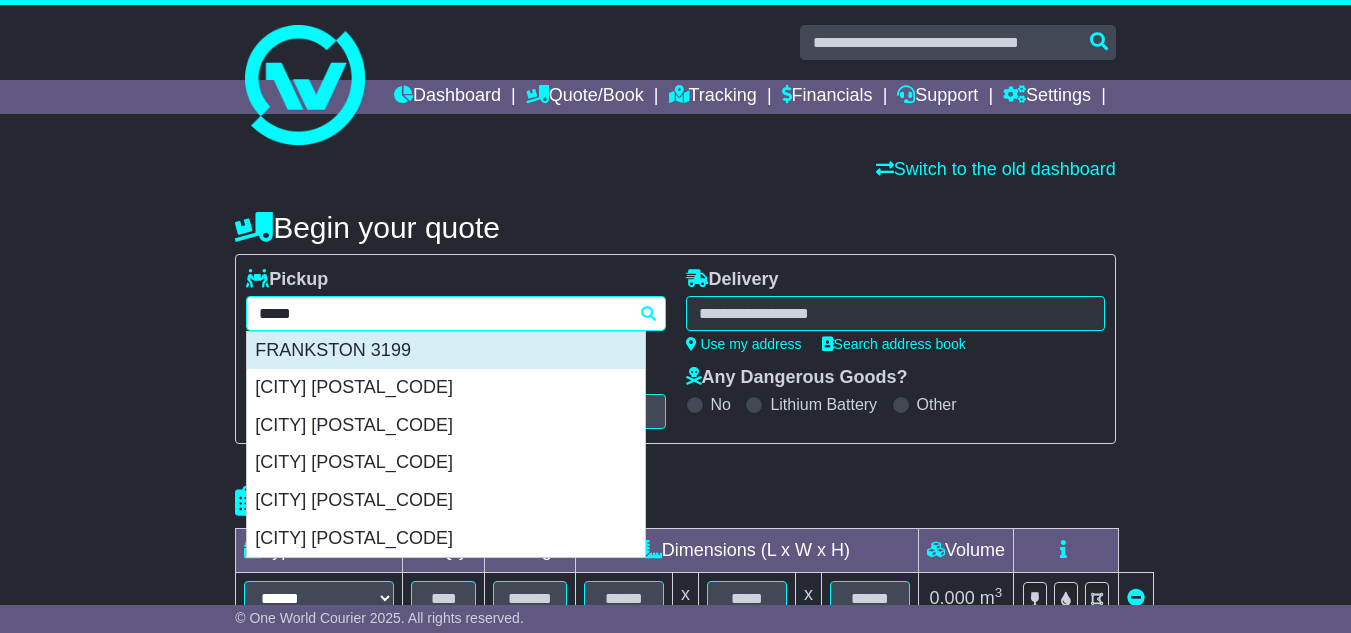 click on "FRANKSTON 3199" at bounding box center [446, 351] 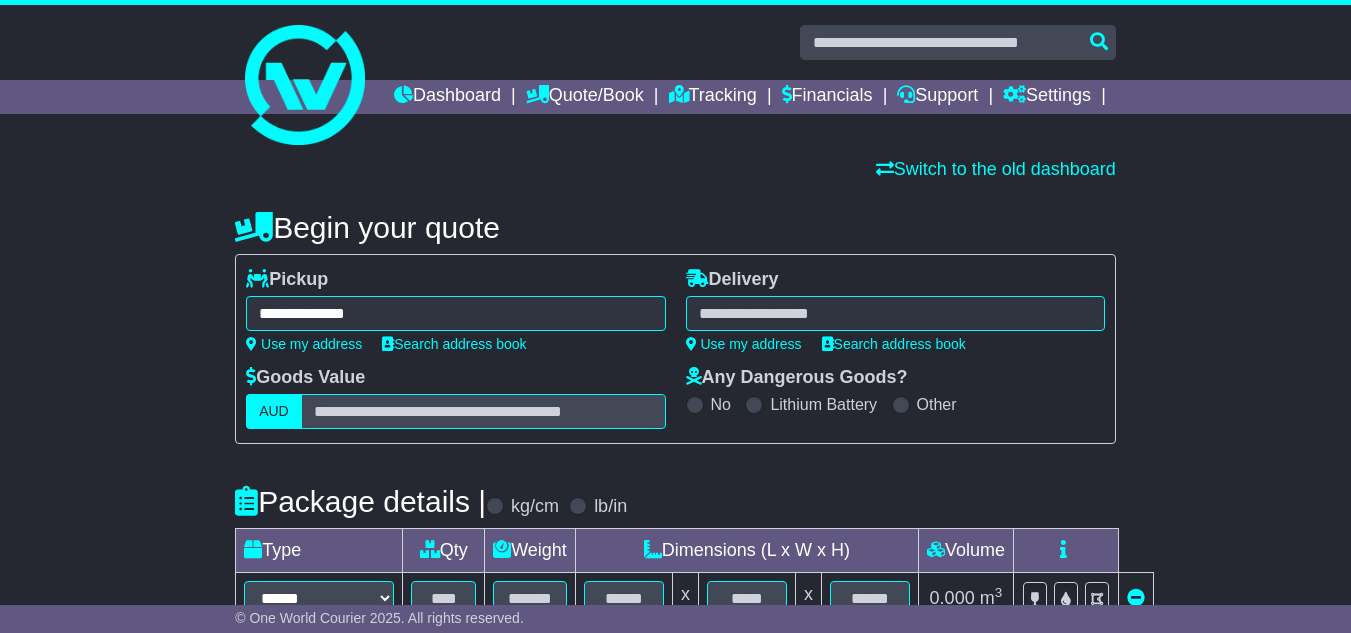 type on "**********" 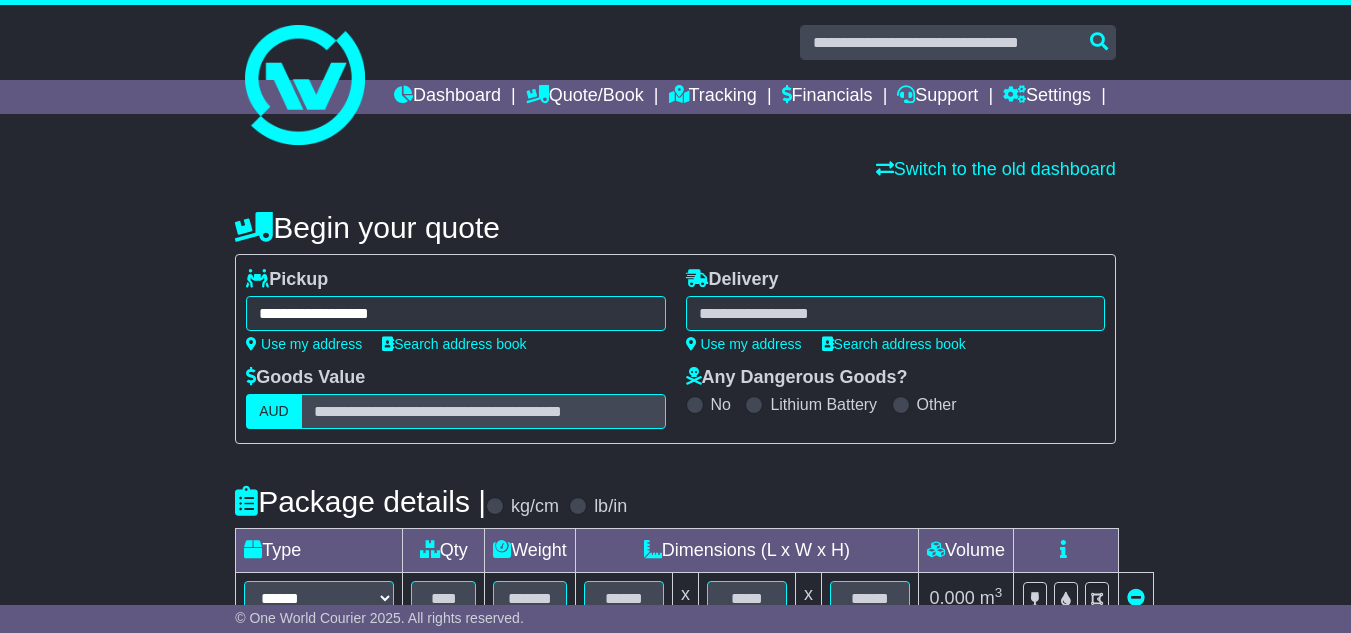 click at bounding box center [895, 313] 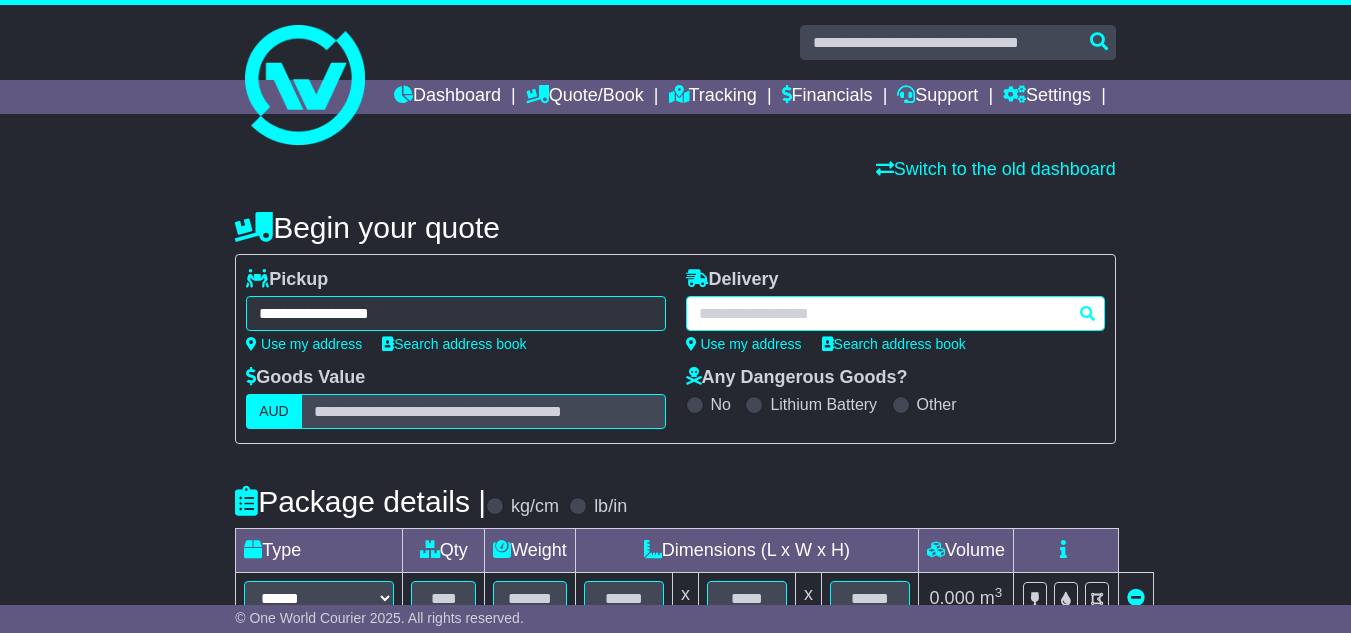 paste on "**********" 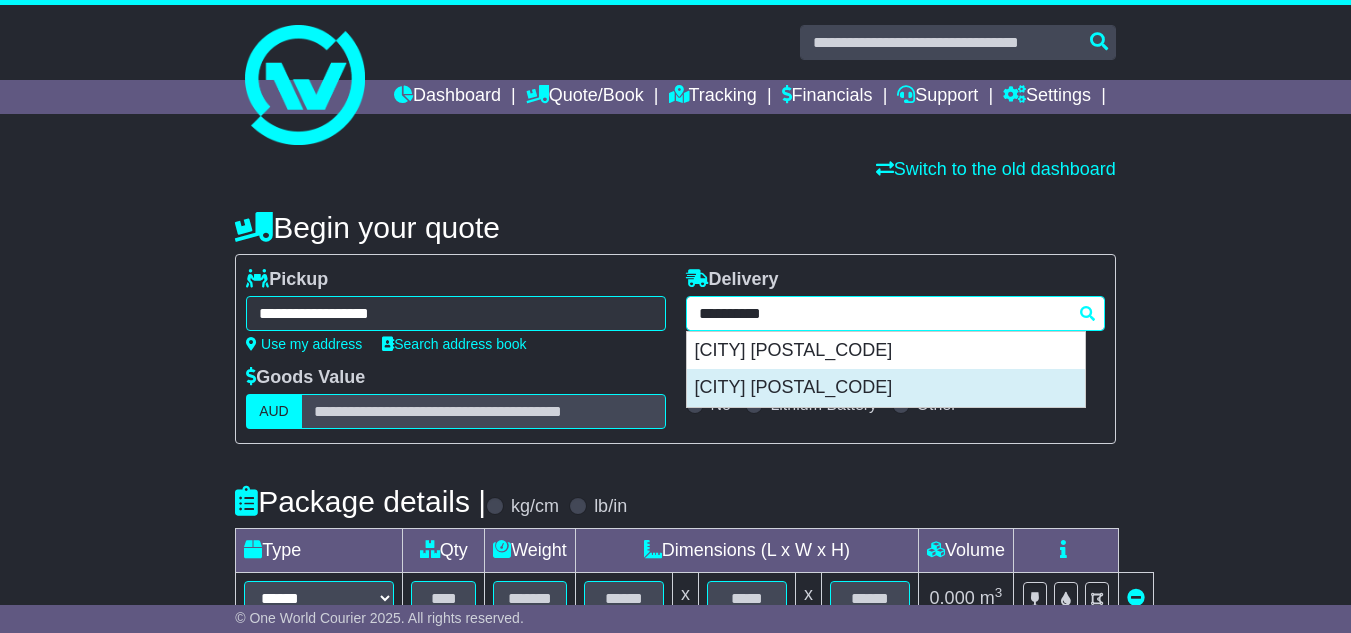 click on "HIGHFIELDS 4352" at bounding box center (886, 388) 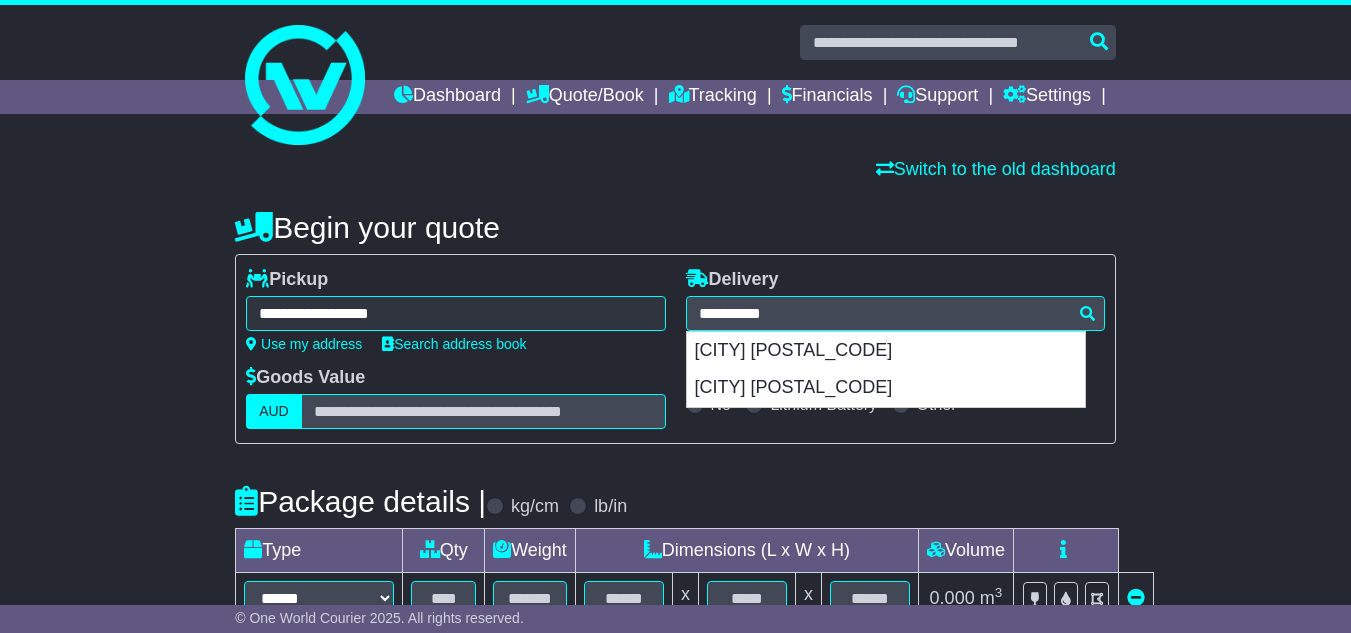 type on "**********" 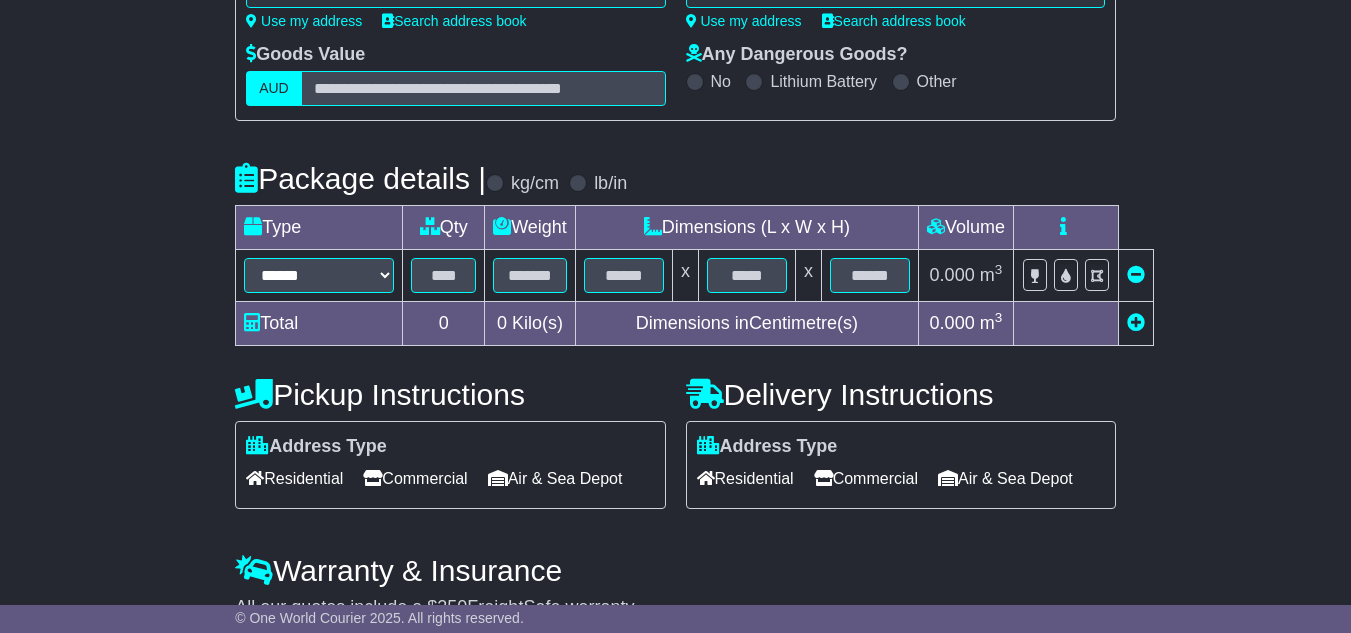 scroll, scrollTop: 400, scrollLeft: 0, axis: vertical 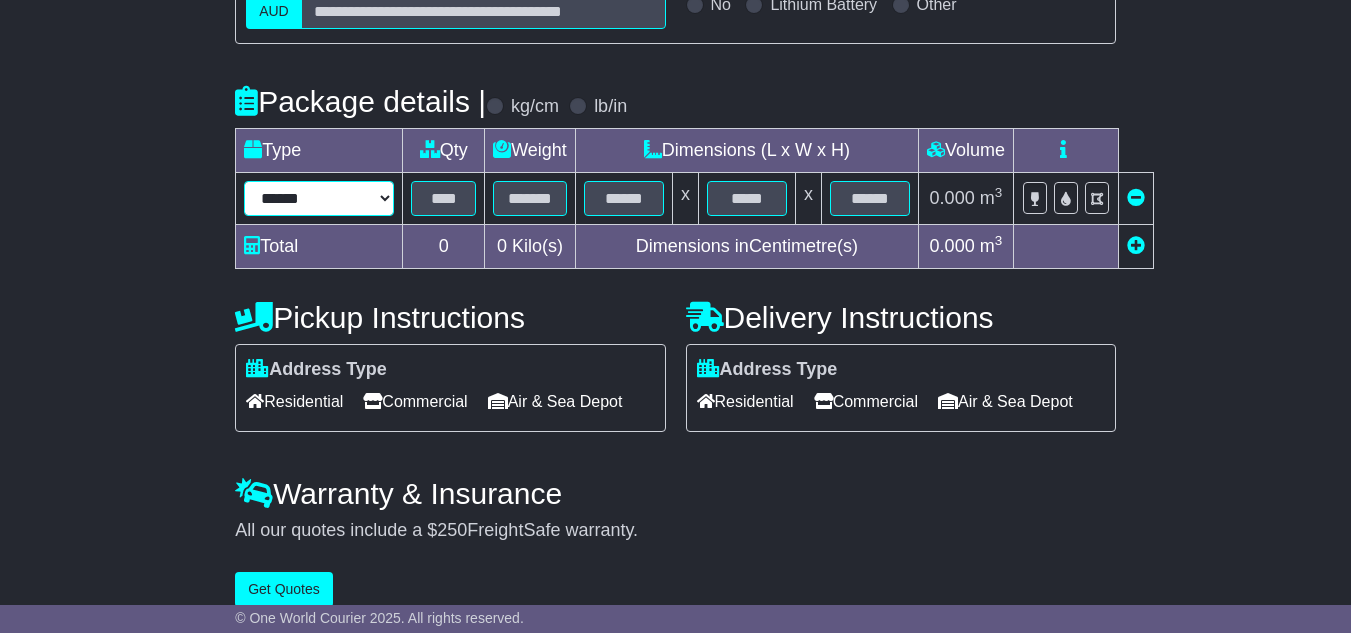 click on "****** ****** *** ******** ***** **** **** ****** *** *******" at bounding box center (319, 198) 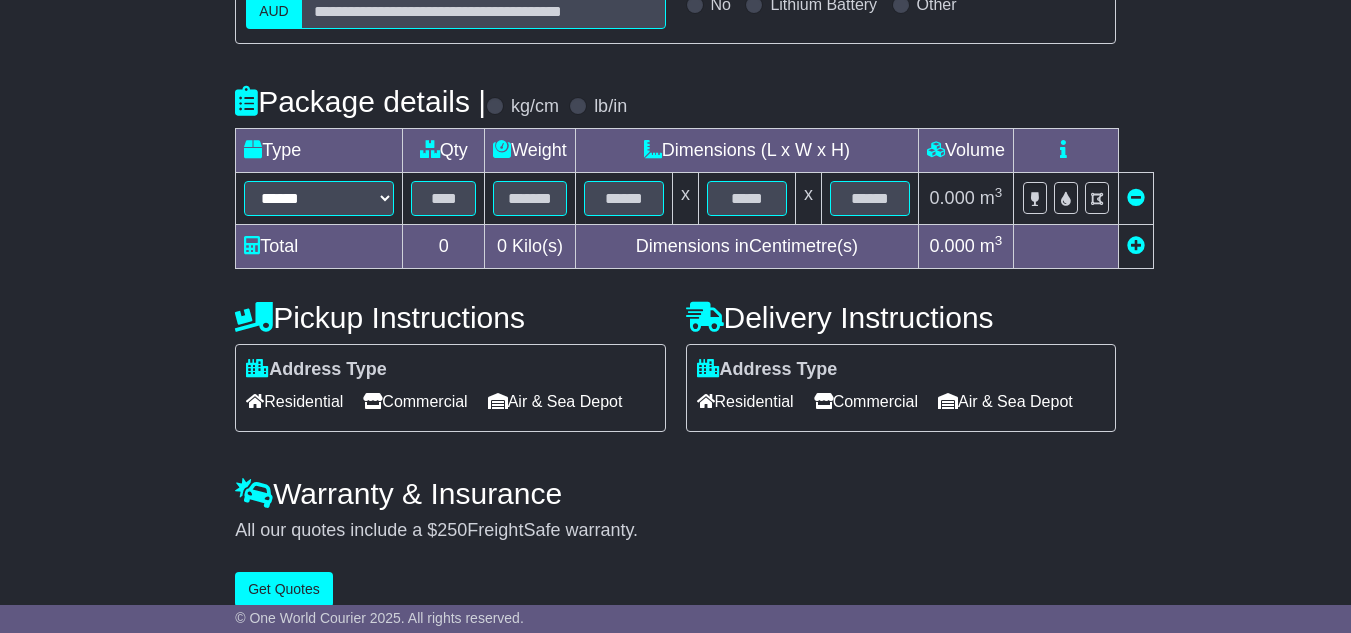 click on "Commercial" at bounding box center [415, 401] 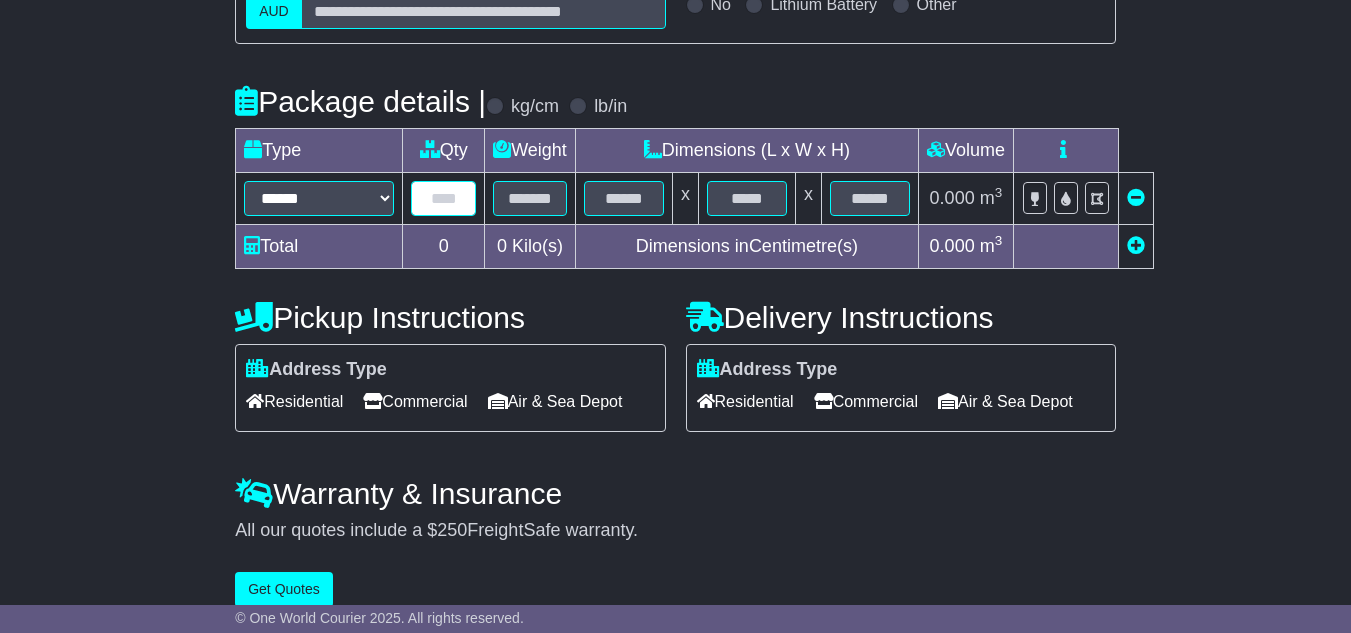 click at bounding box center [443, 198] 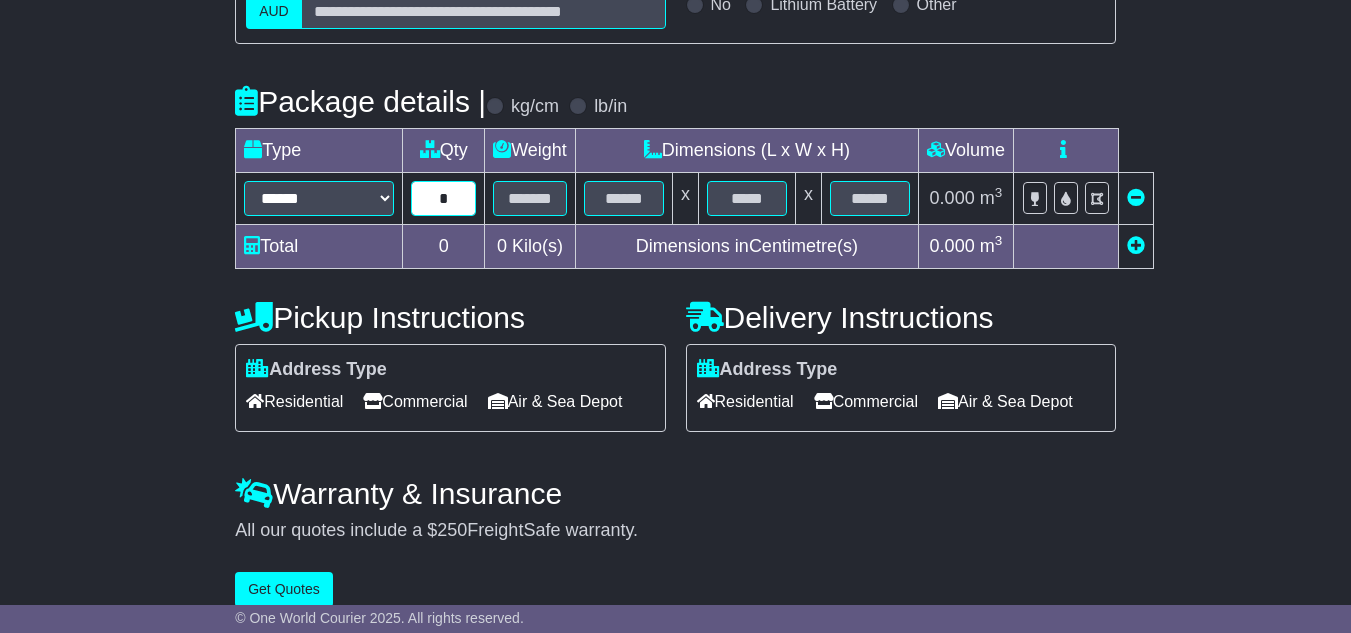 type on "*" 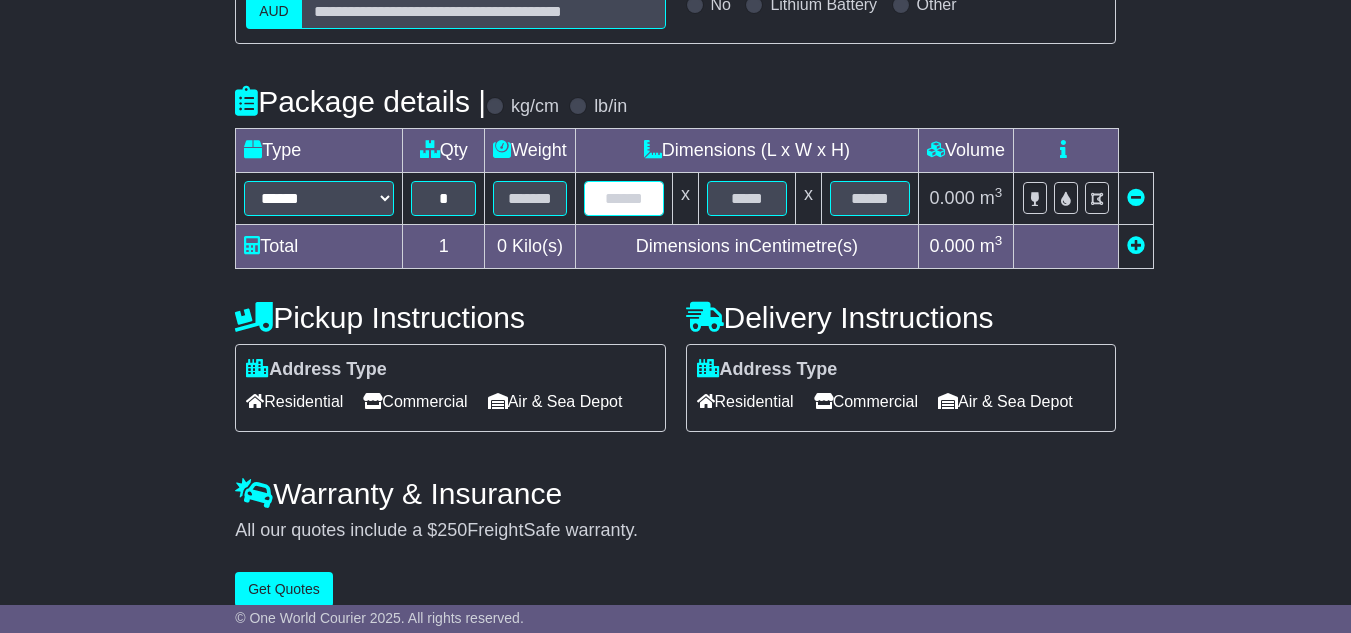 click at bounding box center [624, 198] 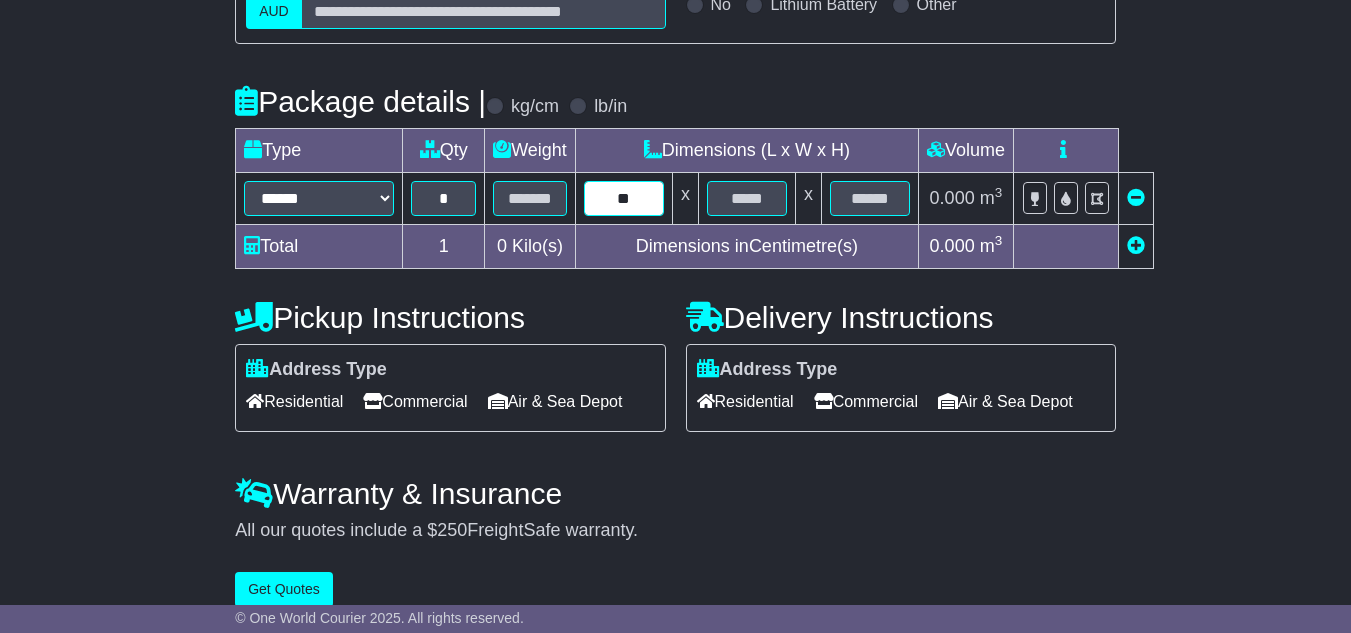 click on "**" at bounding box center (623, 199) 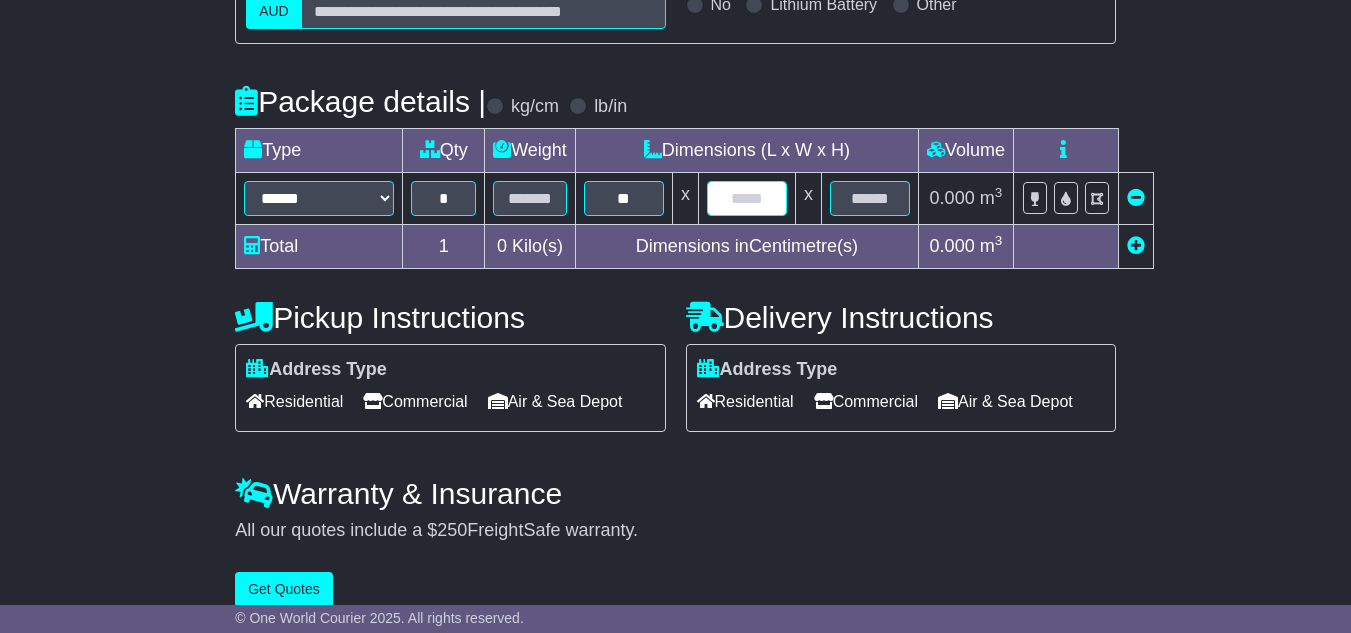 click at bounding box center (747, 198) 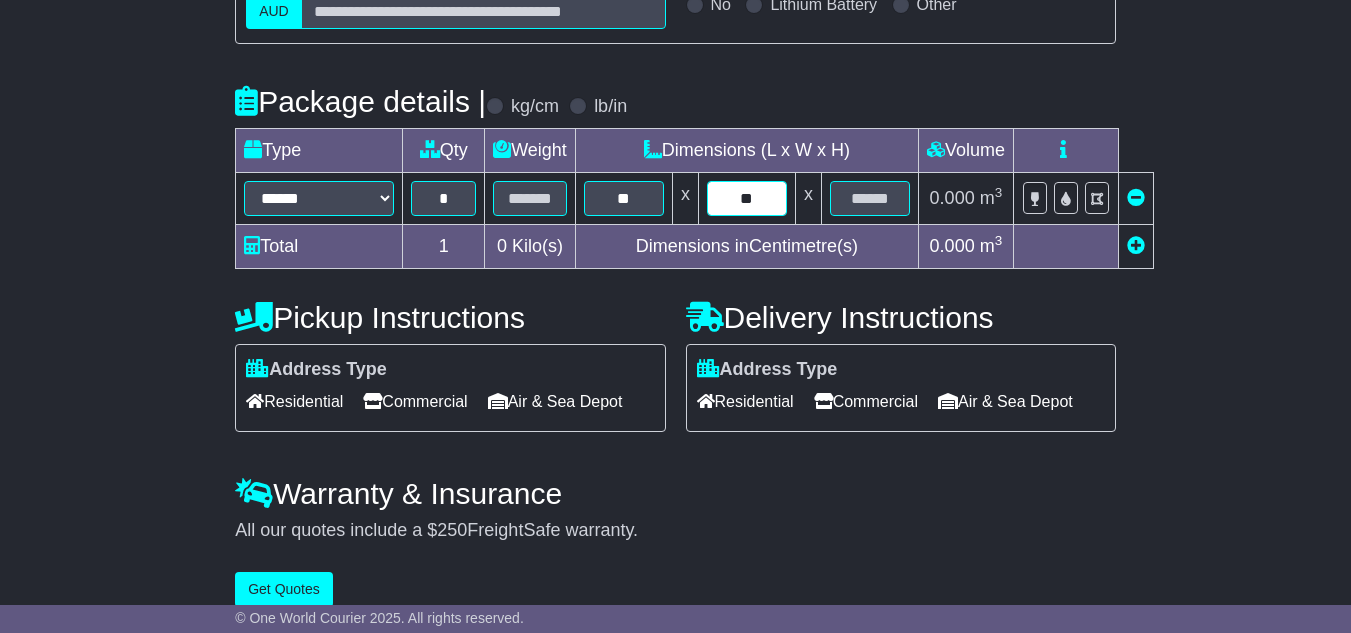 type on "**" 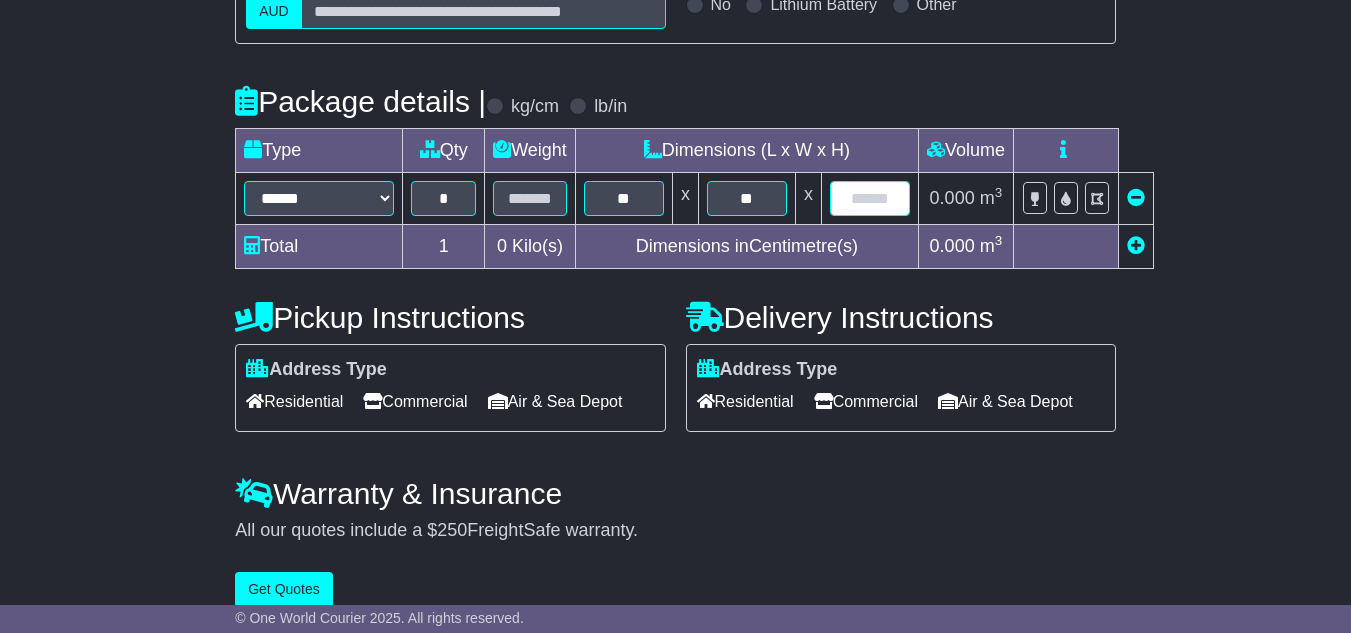 click at bounding box center [870, 198] 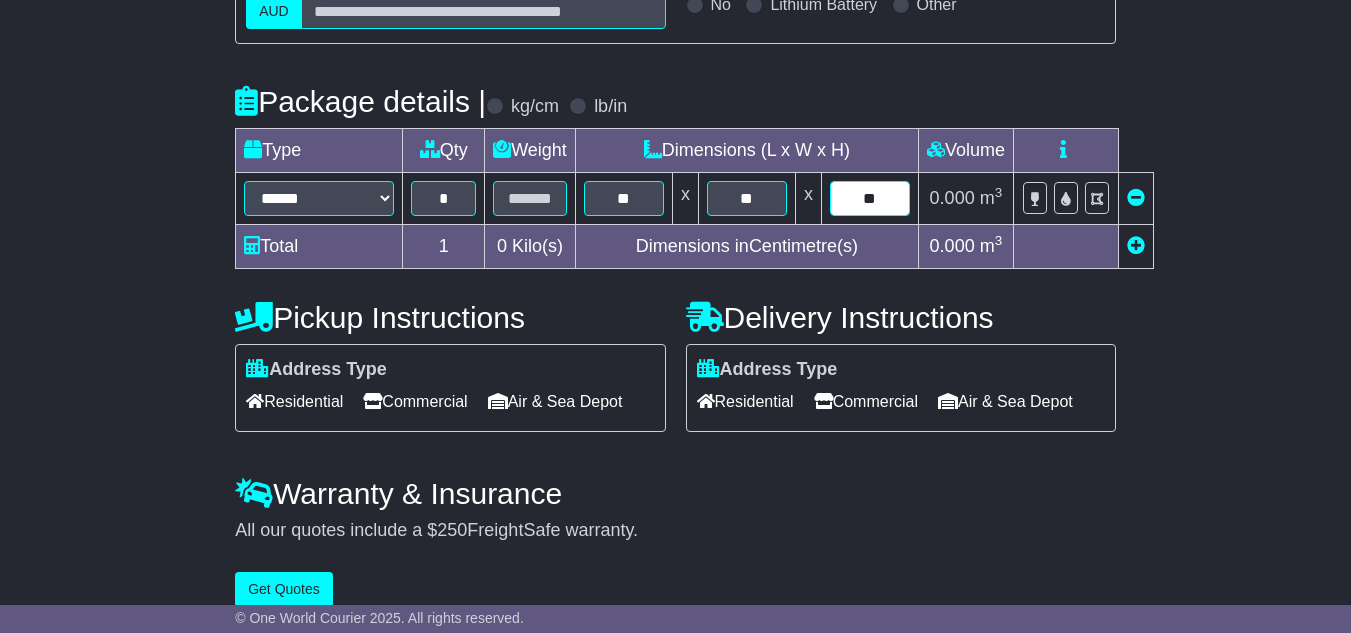 type on "**" 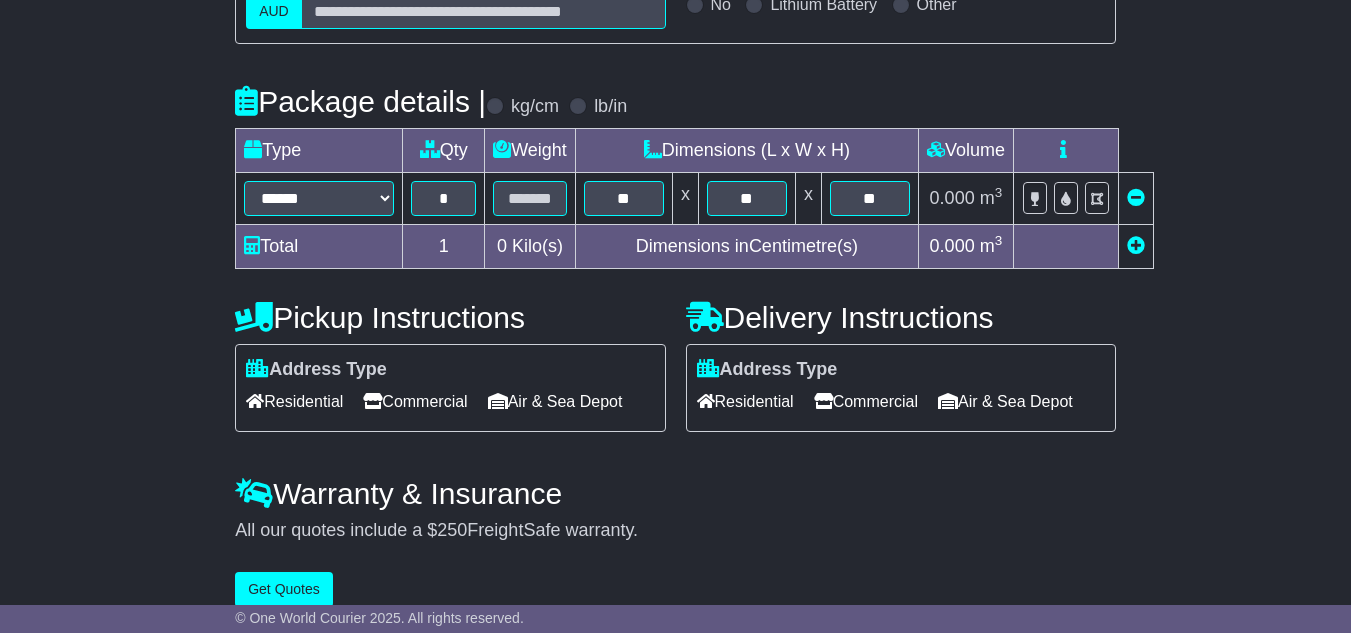 click on "Package details |
kg/cm
lb/in" at bounding box center [675, 101] 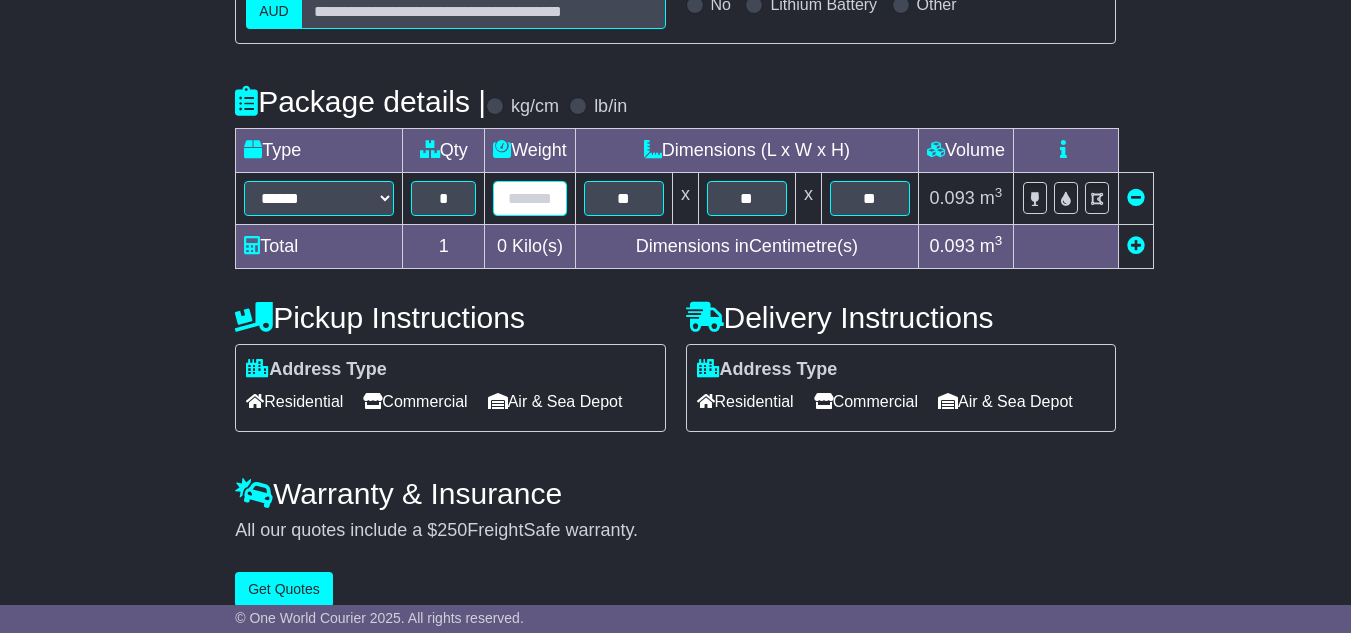 click at bounding box center (530, 198) 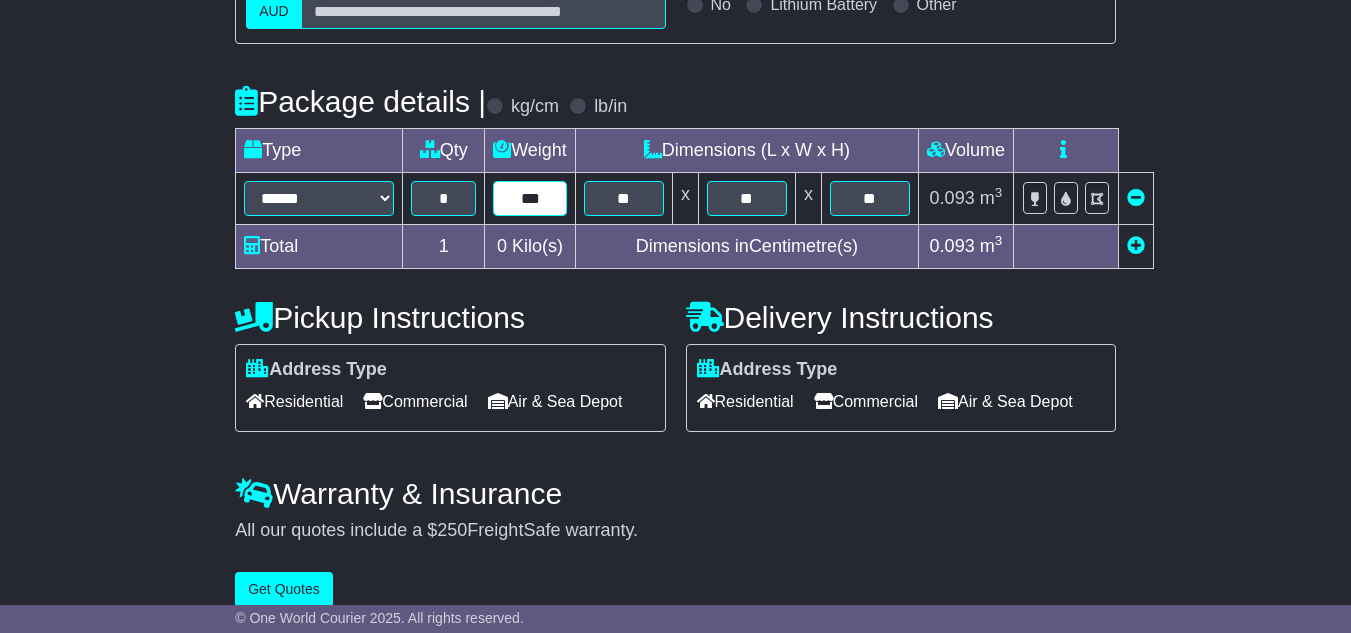 type on "***" 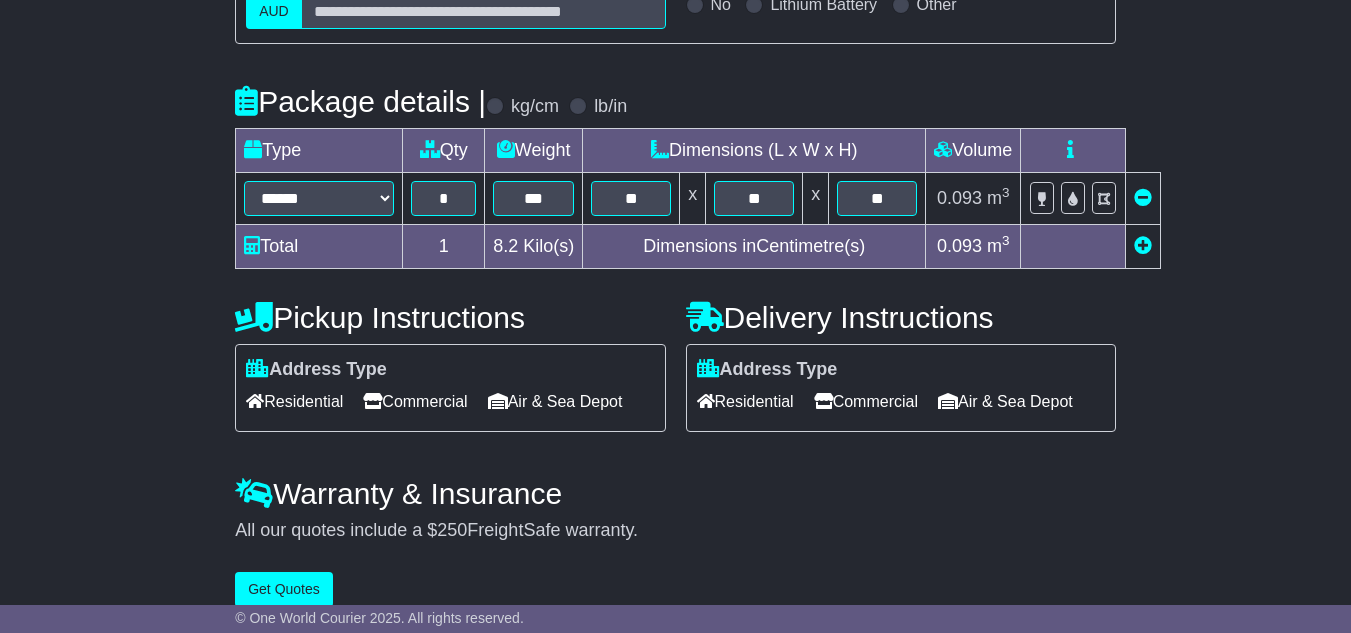 click on "**********" at bounding box center (675, 204) 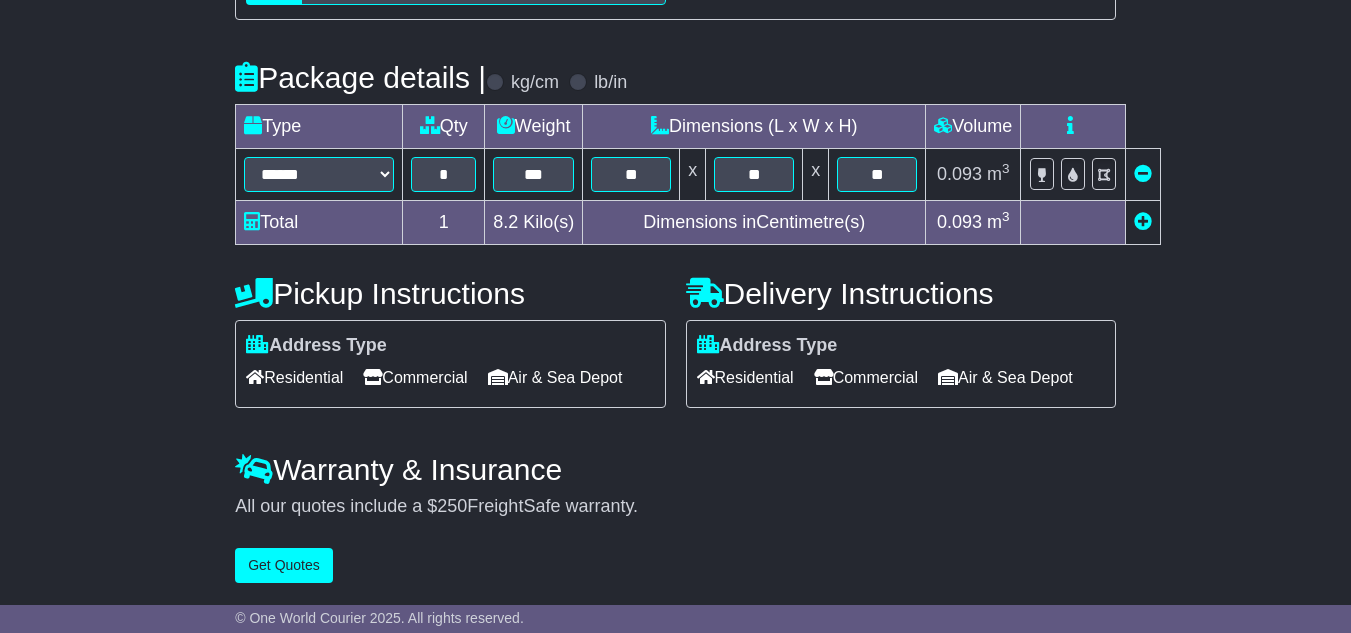 scroll, scrollTop: 491, scrollLeft: 0, axis: vertical 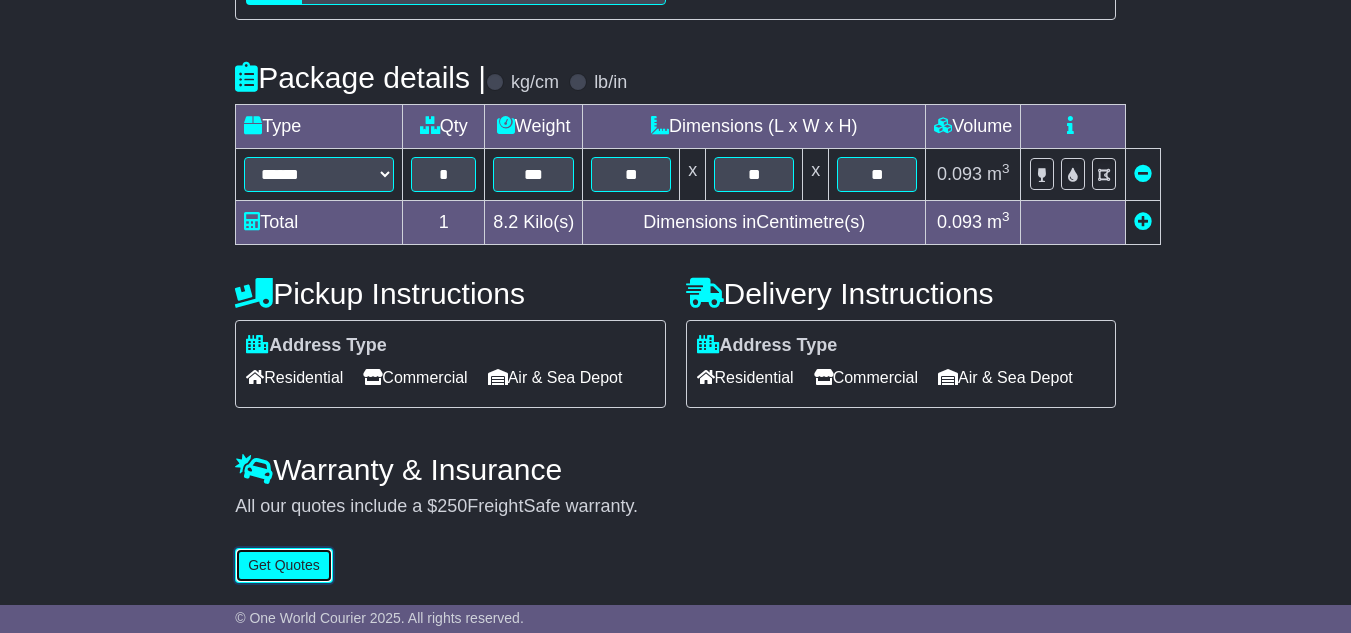 click on "Get Quotes" at bounding box center (284, 565) 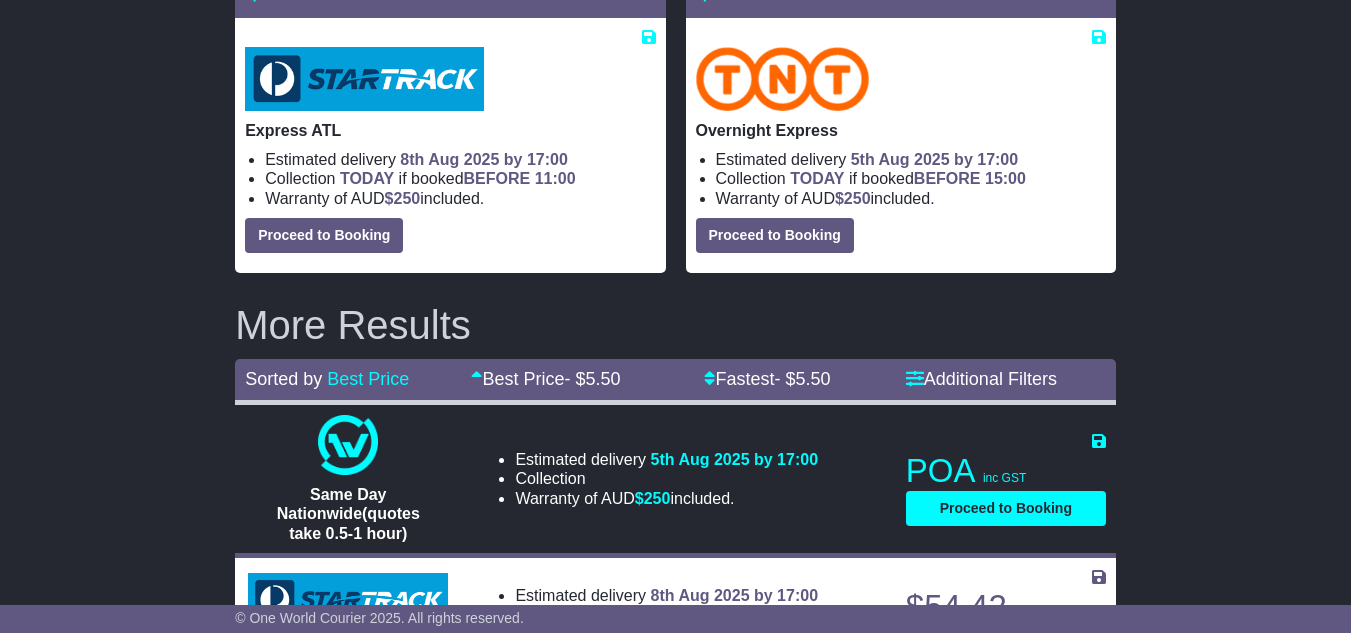 scroll, scrollTop: 358, scrollLeft: 0, axis: vertical 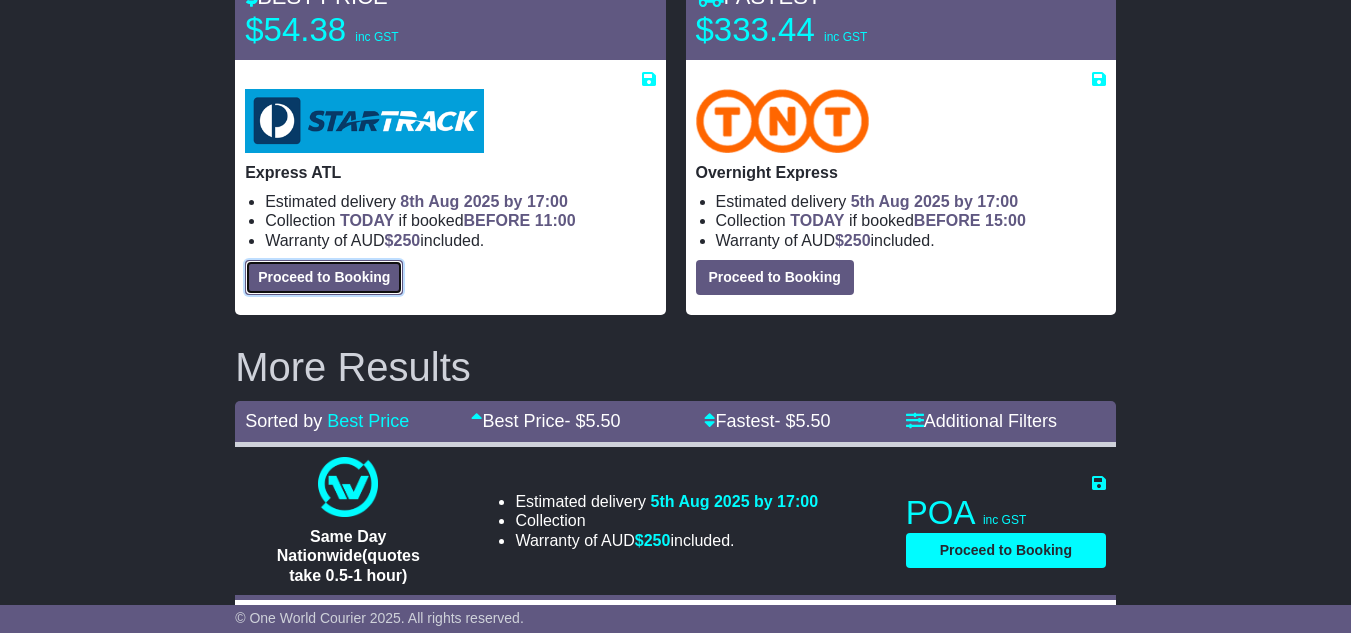 click on "Proceed to Booking" at bounding box center (324, 277) 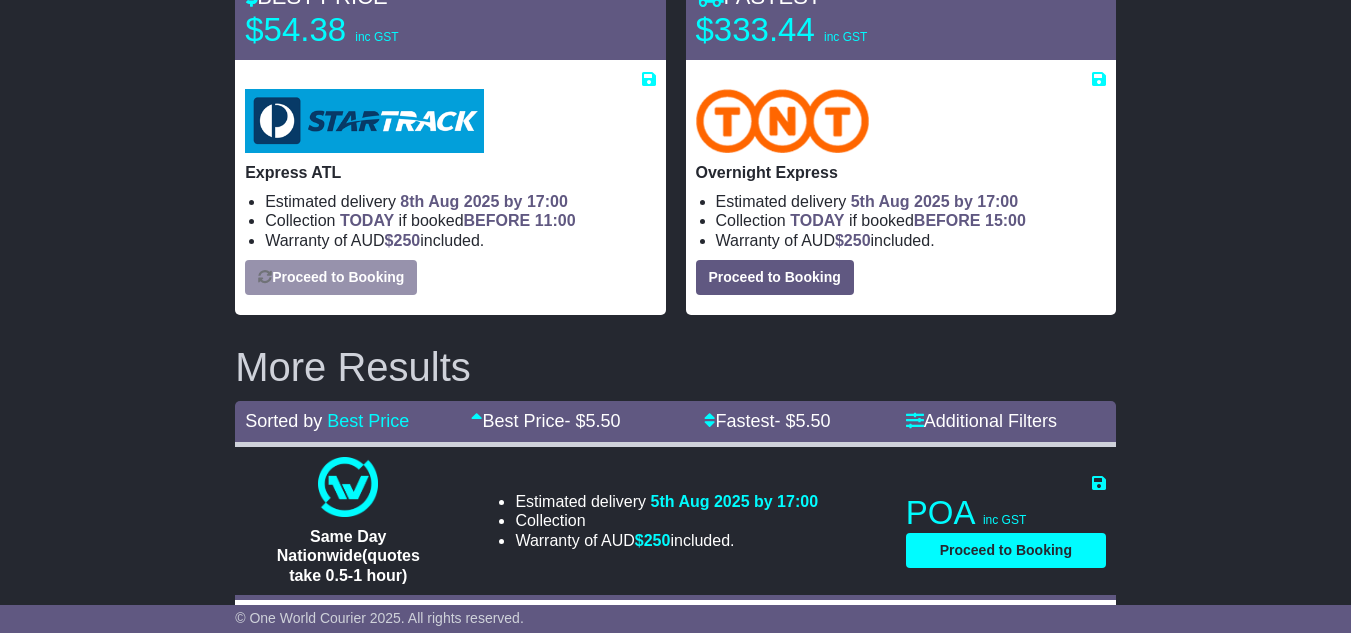 select on "**********" 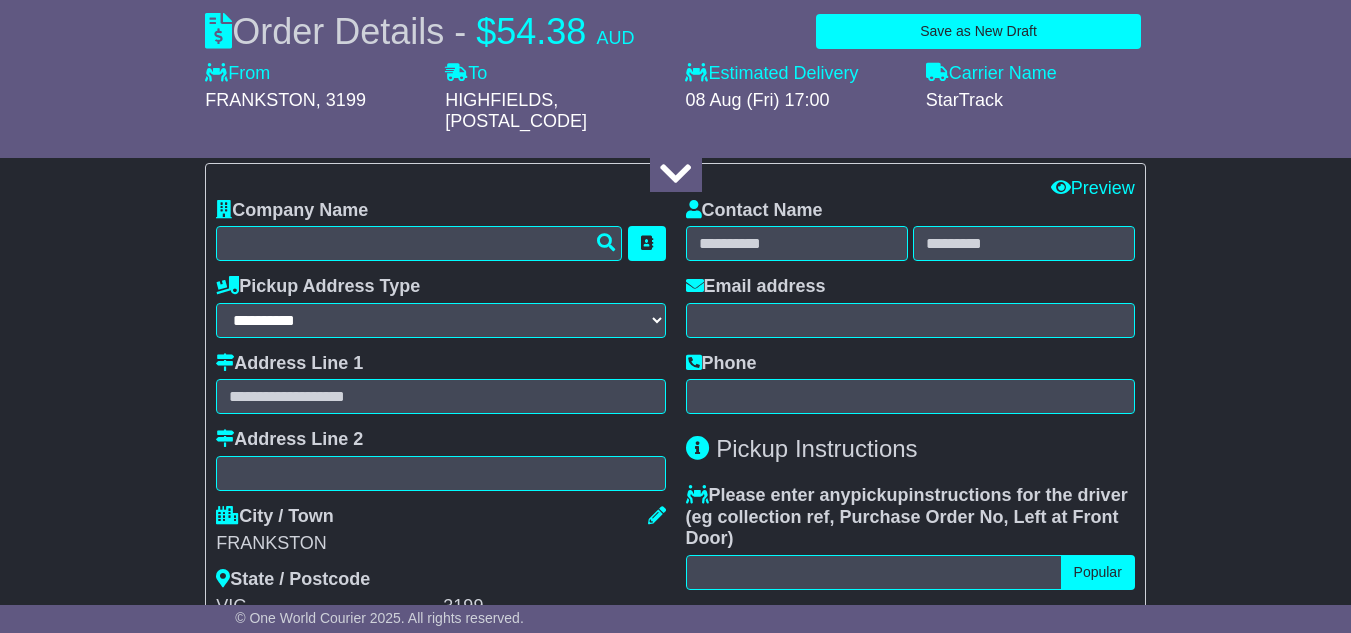 scroll, scrollTop: 558, scrollLeft: 0, axis: vertical 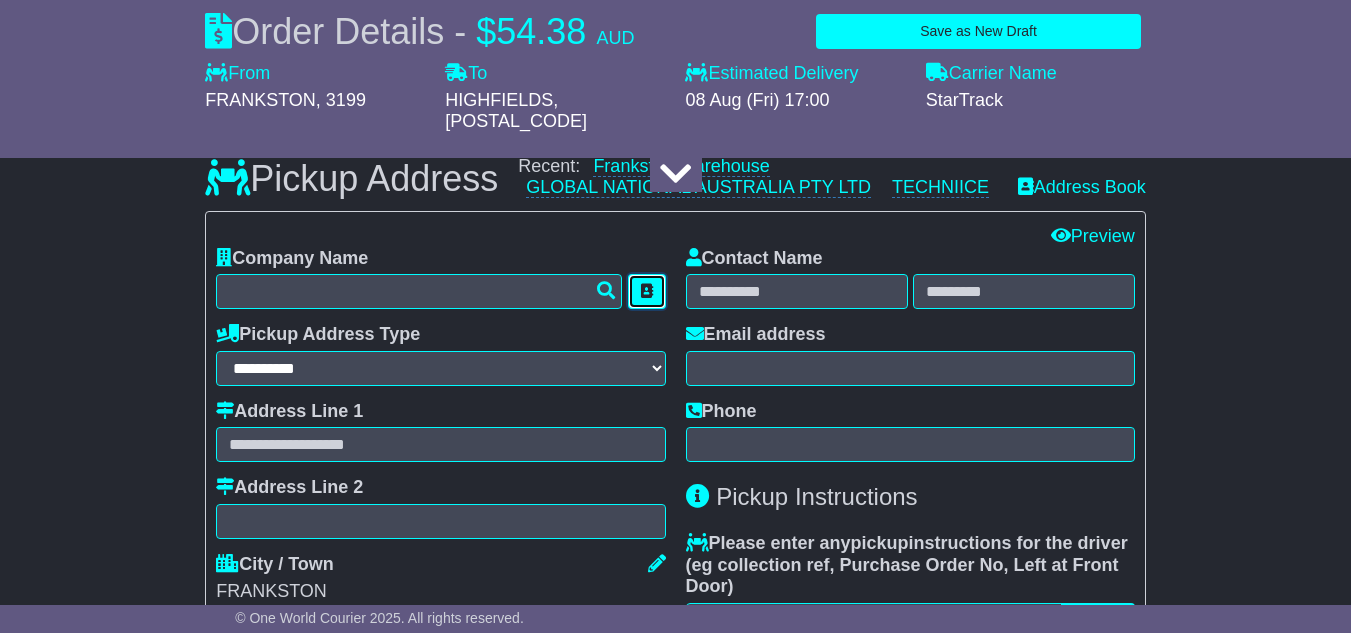 click at bounding box center [647, 291] 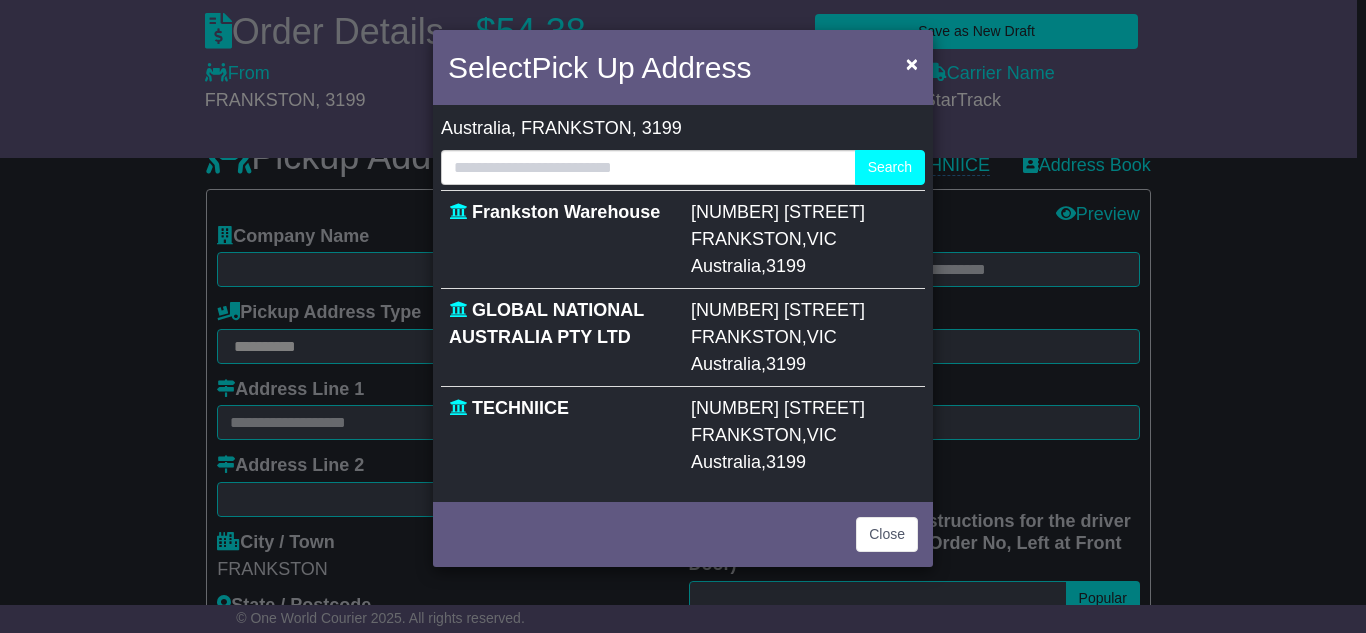 click on "FRANKSTON" at bounding box center [746, 435] 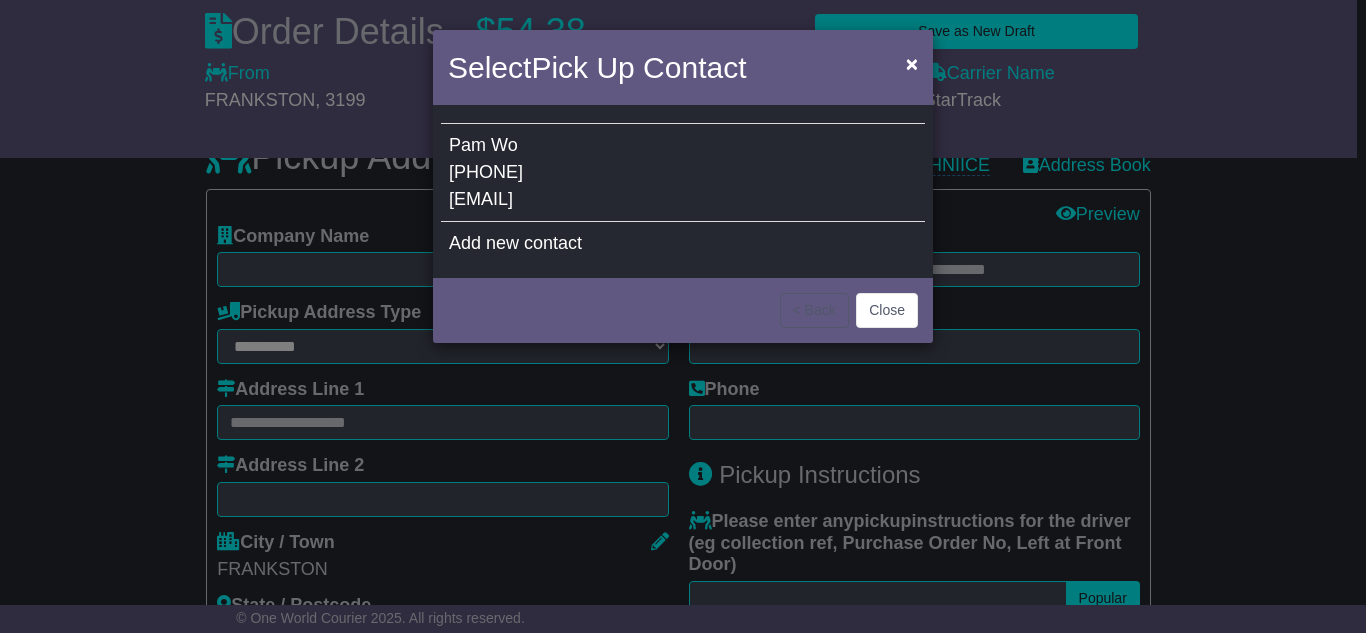 click on "Pam   Wo
0397831922
support@techniice.com" at bounding box center (683, 173) 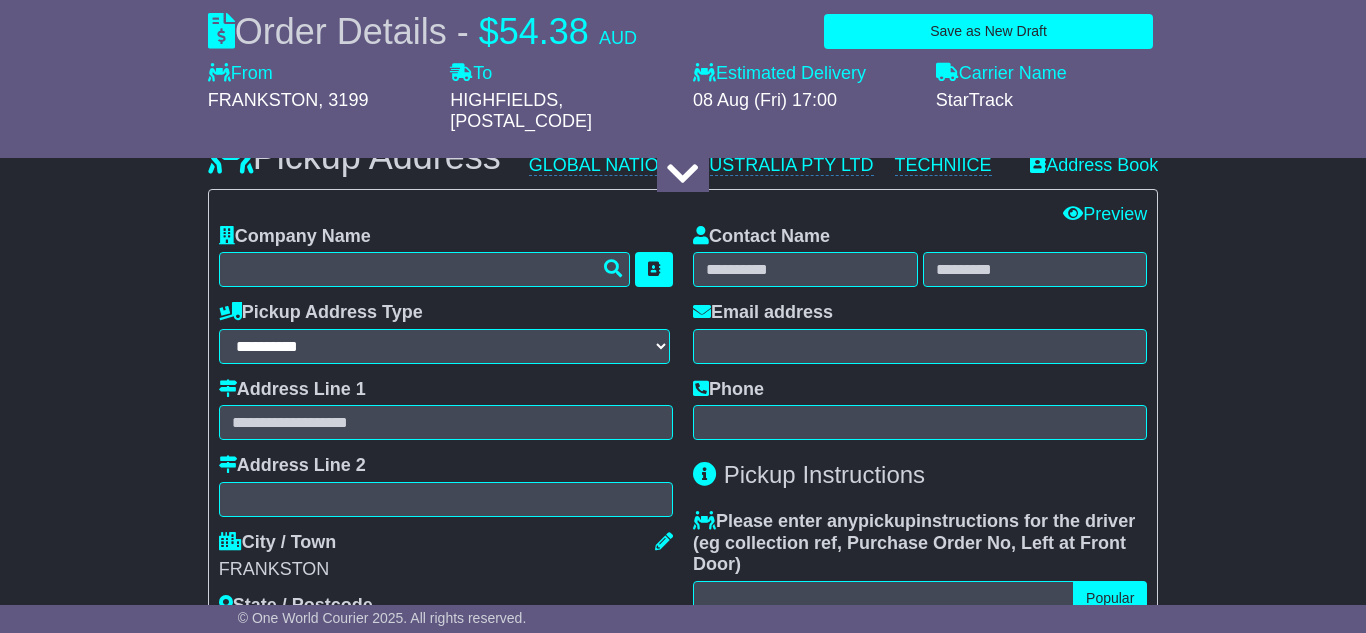 type on "*********" 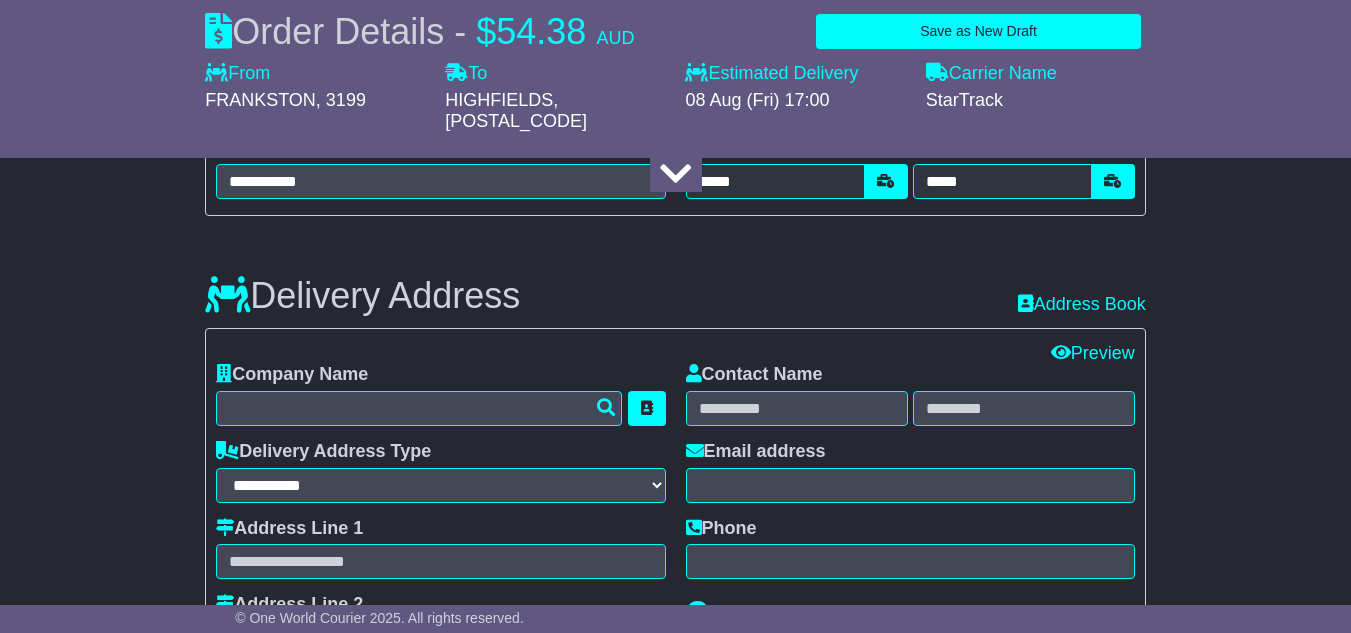 scroll, scrollTop: 1358, scrollLeft: 0, axis: vertical 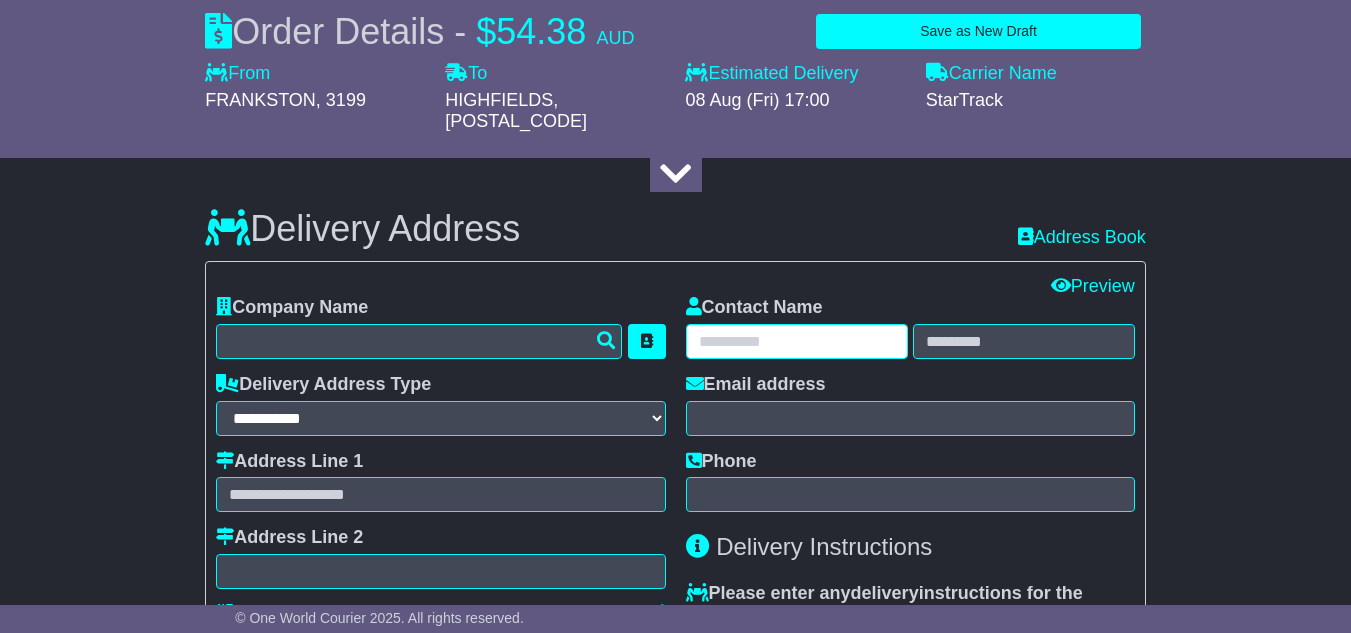 click at bounding box center (797, 341) 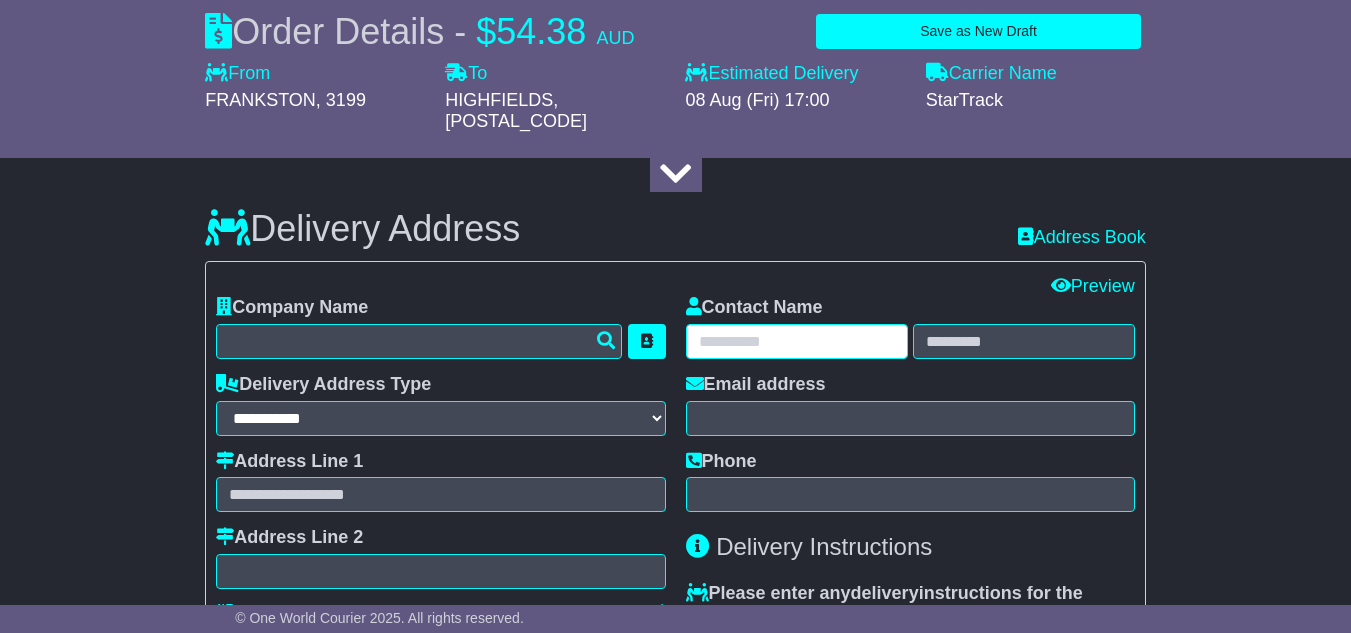 paste on "**********" 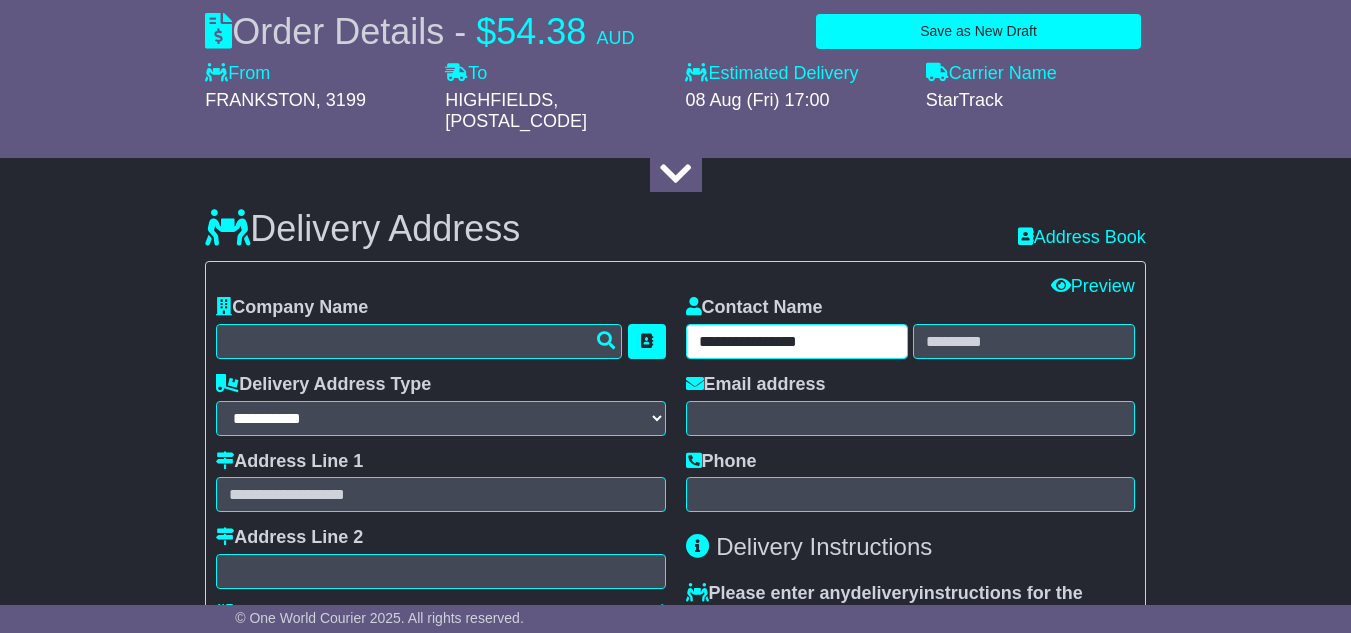 click on "**********" at bounding box center (797, 341) 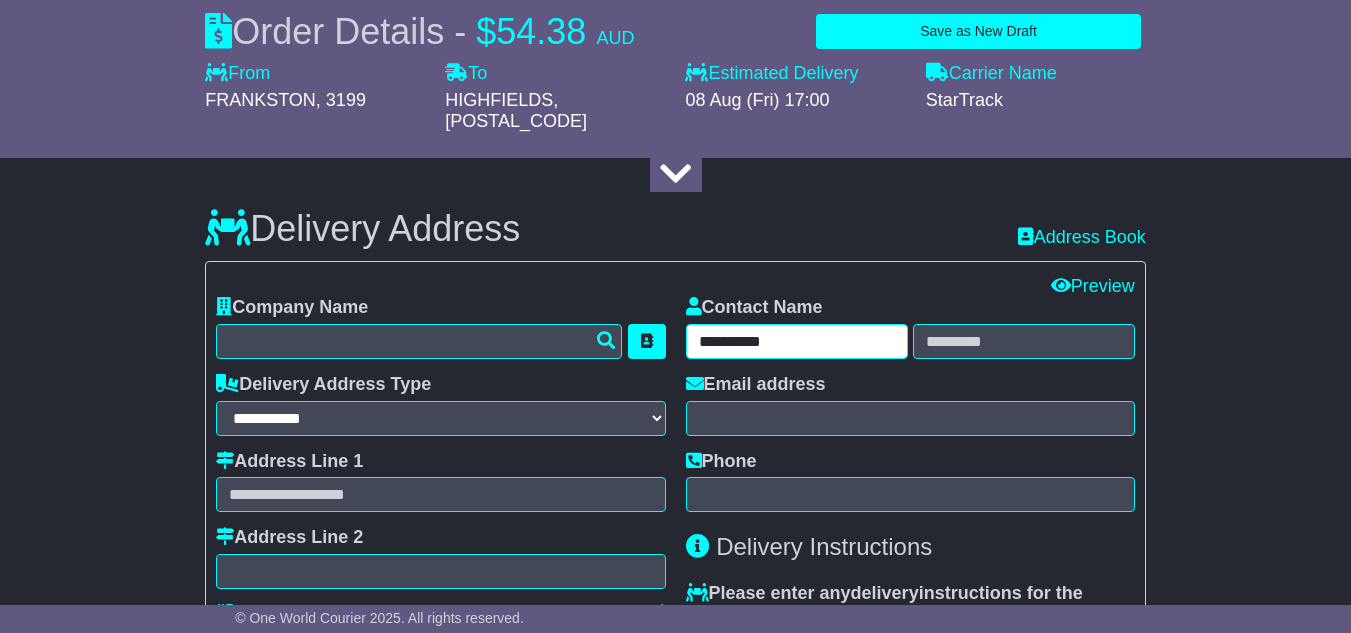 type on "*********" 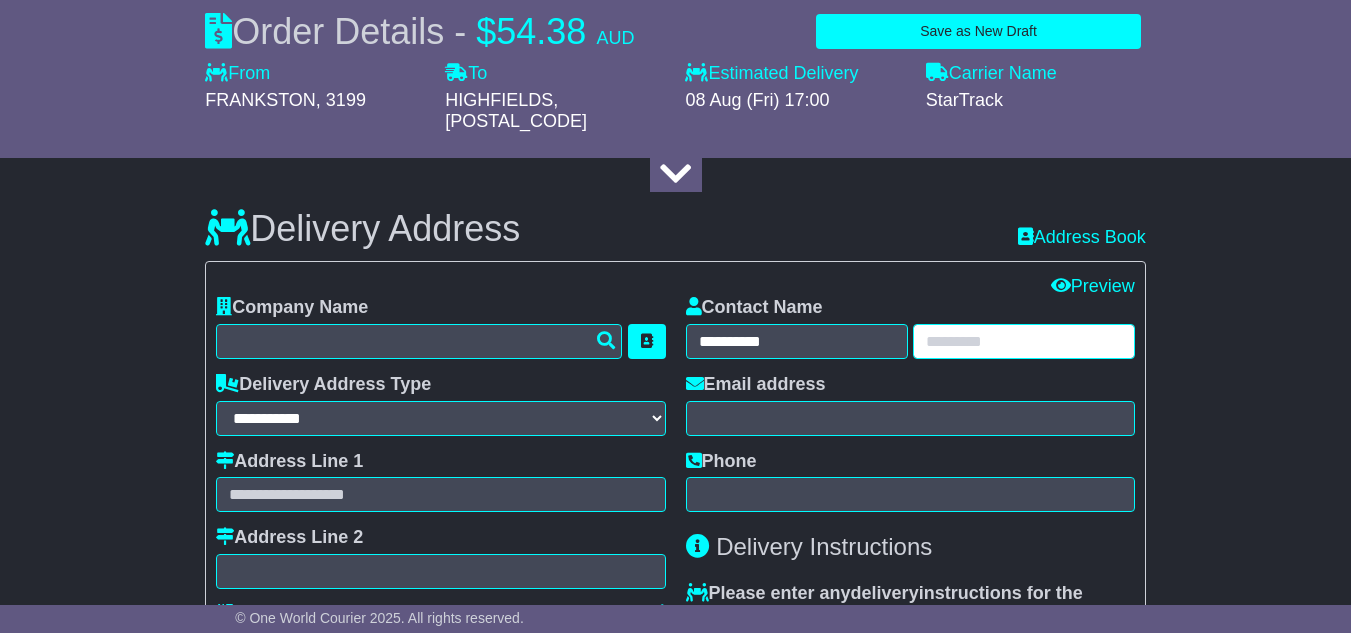 click at bounding box center (1024, 341) 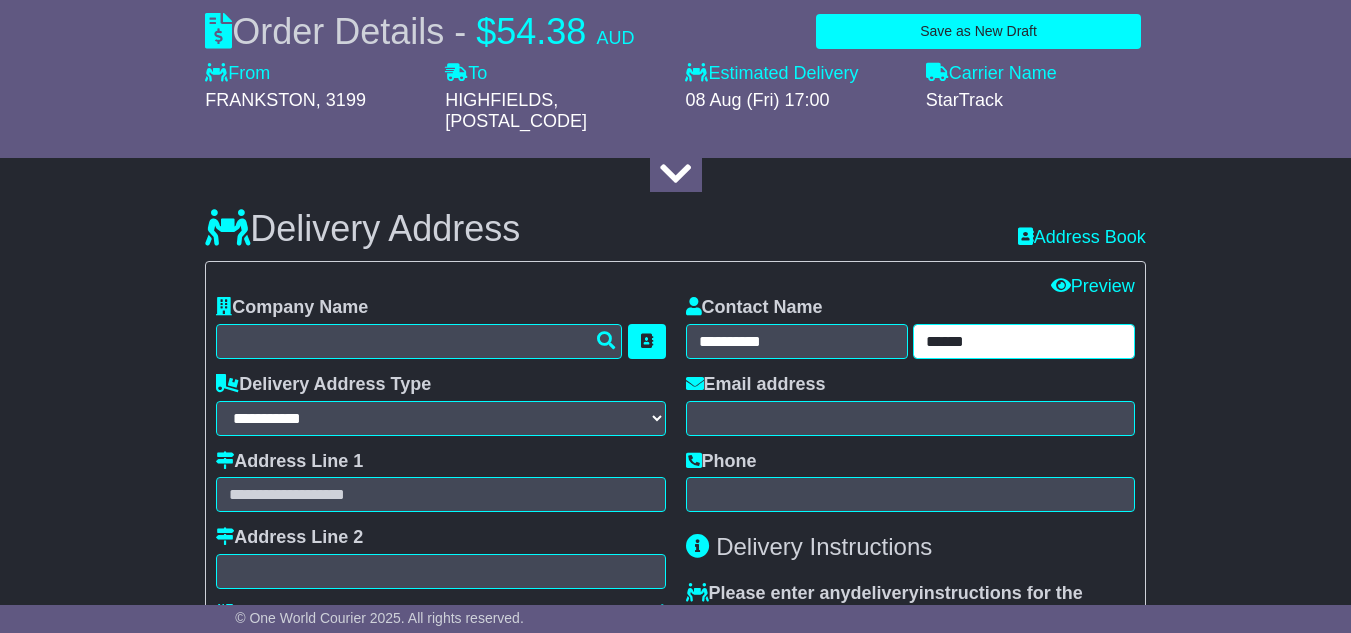 type on "******" 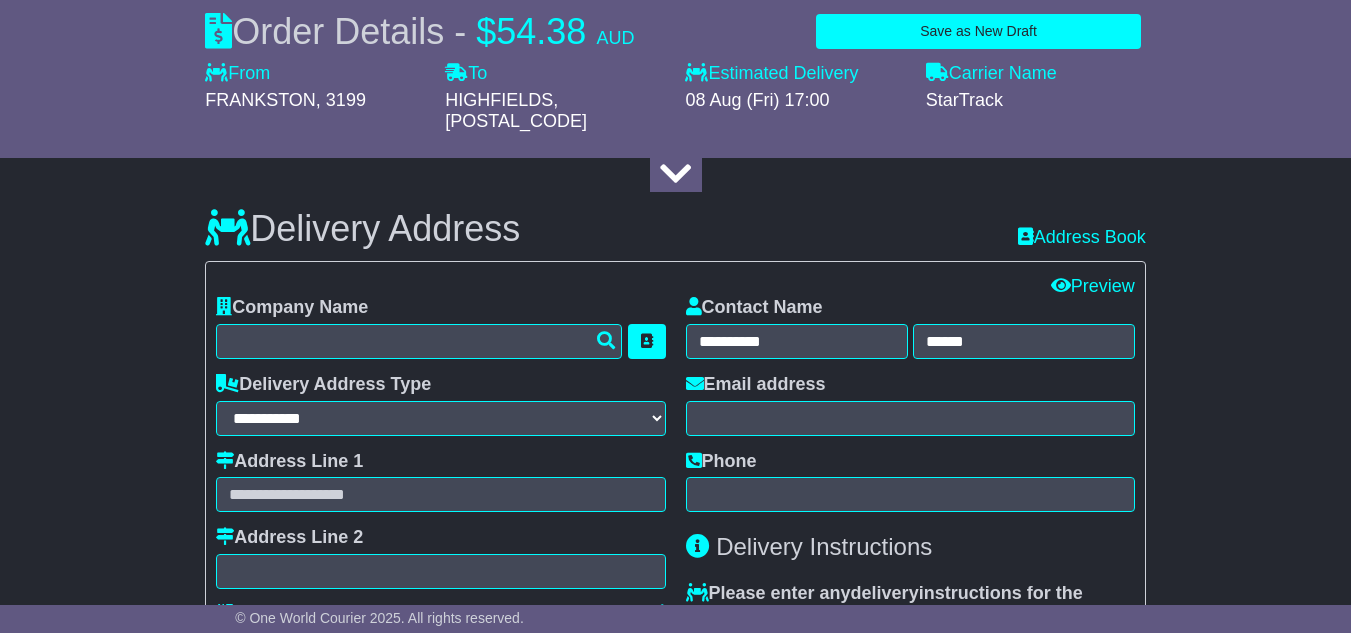click on "Delivery Address
Recent:
Address Book" at bounding box center (675, 214) 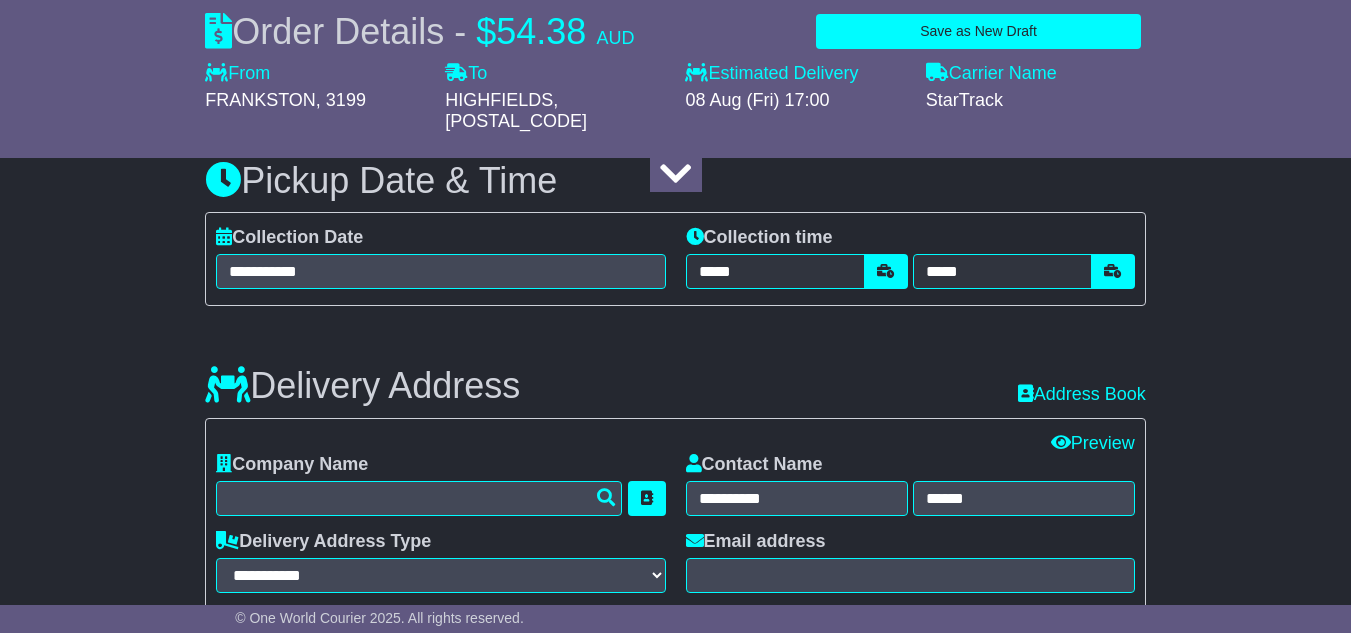 scroll, scrollTop: 1158, scrollLeft: 0, axis: vertical 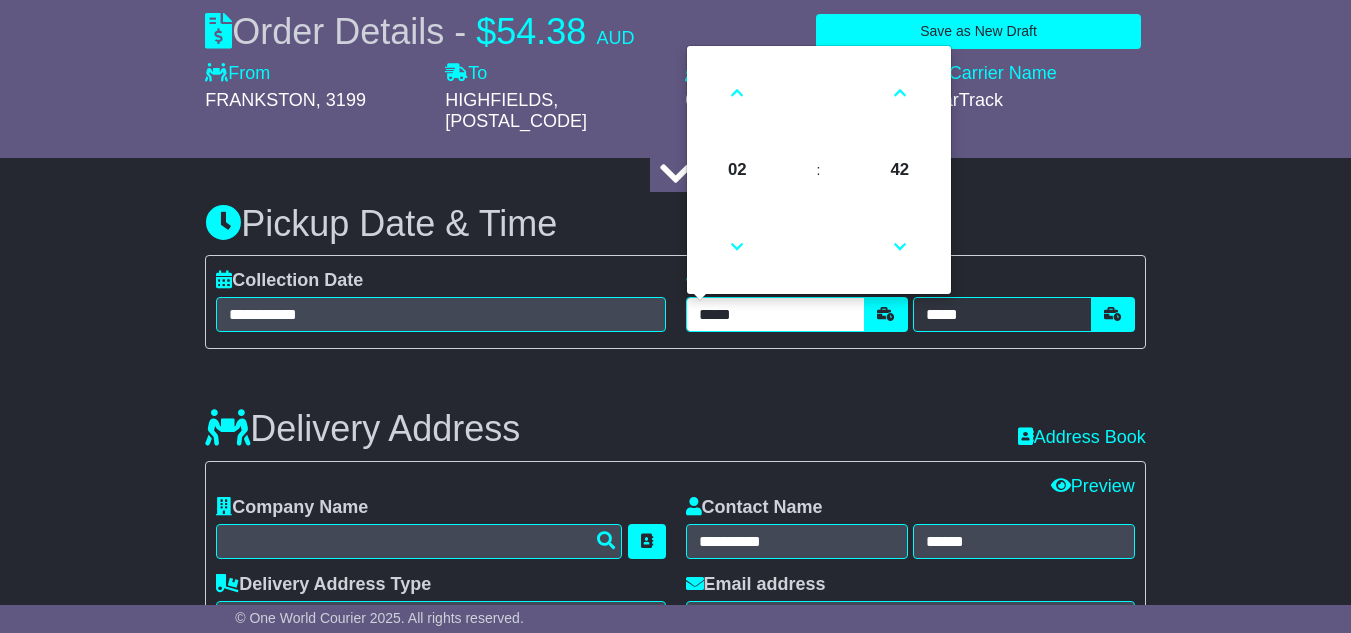 click on "*****" at bounding box center (775, 314) 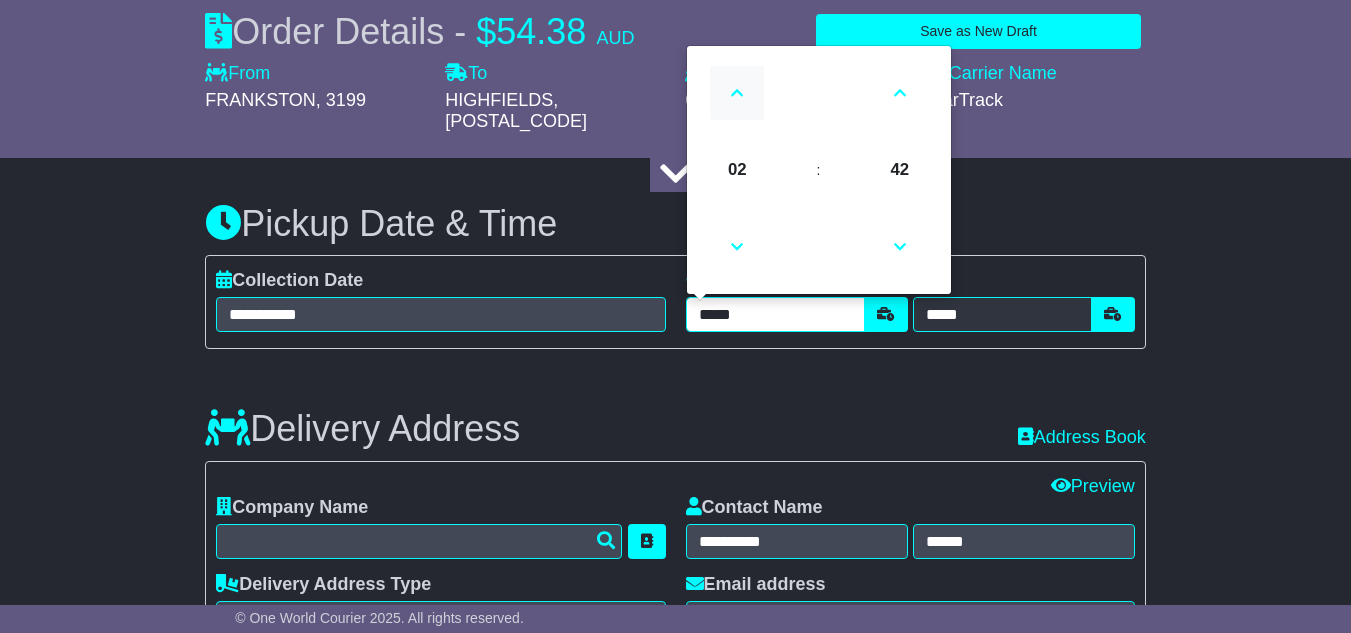 click at bounding box center (737, 93) 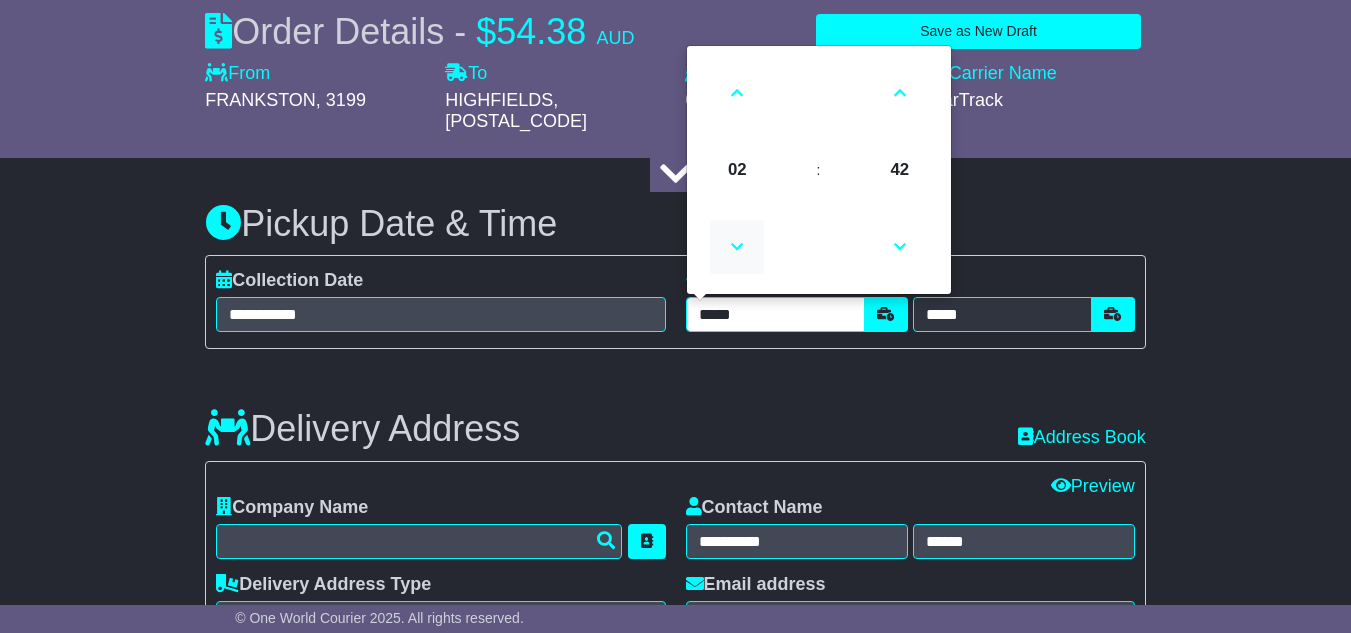 click at bounding box center [737, 247] 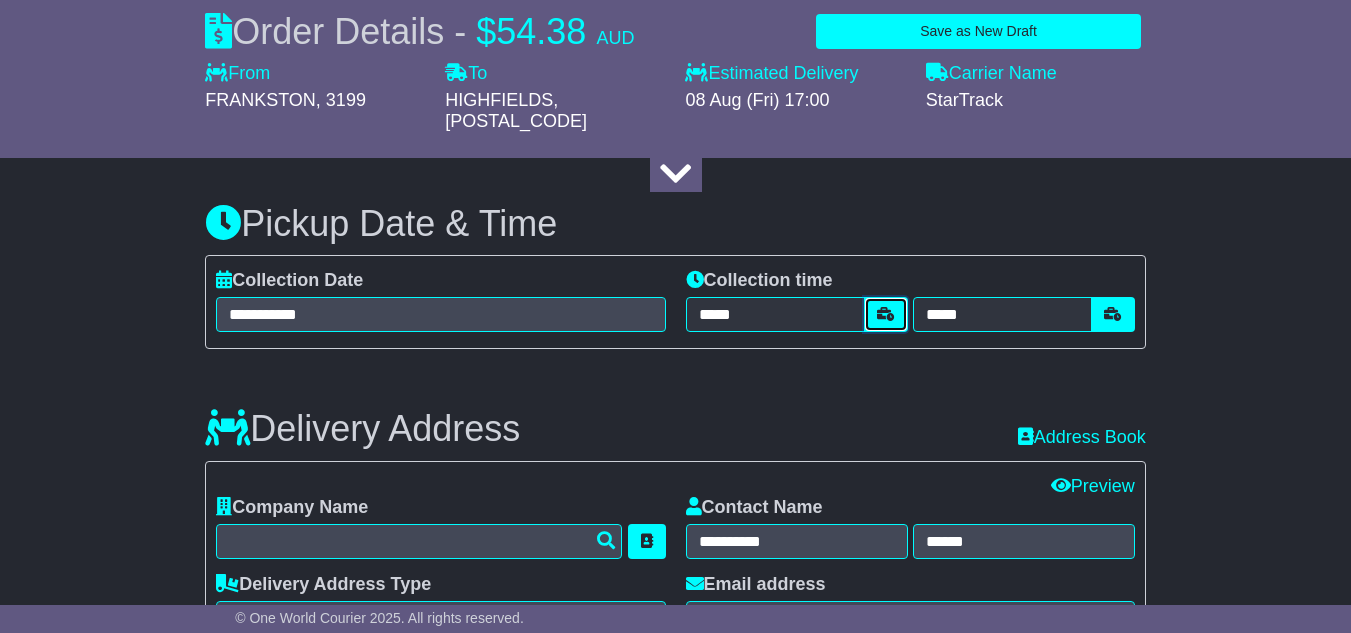 click at bounding box center [886, 314] 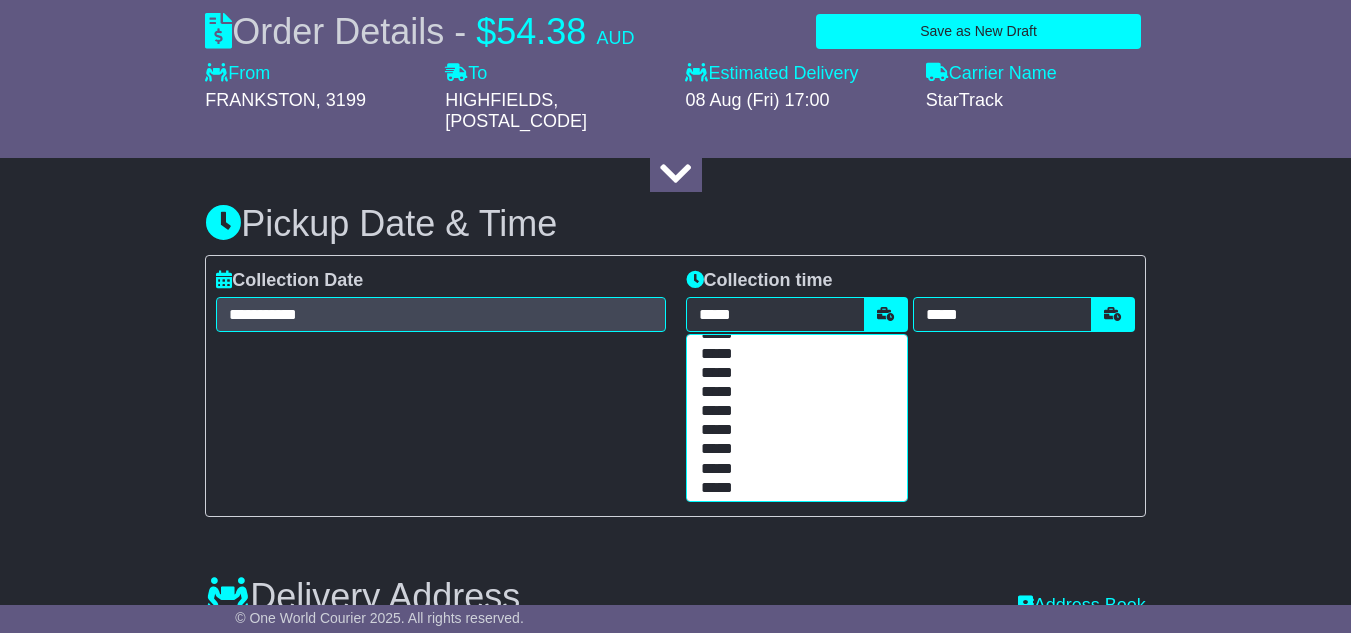 scroll, scrollTop: 600, scrollLeft: 0, axis: vertical 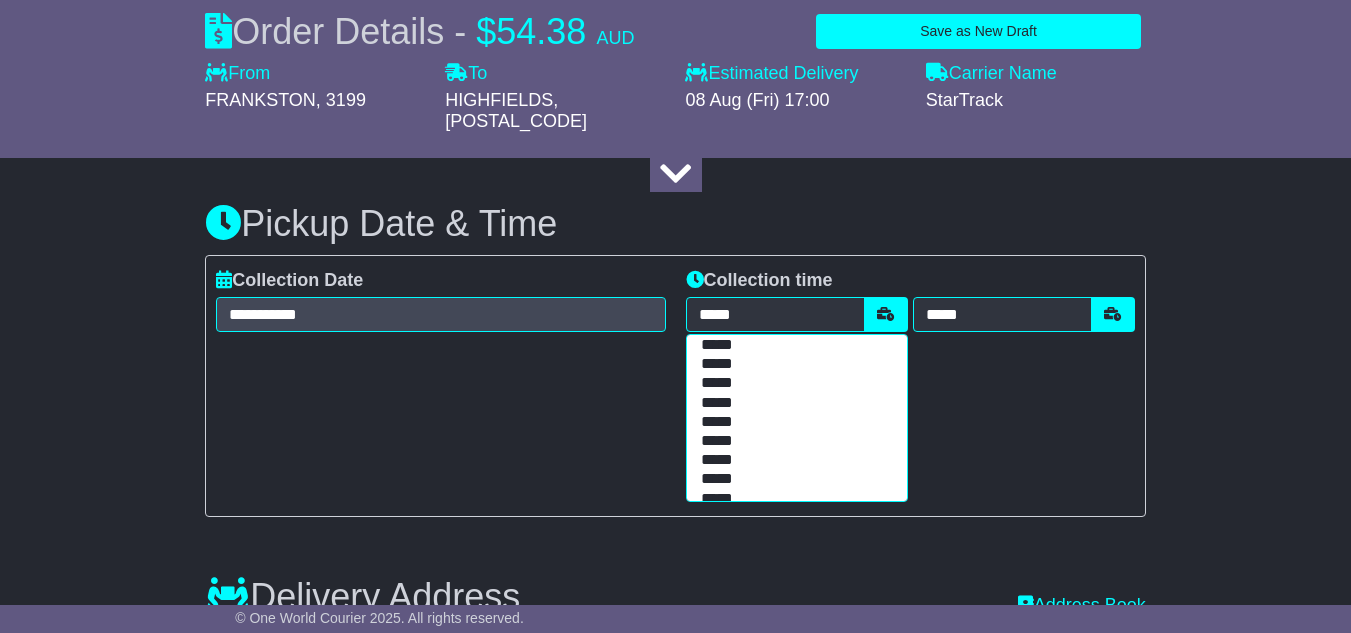 click on "*****" at bounding box center [792, 364] 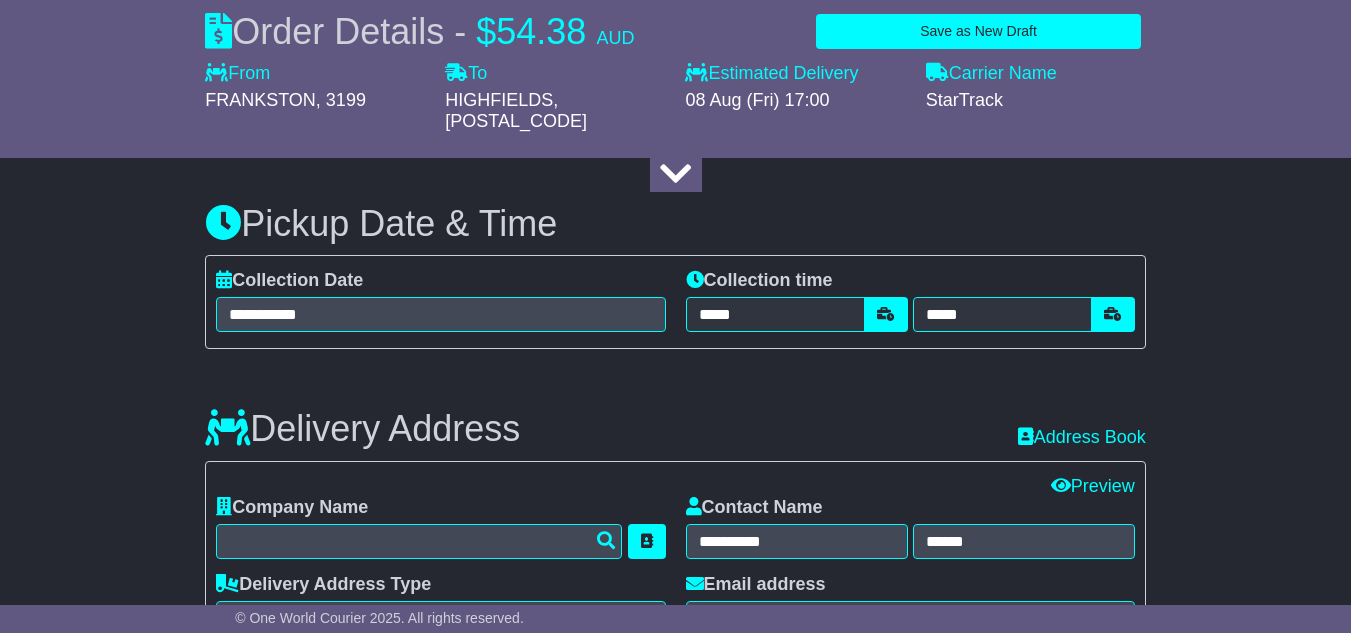 click on "About your package
What is your Package
Documents
Non-Documents
What are the Incoterms?
***
***
***
***
***
***
Description of Goods
Attention: dangerous goods are not allowed by service.
Your Internal Reference (required)
Any Dangerous Goods?
No  Other" at bounding box center [675, 471] 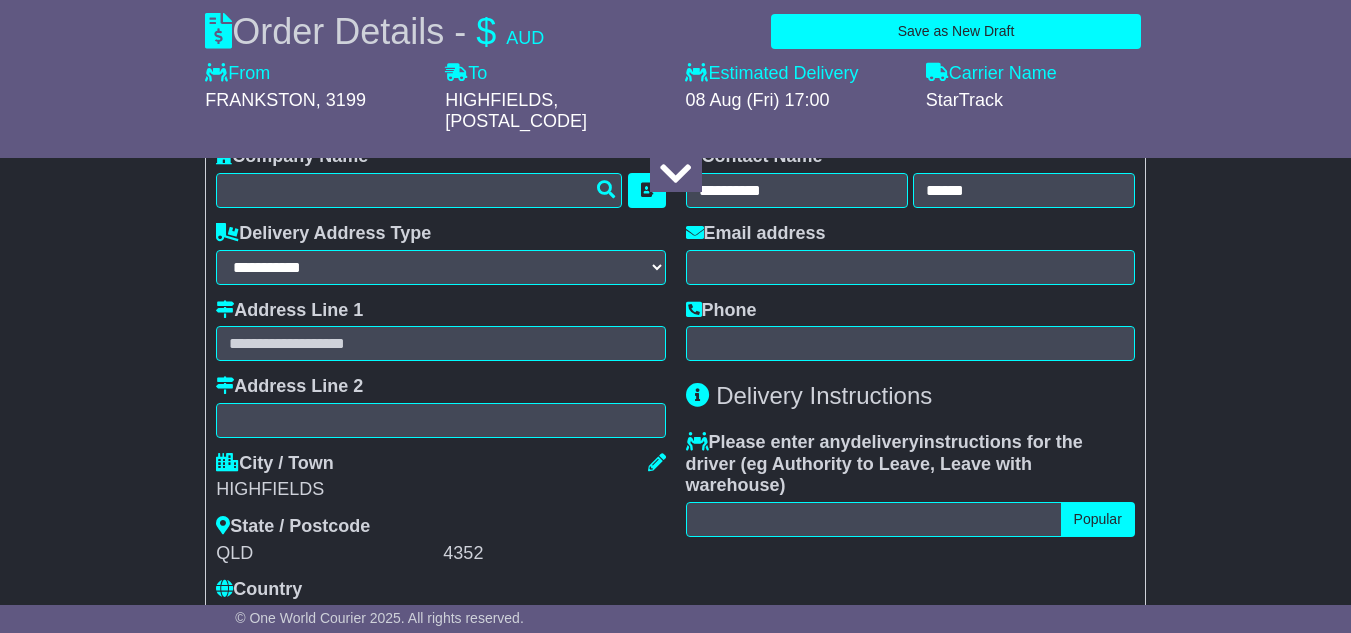 scroll, scrollTop: 1558, scrollLeft: 0, axis: vertical 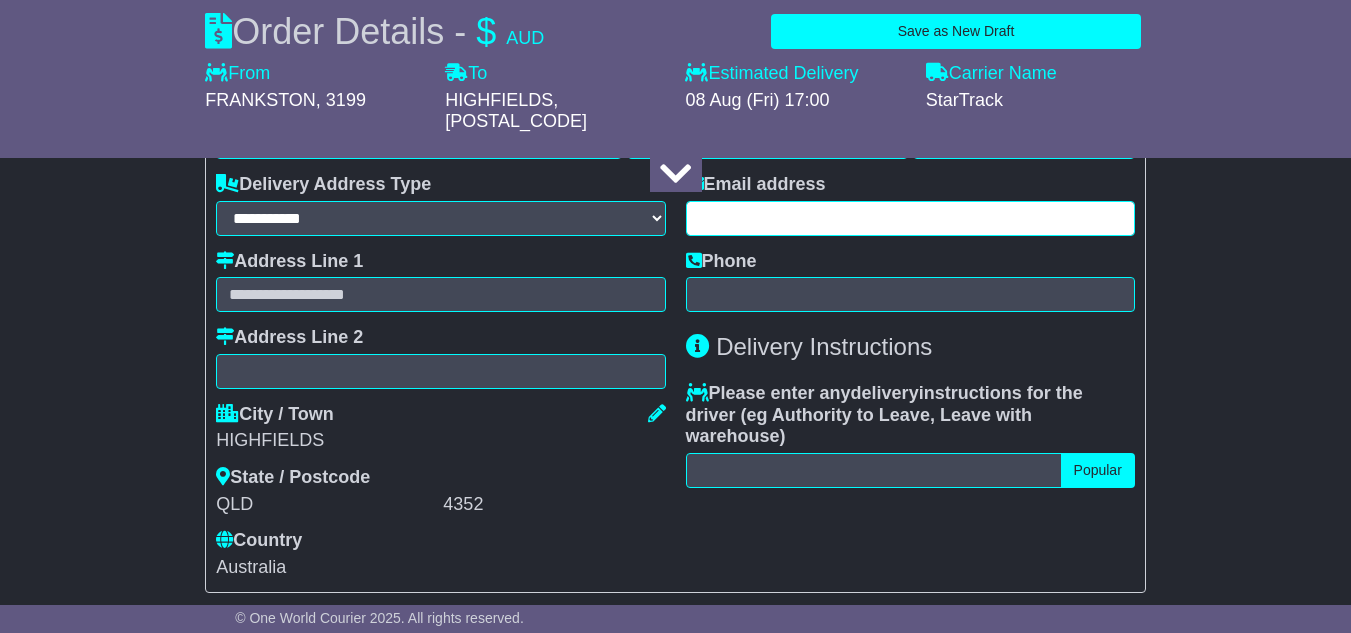 click at bounding box center [910, 218] 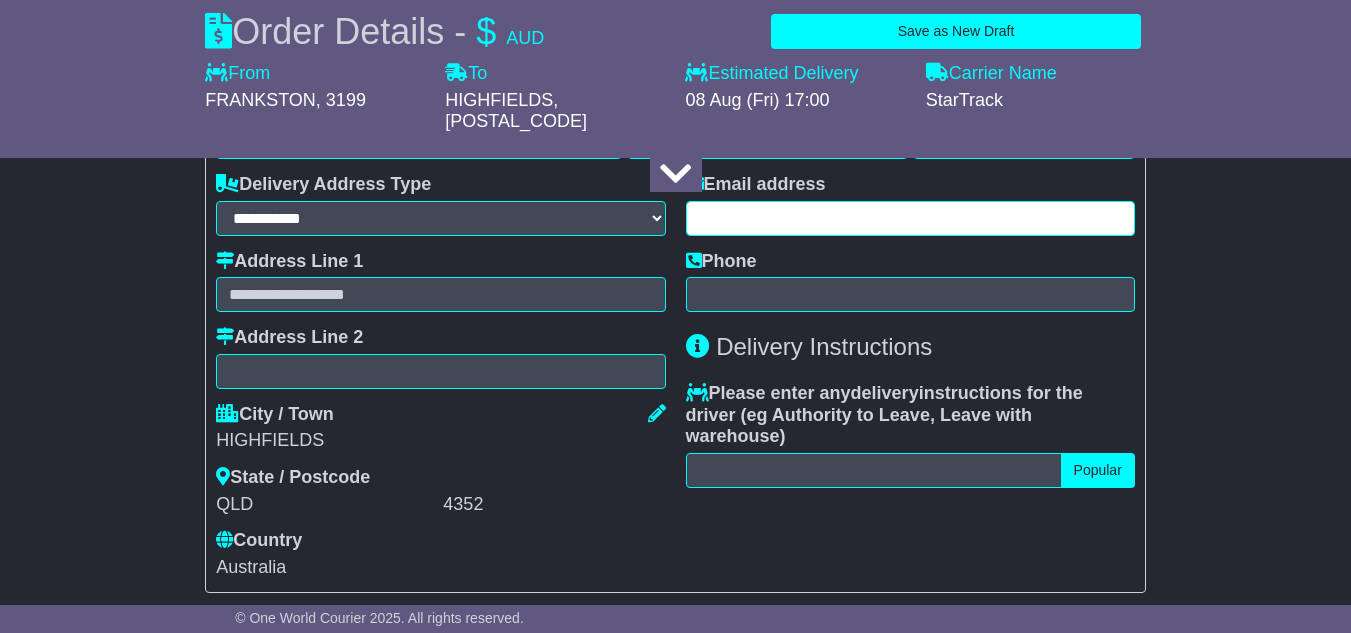 paste on "**********" 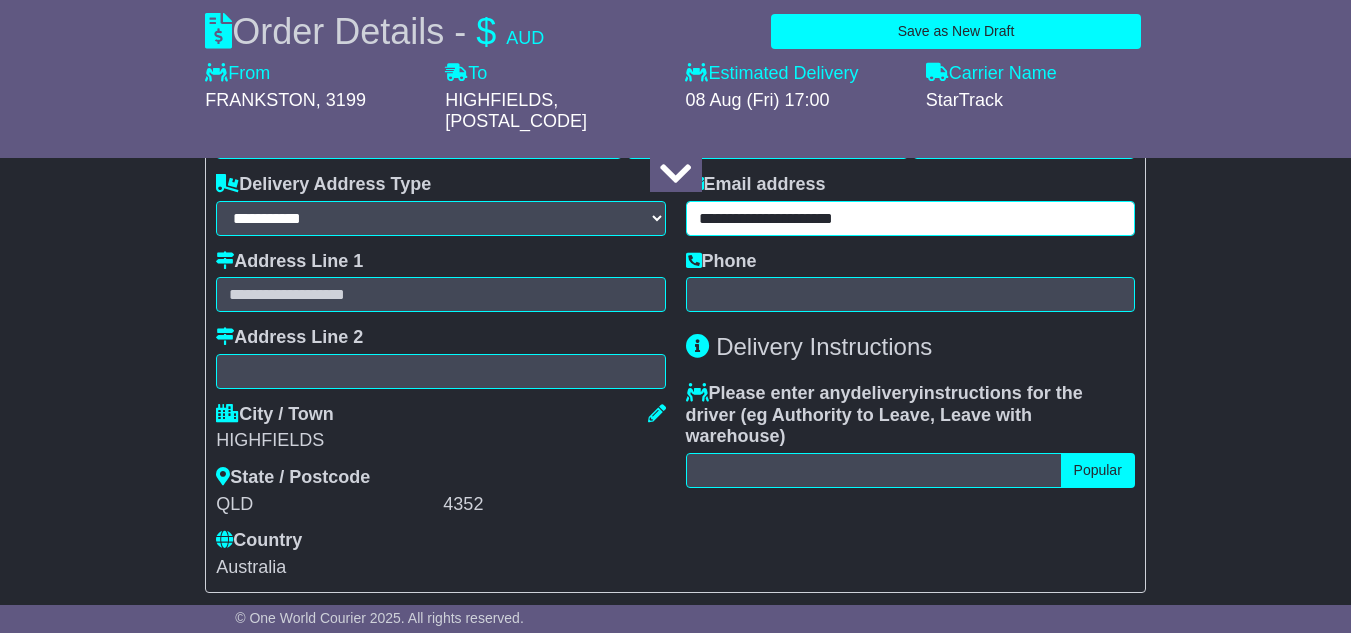 type on "**********" 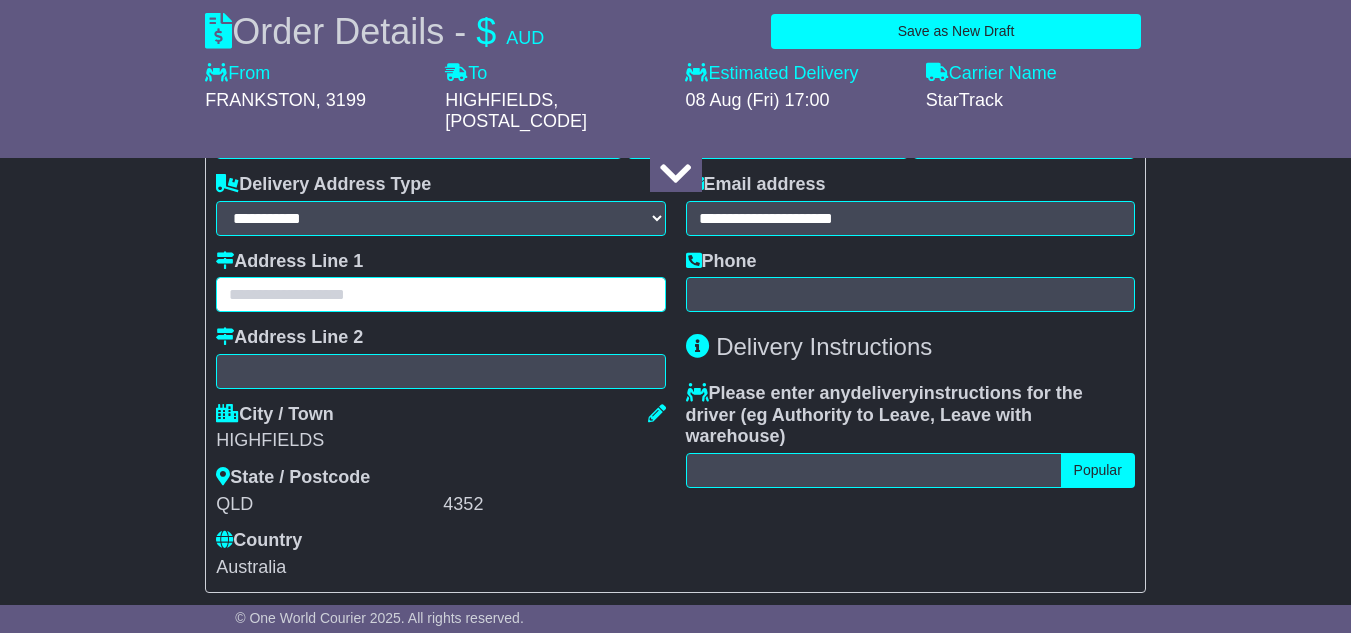 click at bounding box center [440, 294] 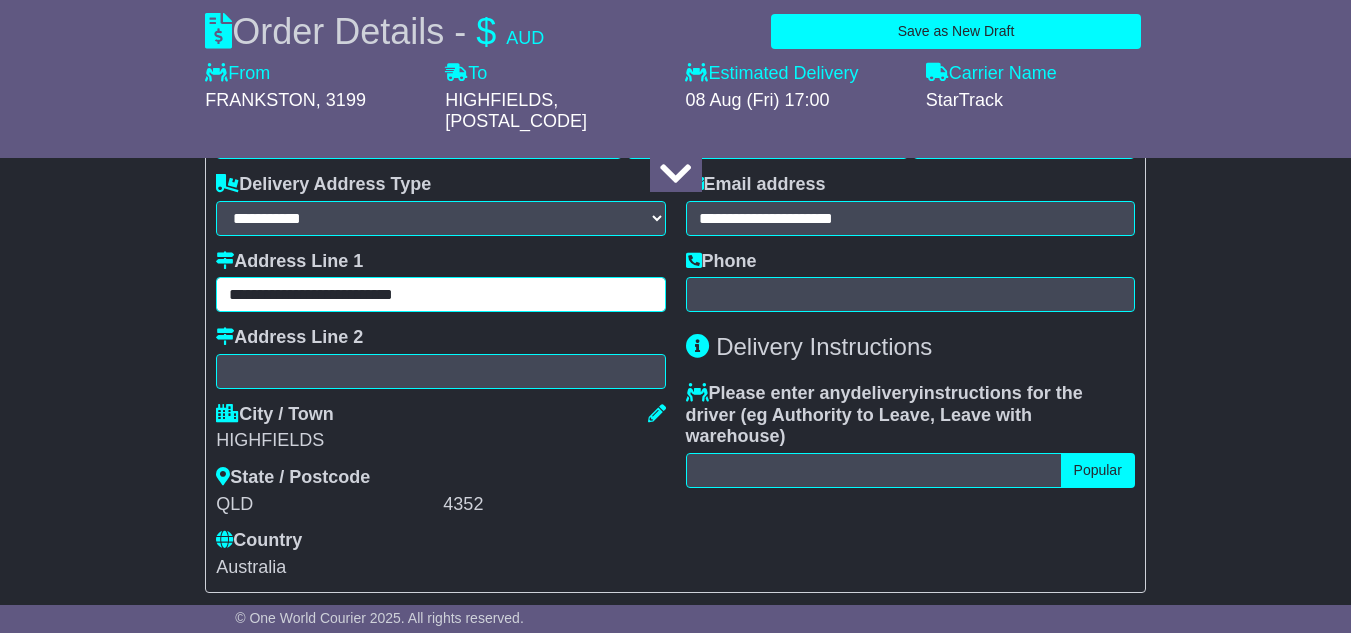 type on "**********" 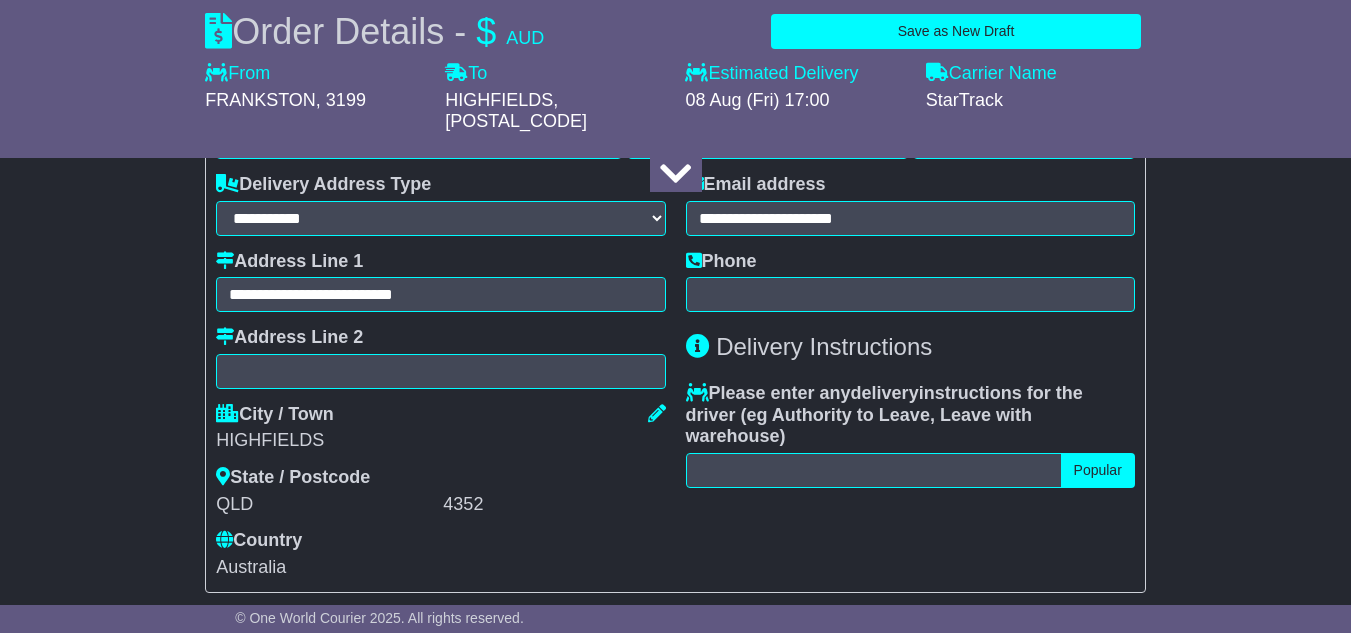 click on "Address Line 2" at bounding box center [440, 358] 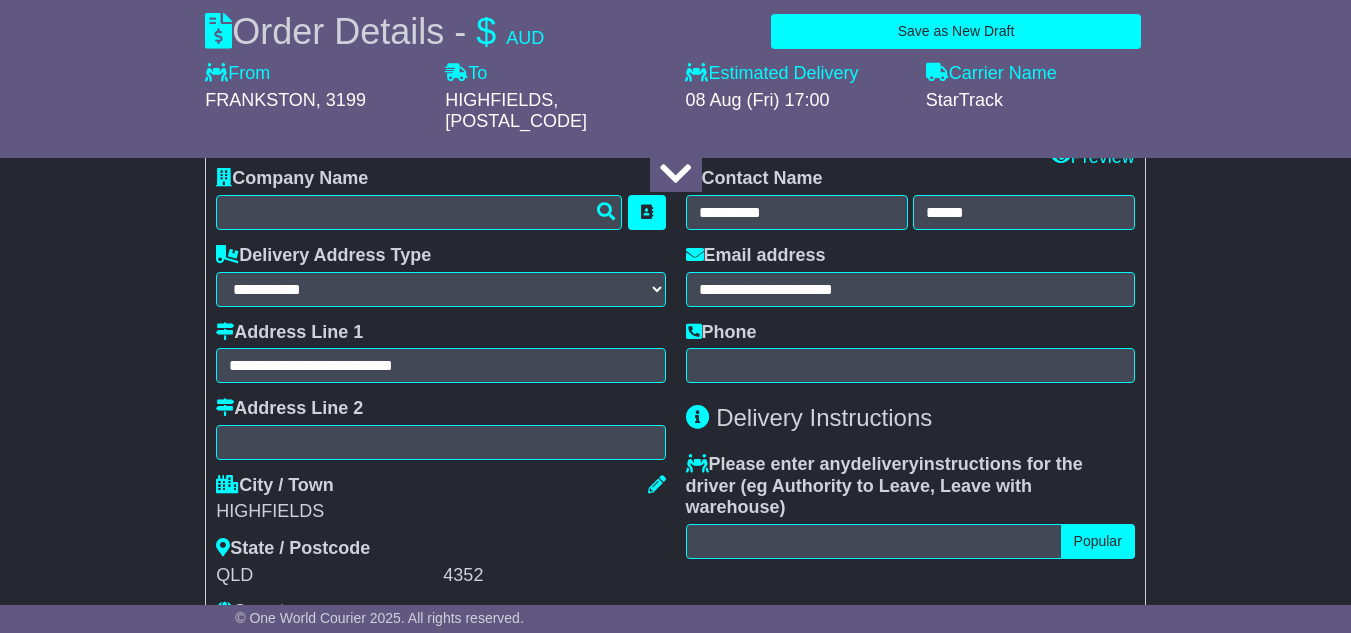 scroll, scrollTop: 1558, scrollLeft: 0, axis: vertical 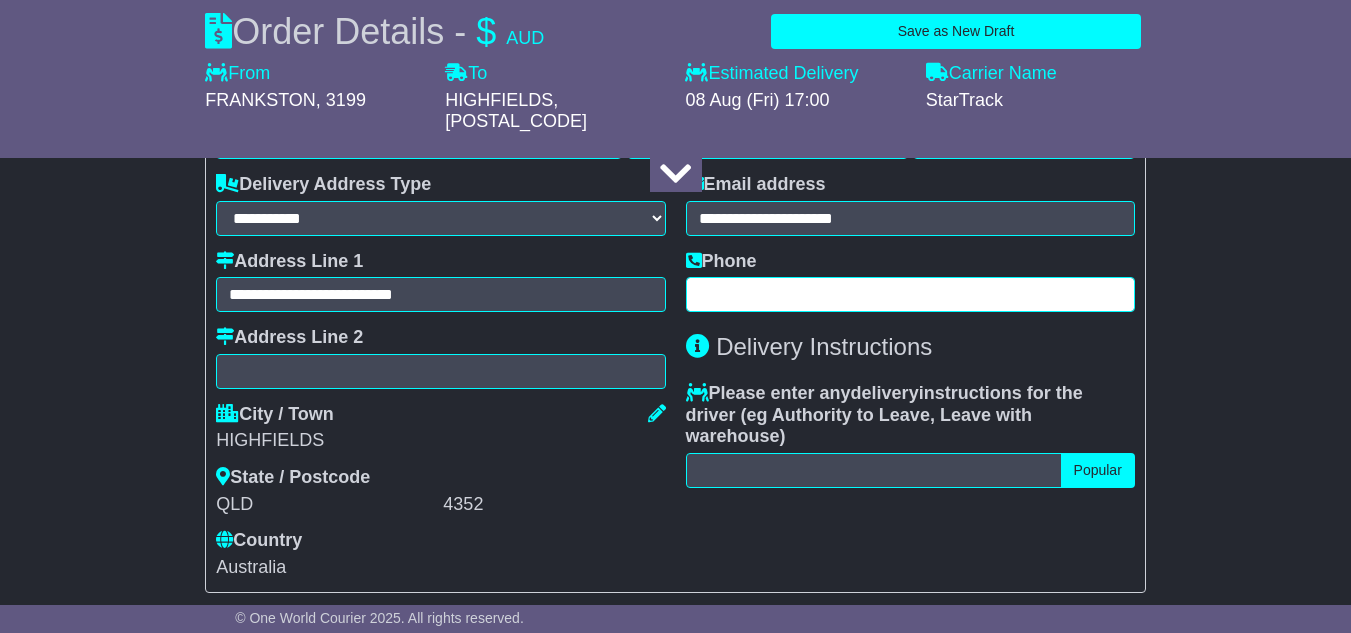 click at bounding box center [910, 294] 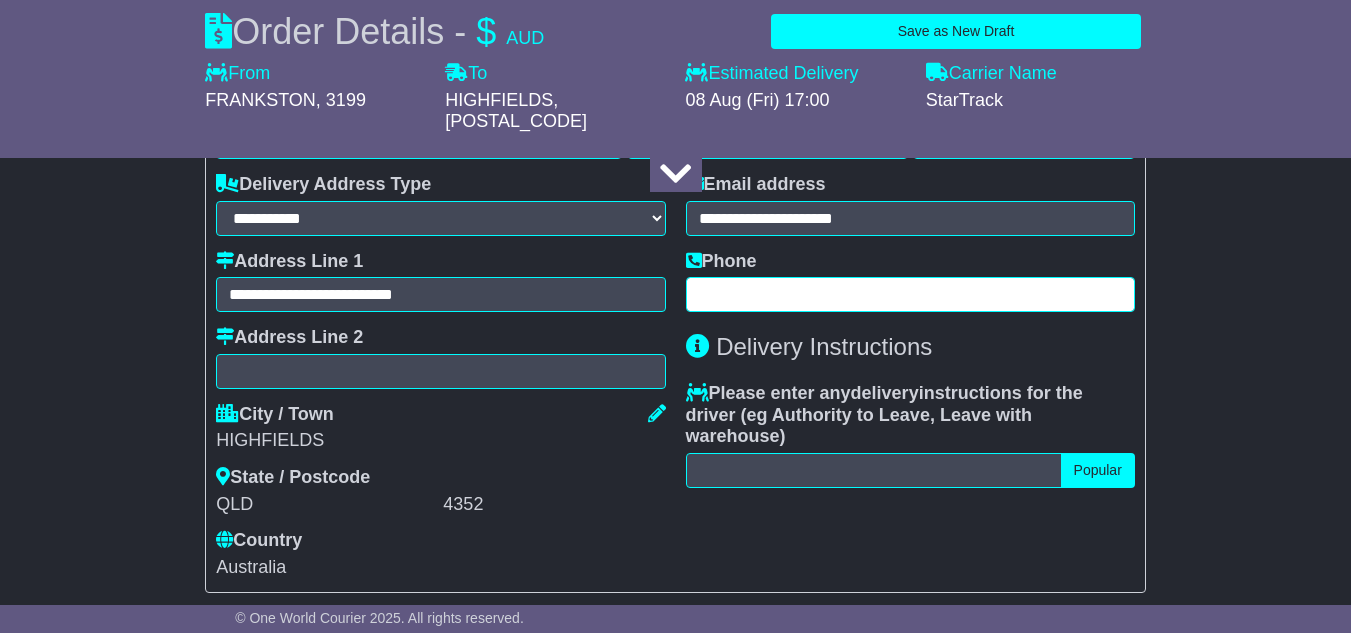 paste on "**********" 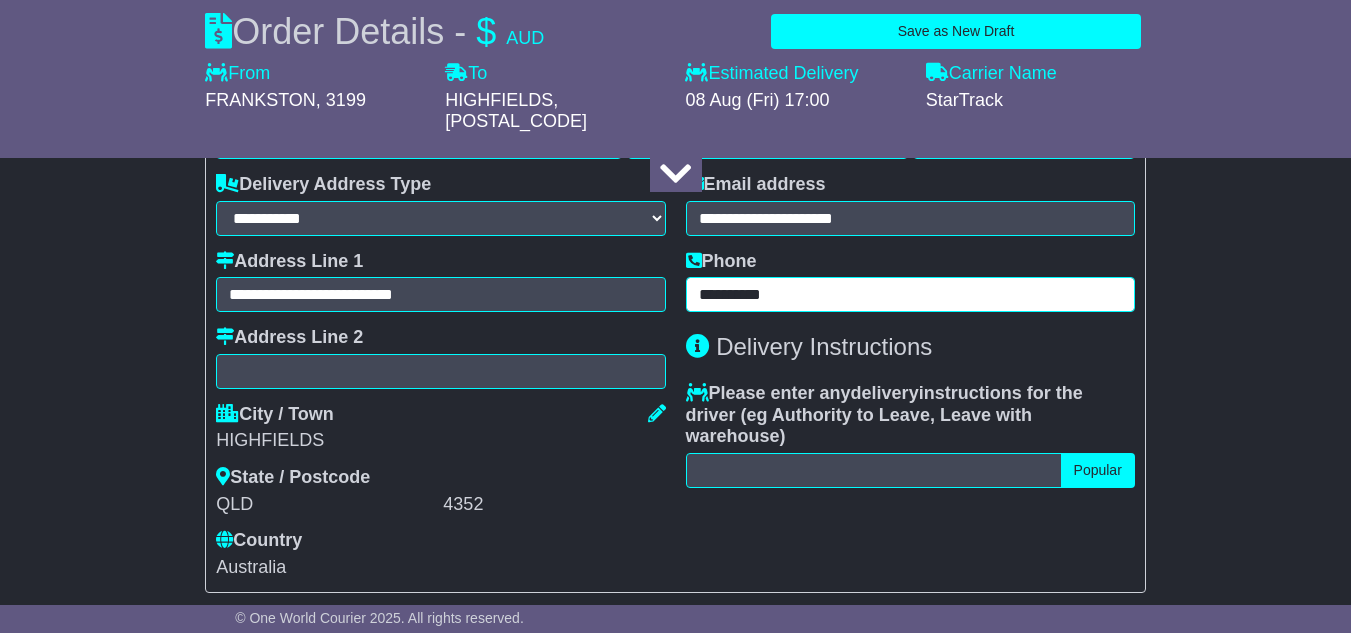 type on "**********" 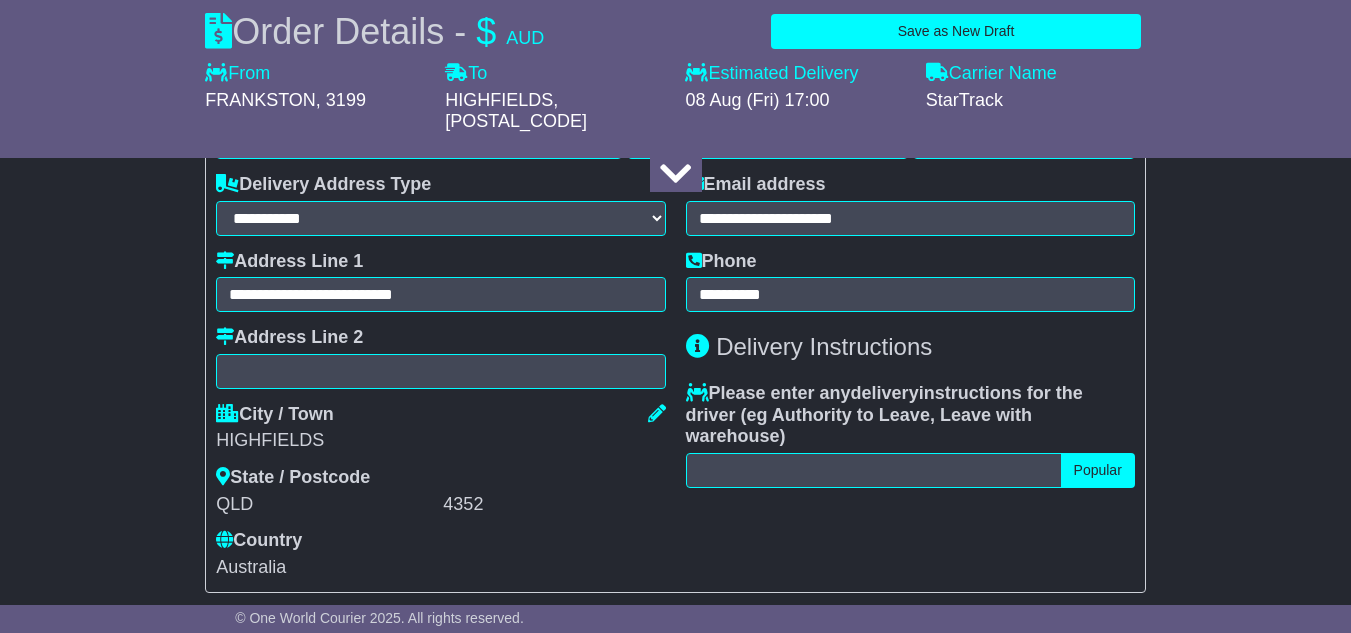 click on "City / Town" at bounding box center [440, 417] 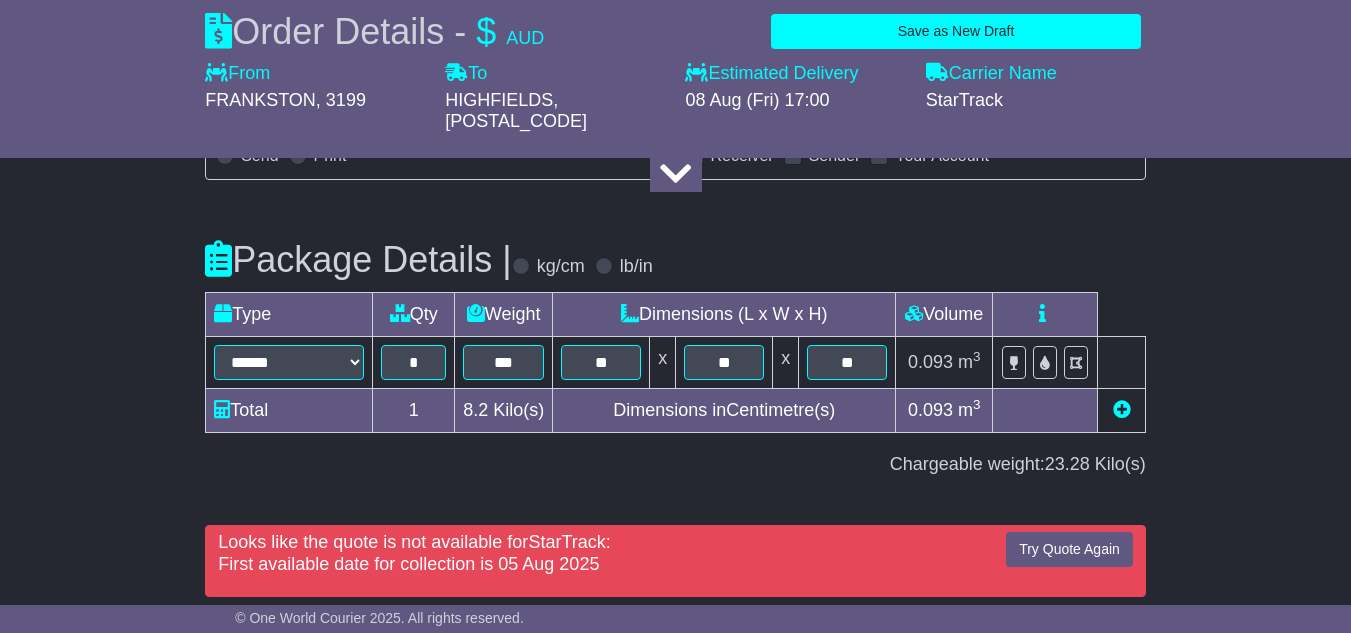 scroll, scrollTop: 2460, scrollLeft: 0, axis: vertical 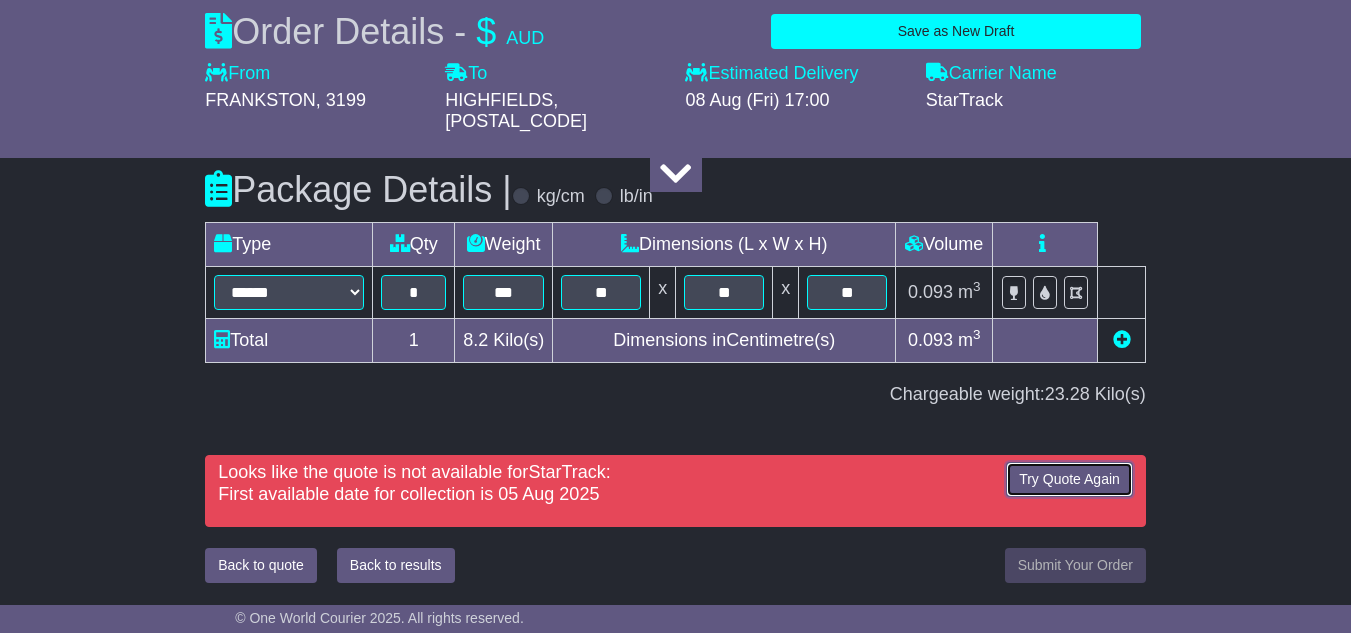click on "Try Quote Again" at bounding box center (1069, 479) 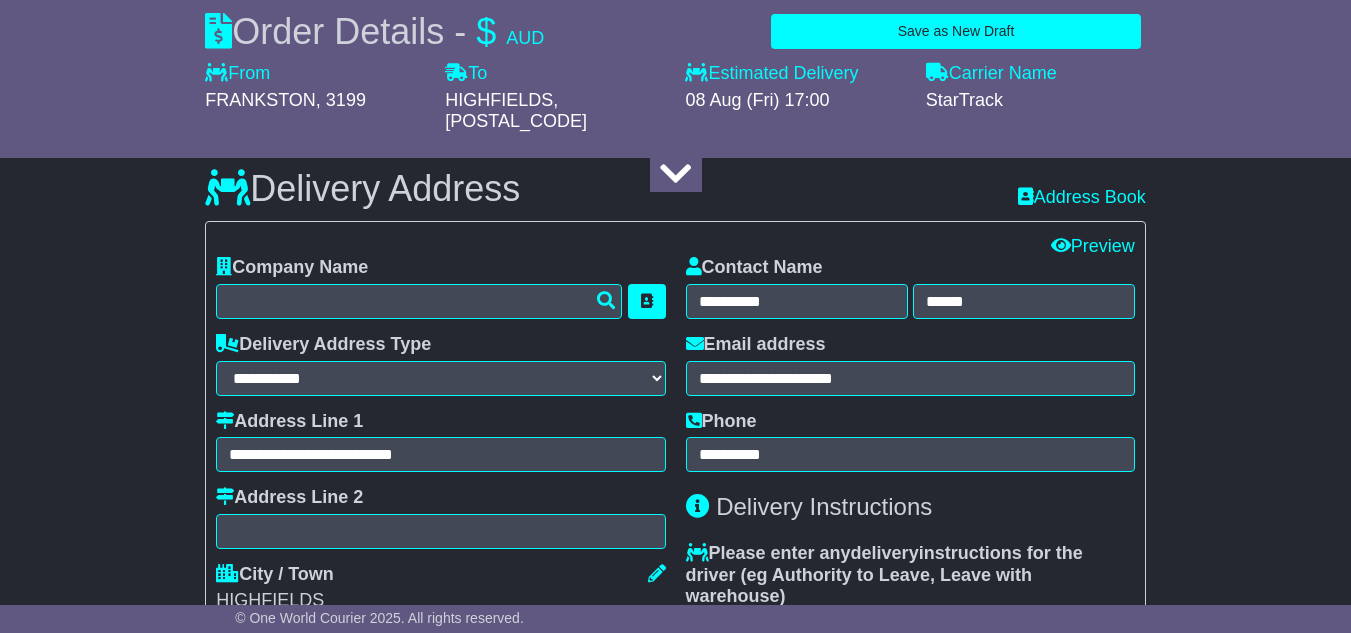 scroll, scrollTop: 1060, scrollLeft: 0, axis: vertical 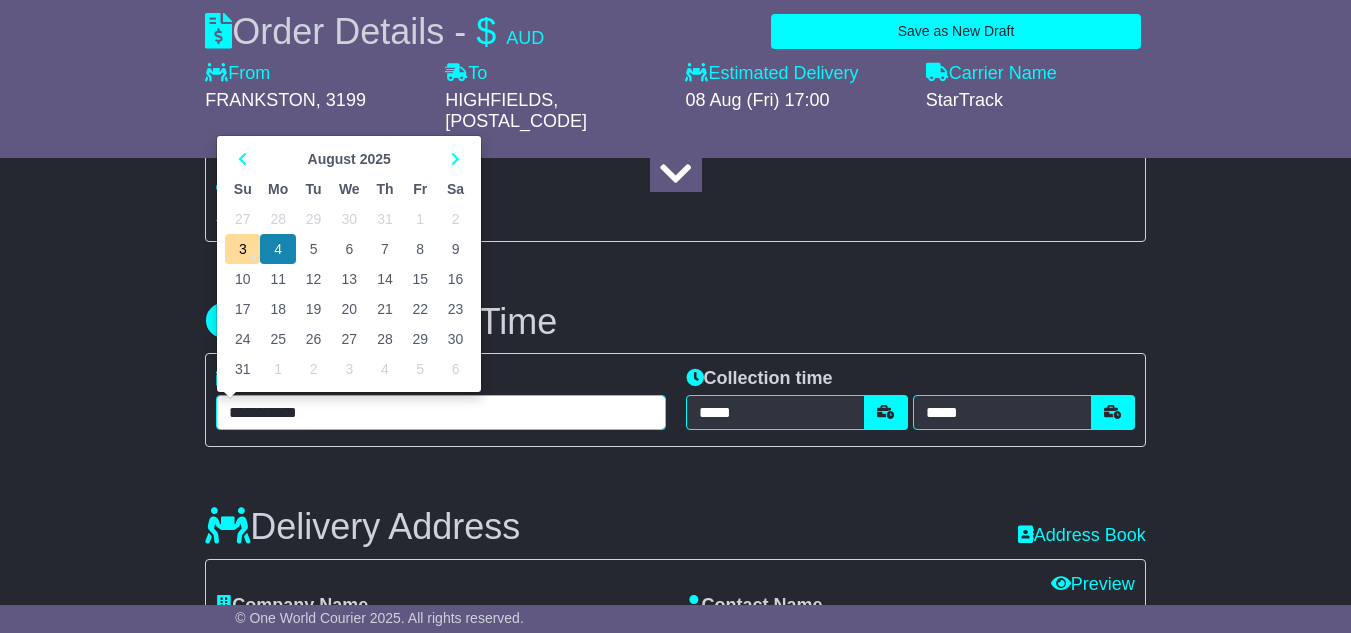click on "**********" at bounding box center [440, 412] 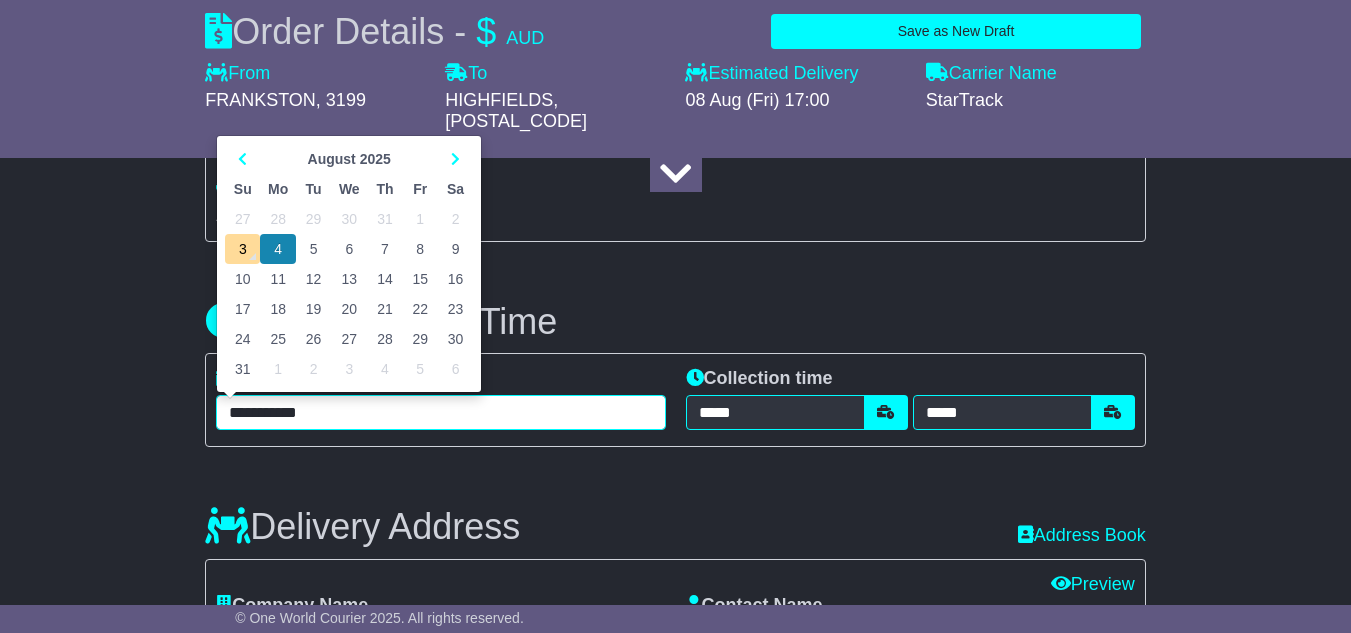 click on "5" at bounding box center (313, 249) 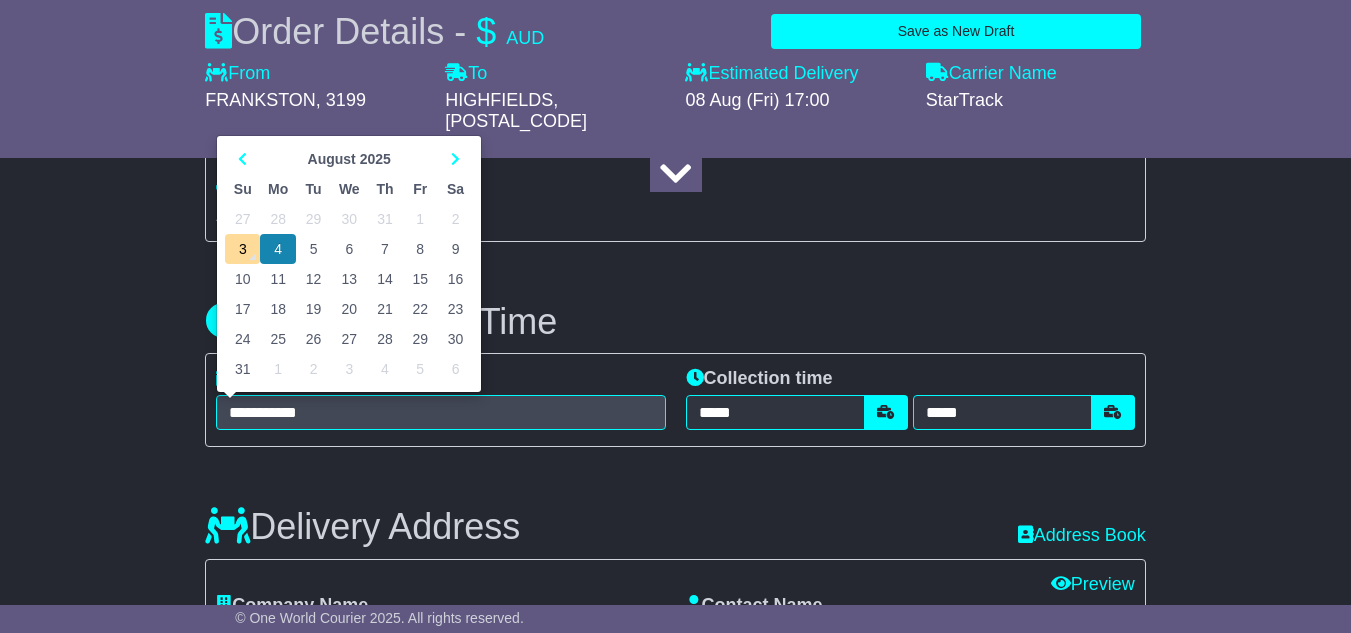 type on "**********" 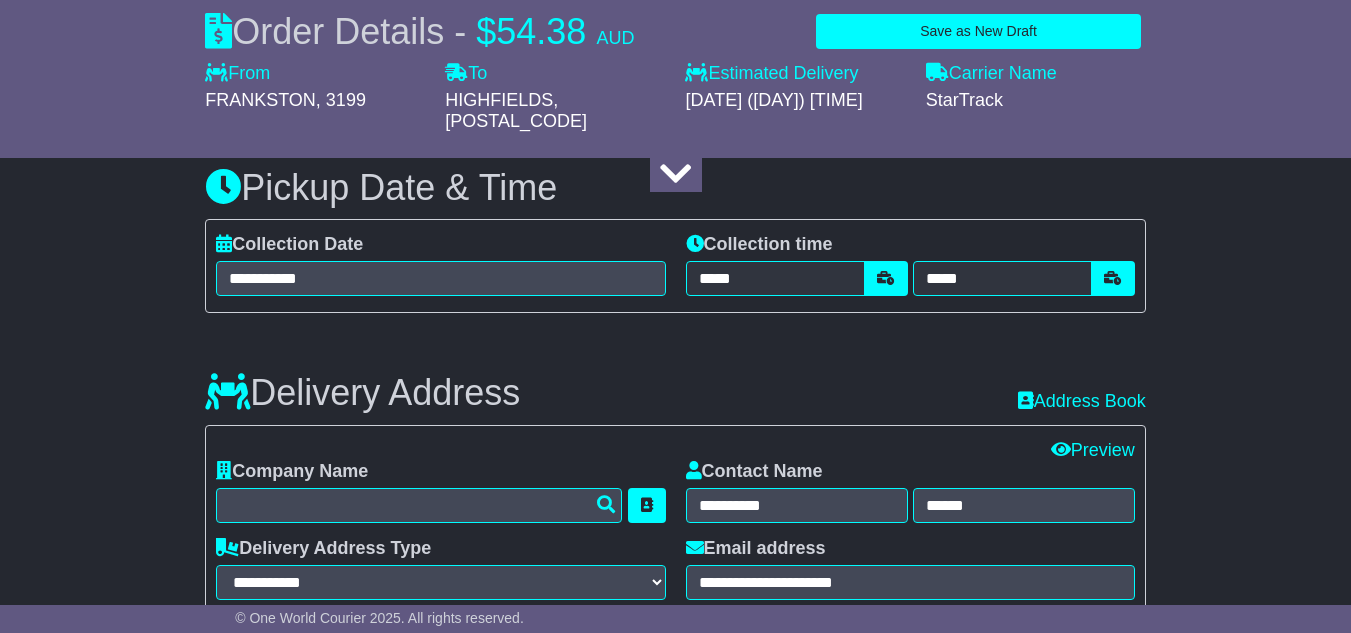 scroll, scrollTop: 1242, scrollLeft: 0, axis: vertical 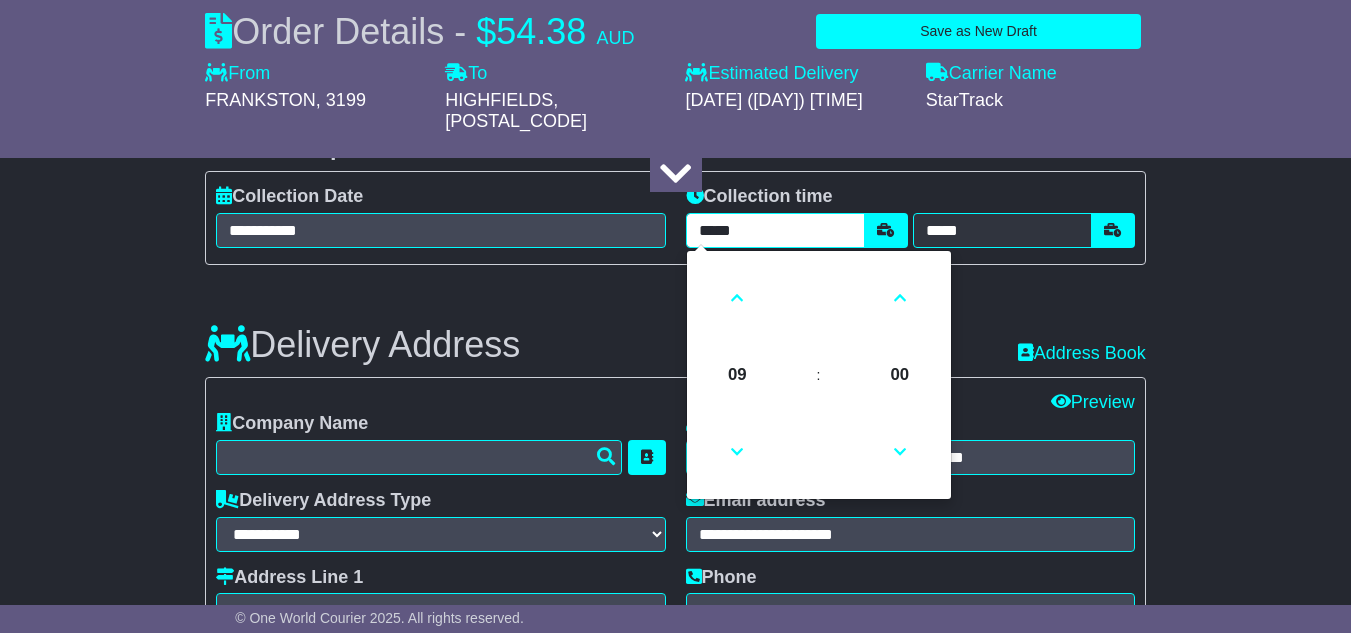 click on "*****" at bounding box center [775, 230] 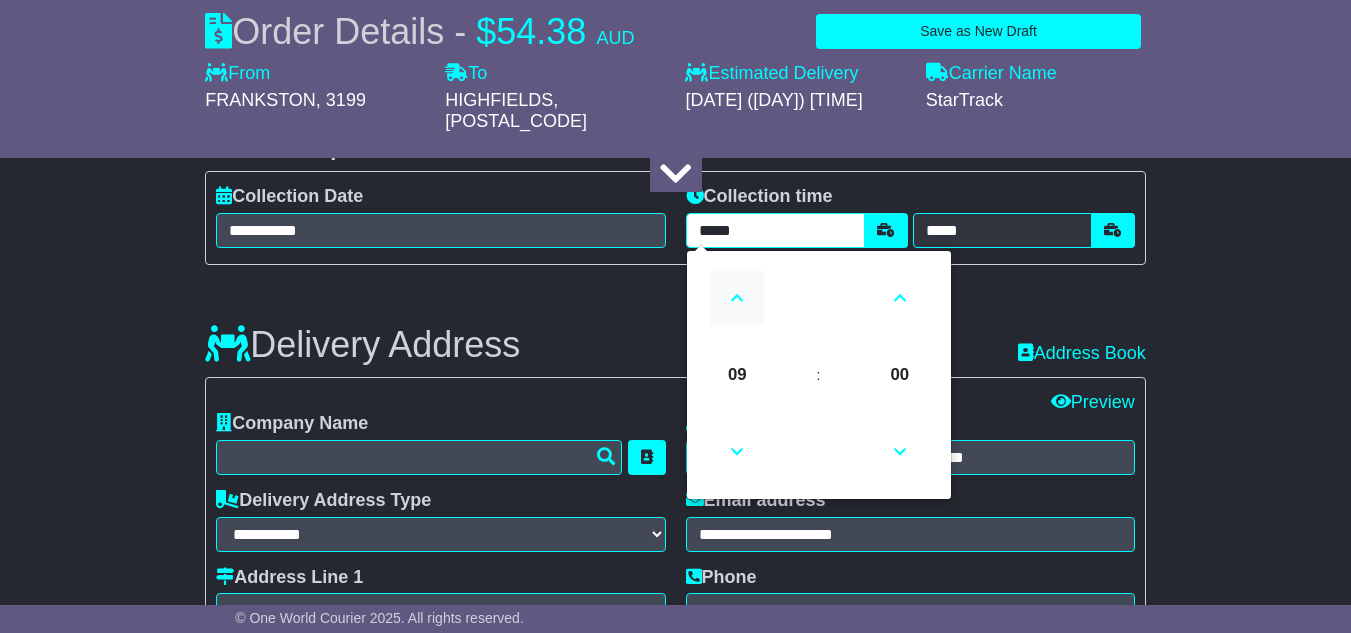 click at bounding box center (737, 298) 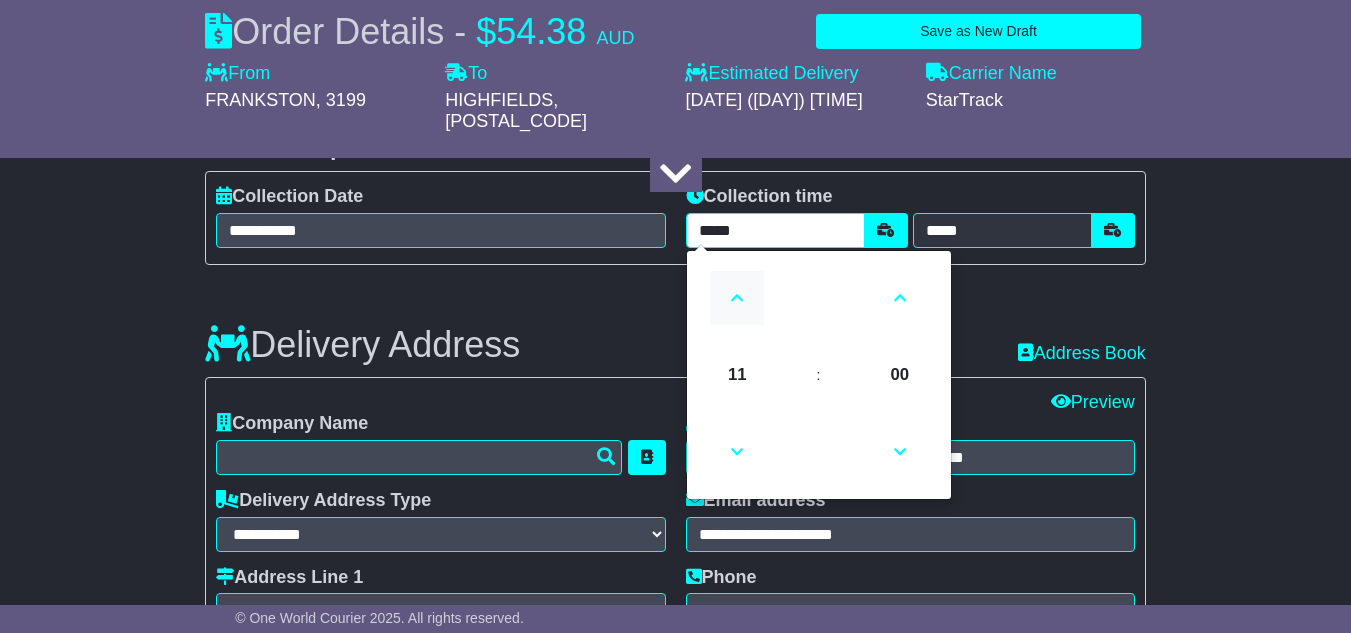 click at bounding box center [737, 298] 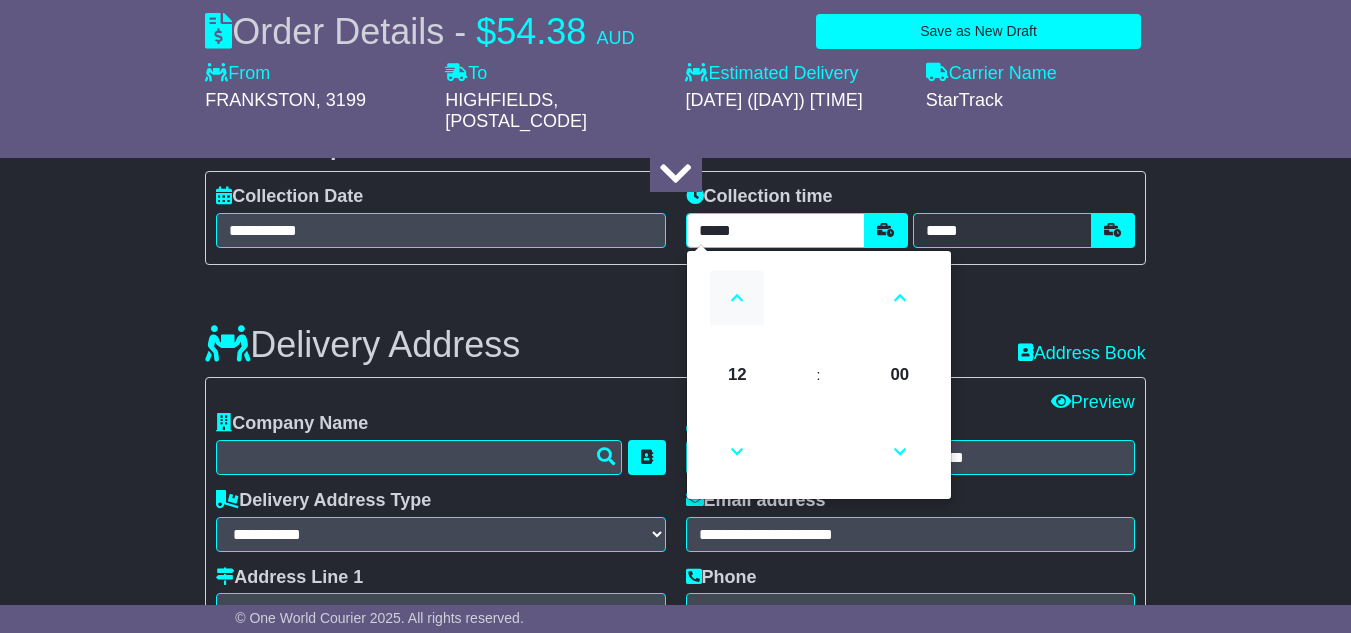 click at bounding box center (737, 298) 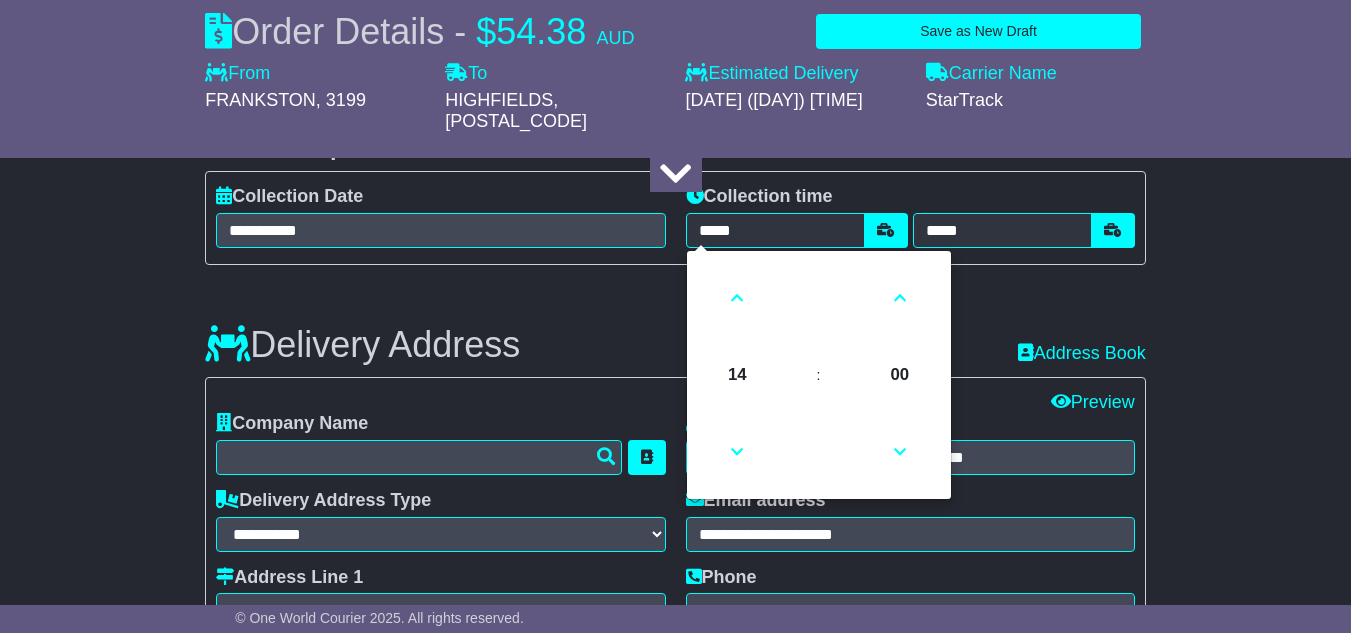 click on "Delivery Address
Recent:
Address Book" at bounding box center [675, 330] 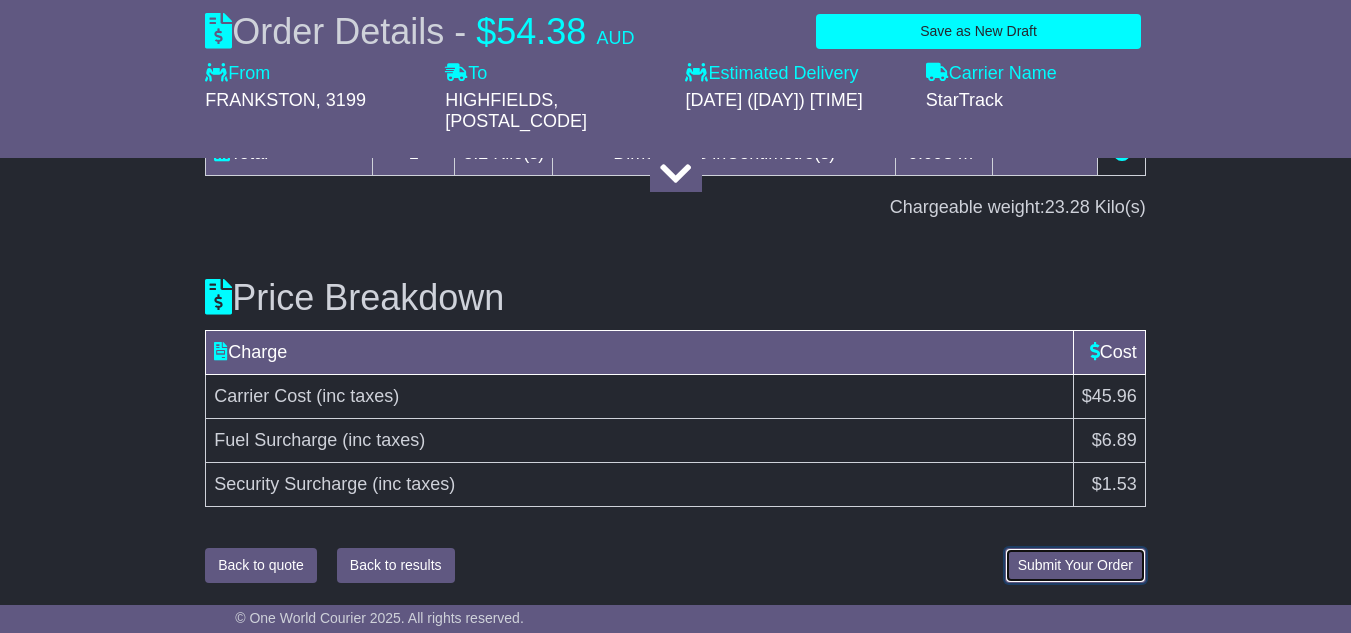 click on "Submit Your Order" at bounding box center (1075, 565) 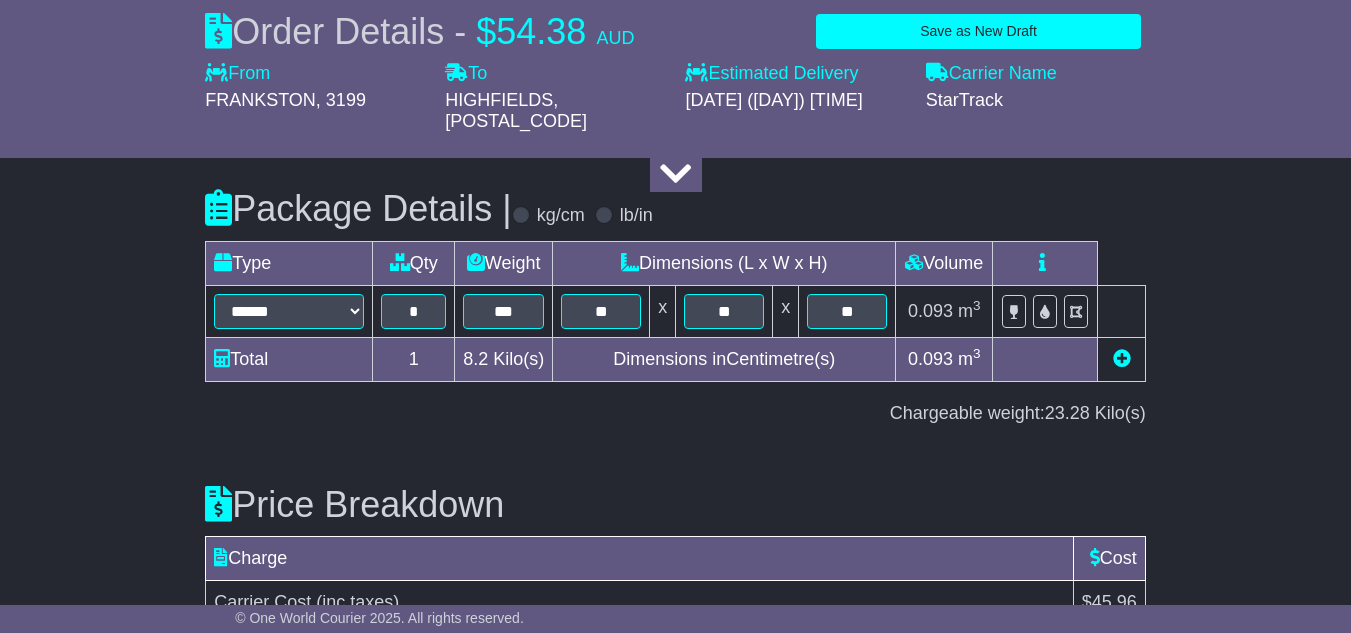 scroll, scrollTop: 326, scrollLeft: 0, axis: vertical 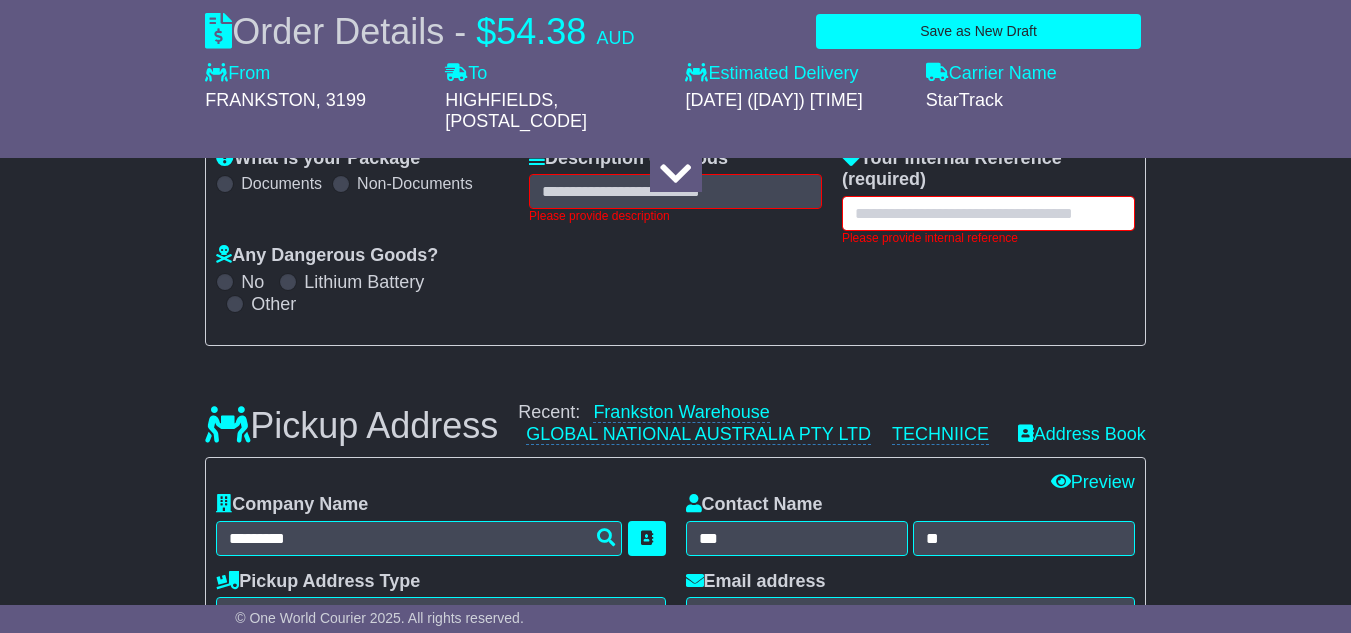 click at bounding box center [988, 213] 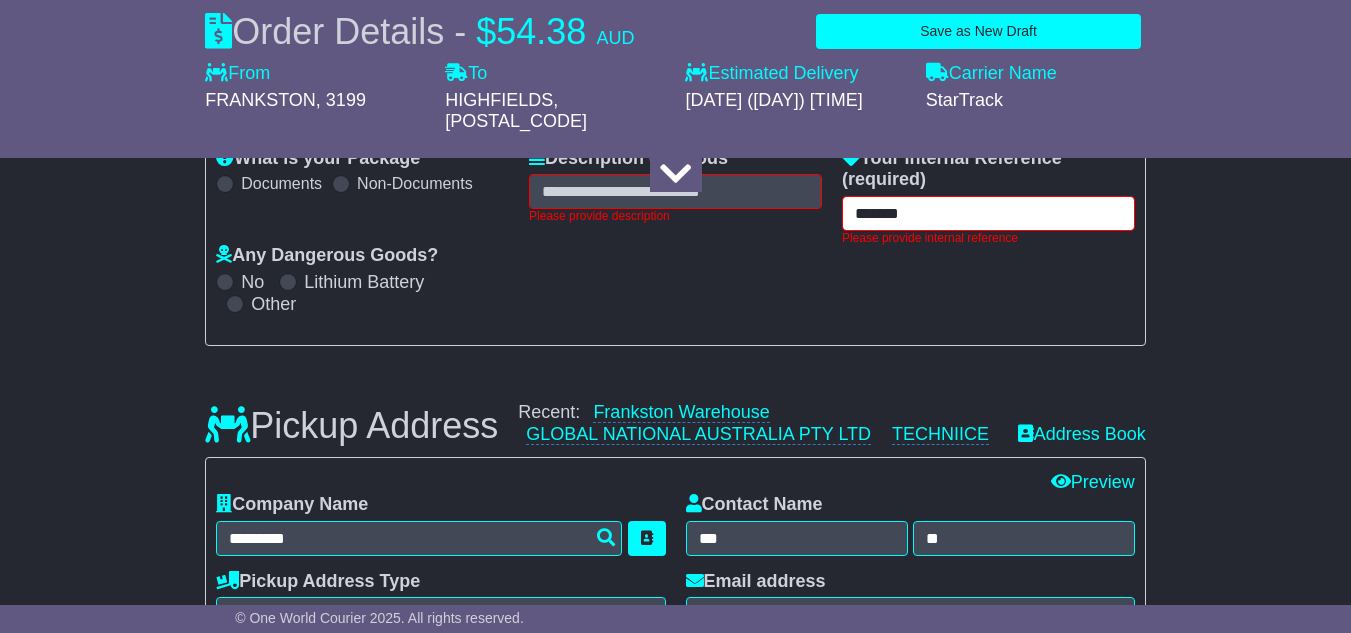 type on "*******" 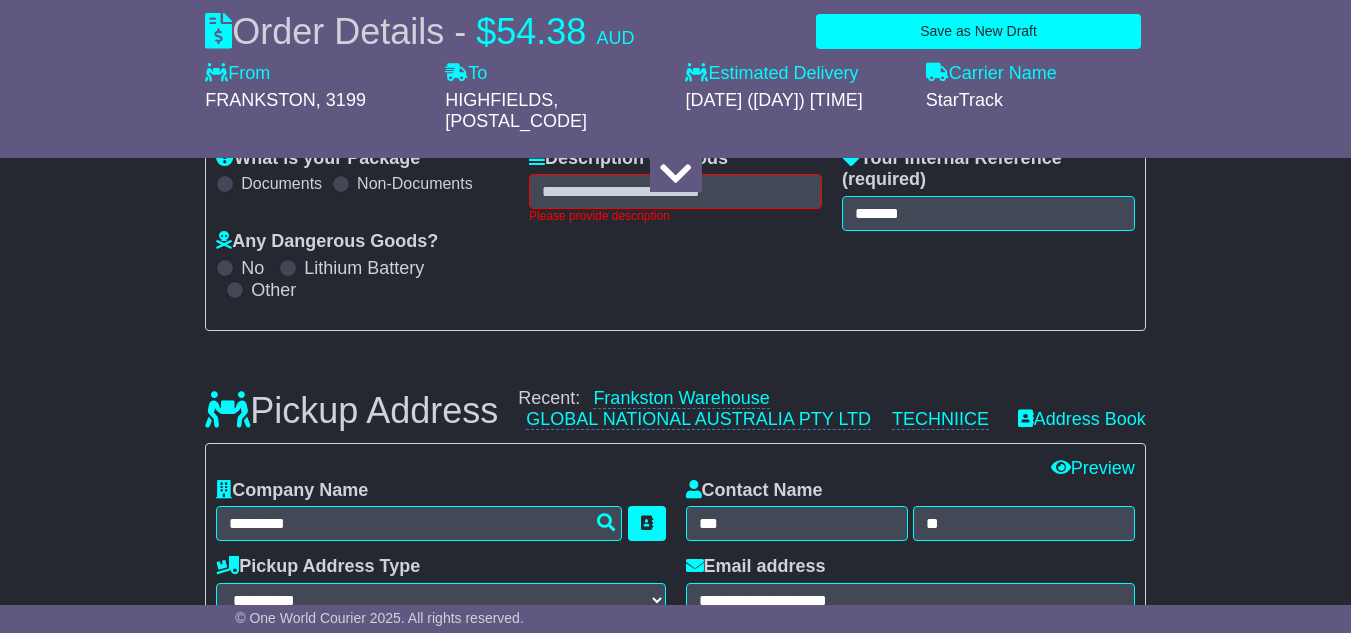 click on "What is your Package
Documents
Non-Documents
What are the Incoterms?
***
***
***
***
***
***
Description of Goods
Attention: dangerous goods are not allowed by service.
Please provide description
Your Internal Reference (required)
*******
Any Dangerous Goods?
No
Other" at bounding box center (675, 232) 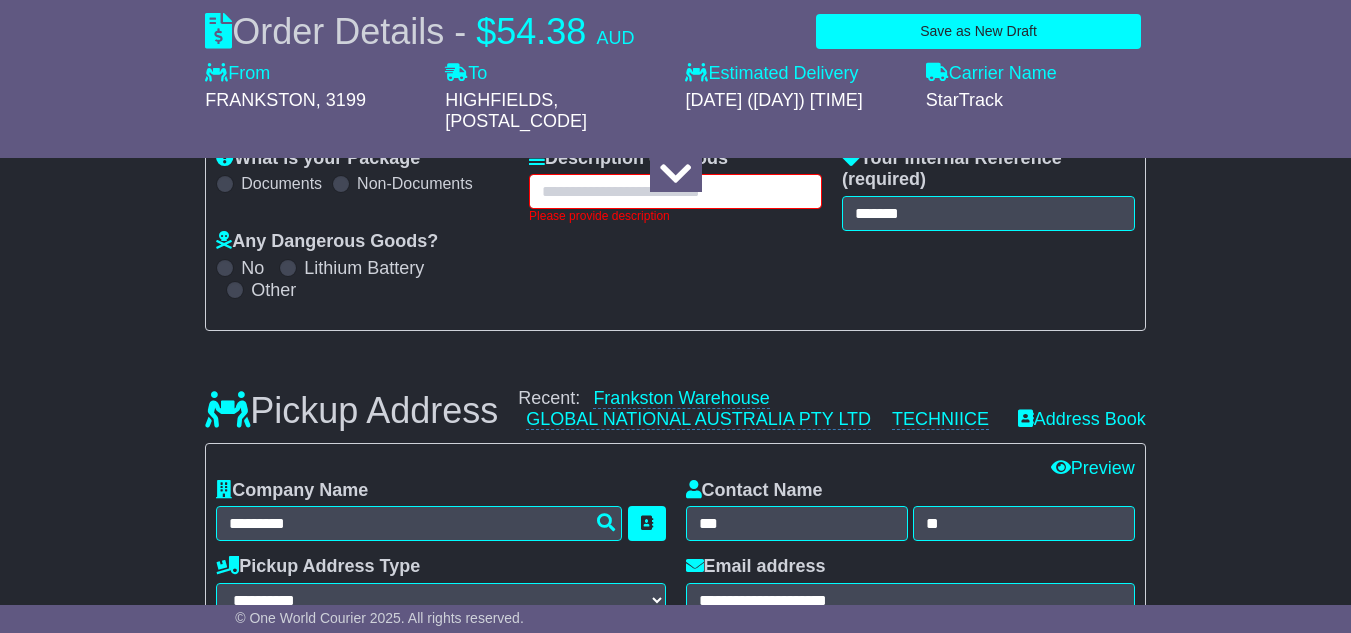 click at bounding box center (675, 191) 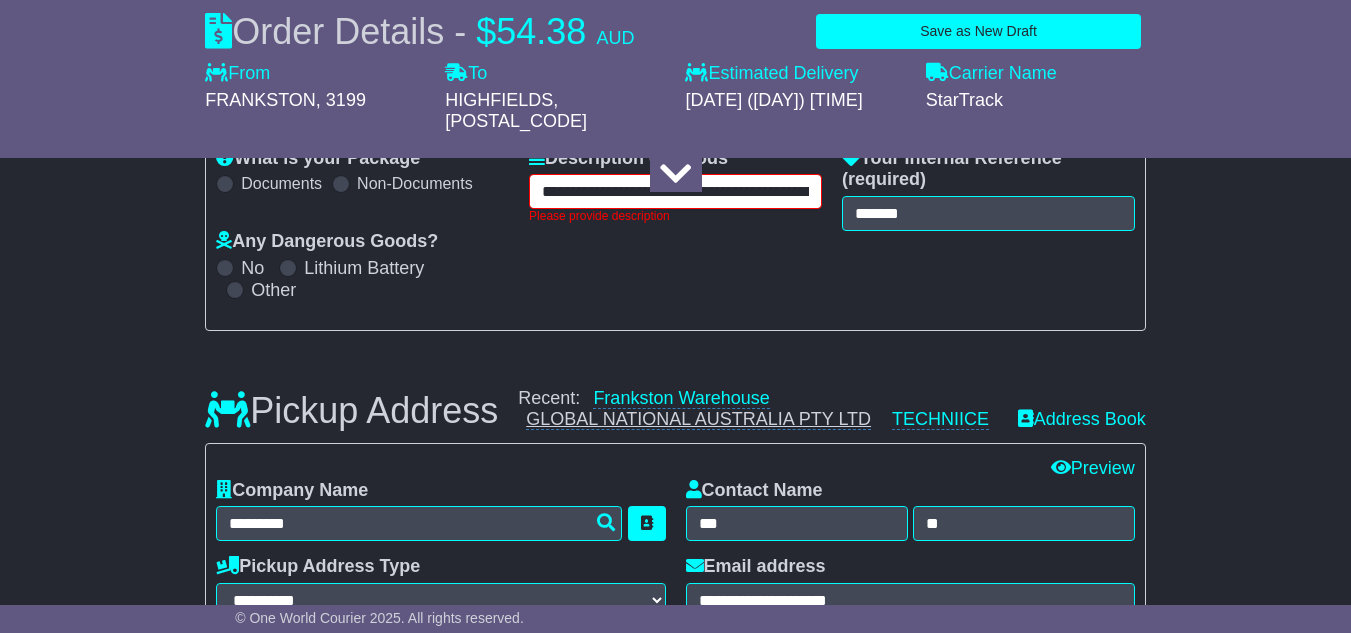 scroll, scrollTop: 0, scrollLeft: 93, axis: horizontal 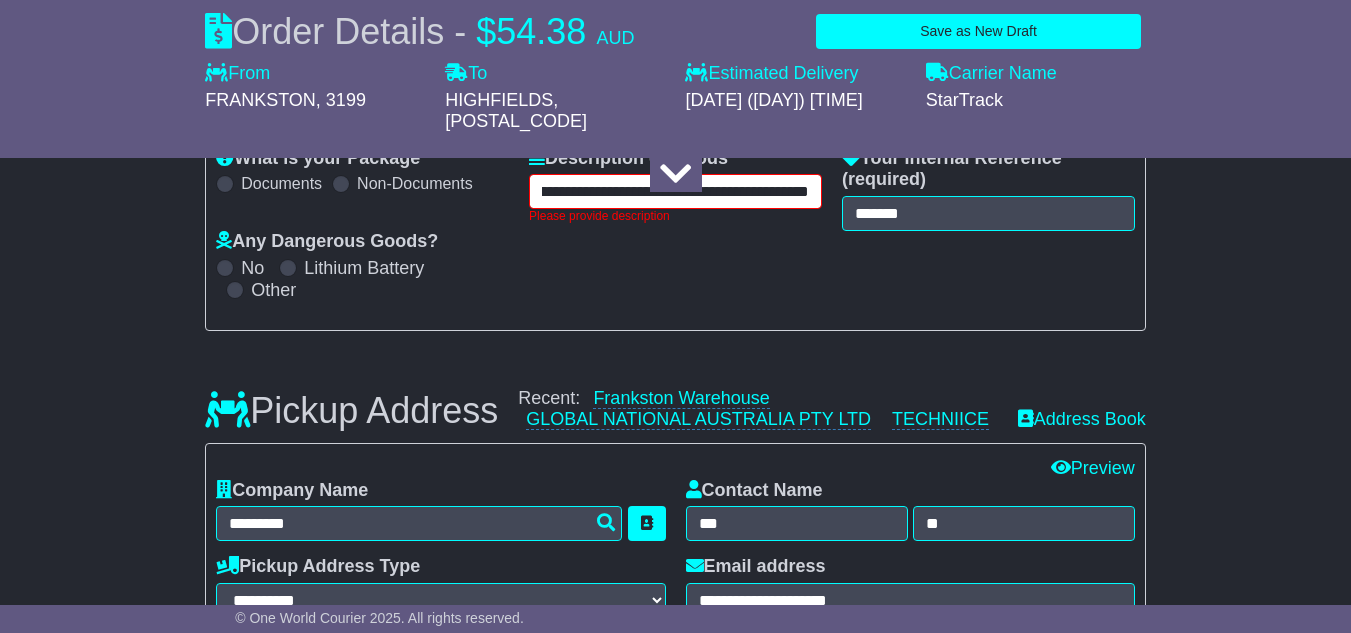 drag, startPoint x: 717, startPoint y: 200, endPoint x: 707, endPoint y: 203, distance: 10.440307 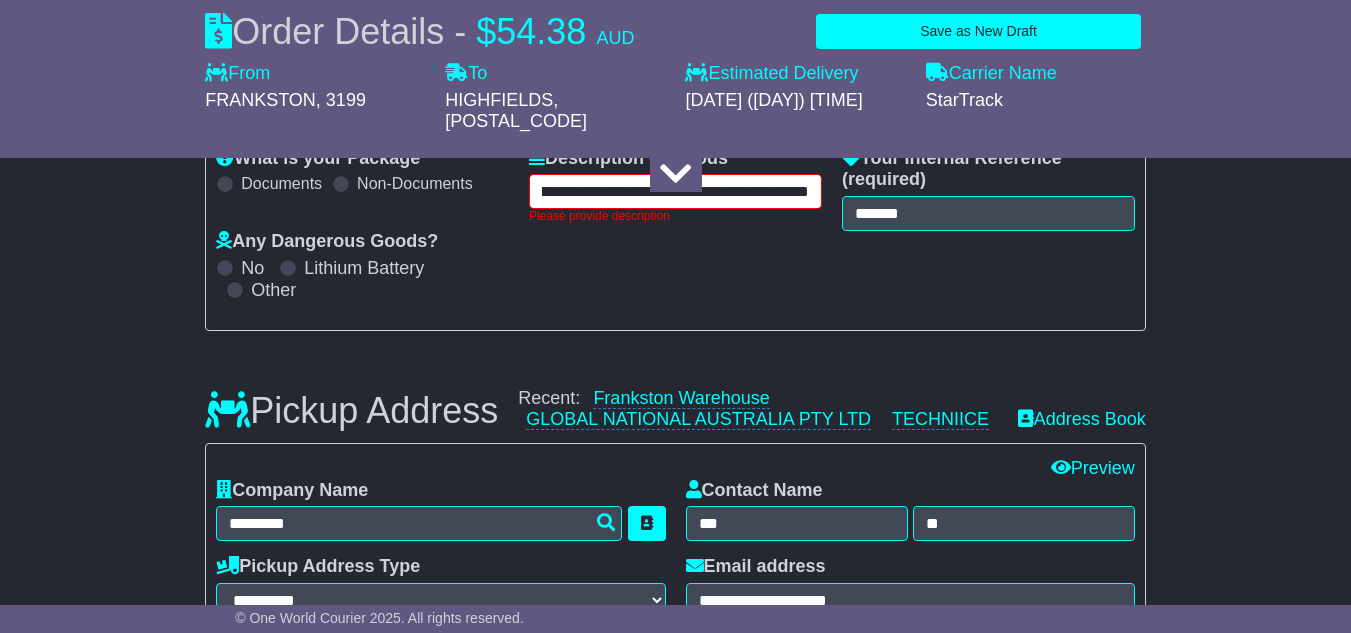 scroll, scrollTop: 0, scrollLeft: 87, axis: horizontal 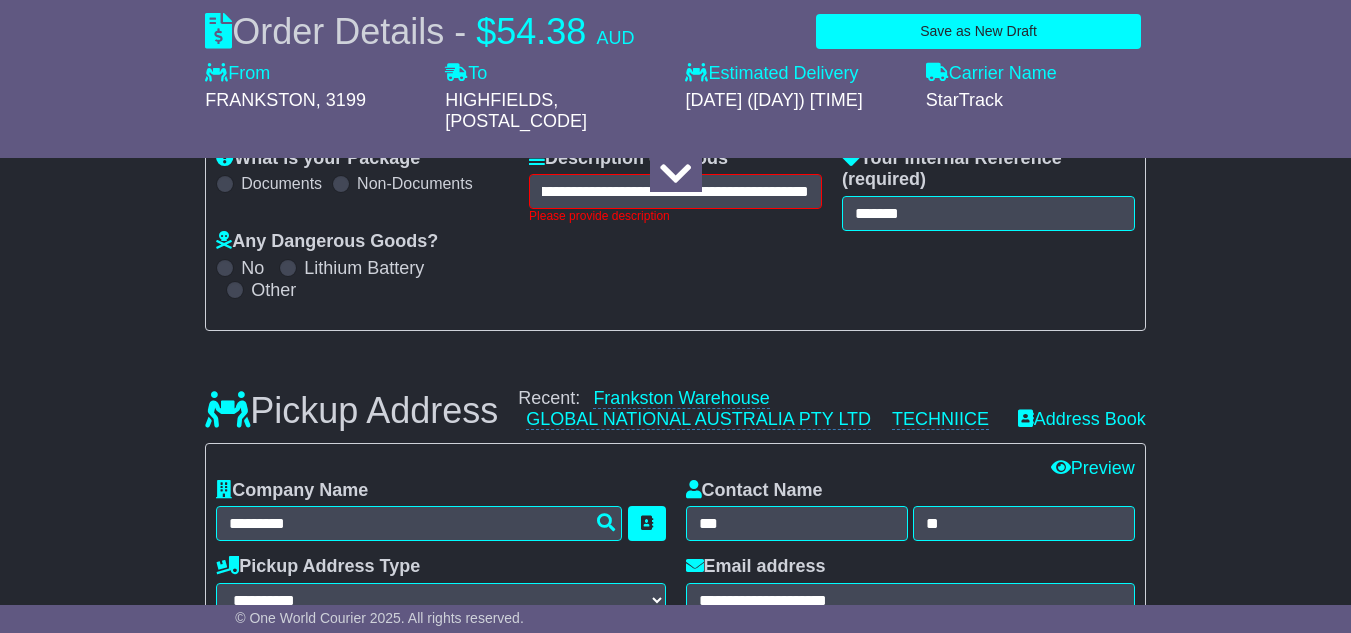 click on "**********" at bounding box center [675, 232] 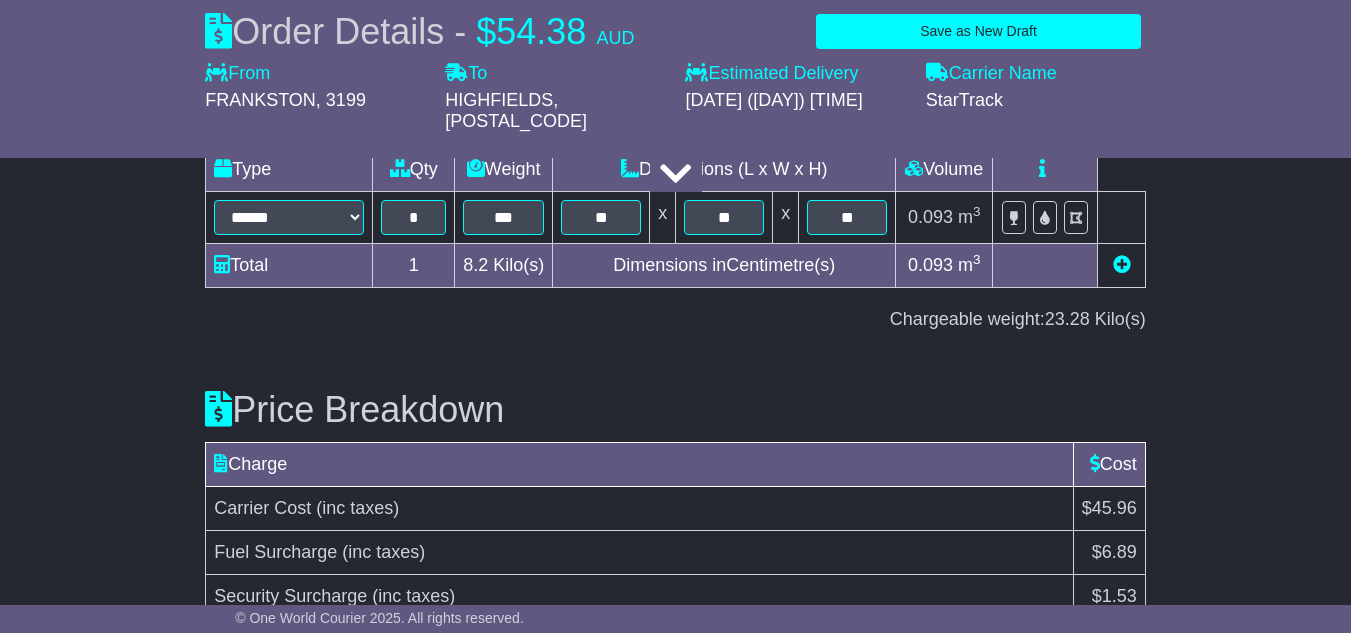 scroll, scrollTop: 2646, scrollLeft: 0, axis: vertical 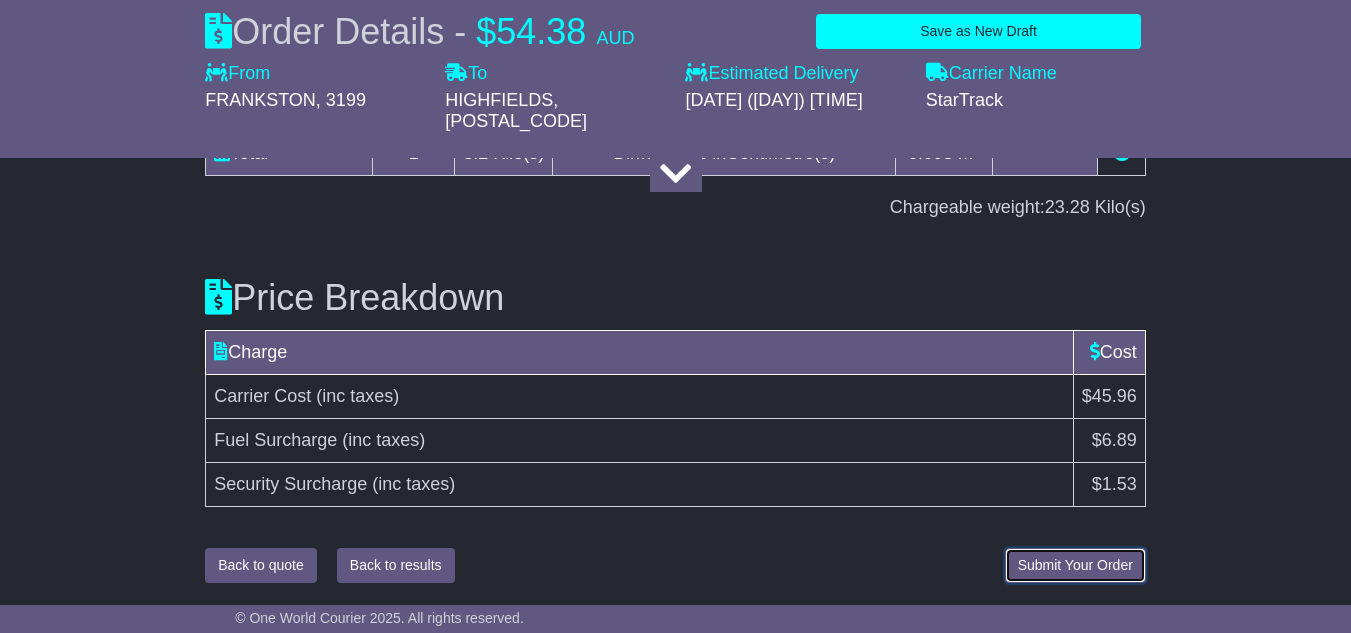 click on "Submit Your Order" at bounding box center [1075, 565] 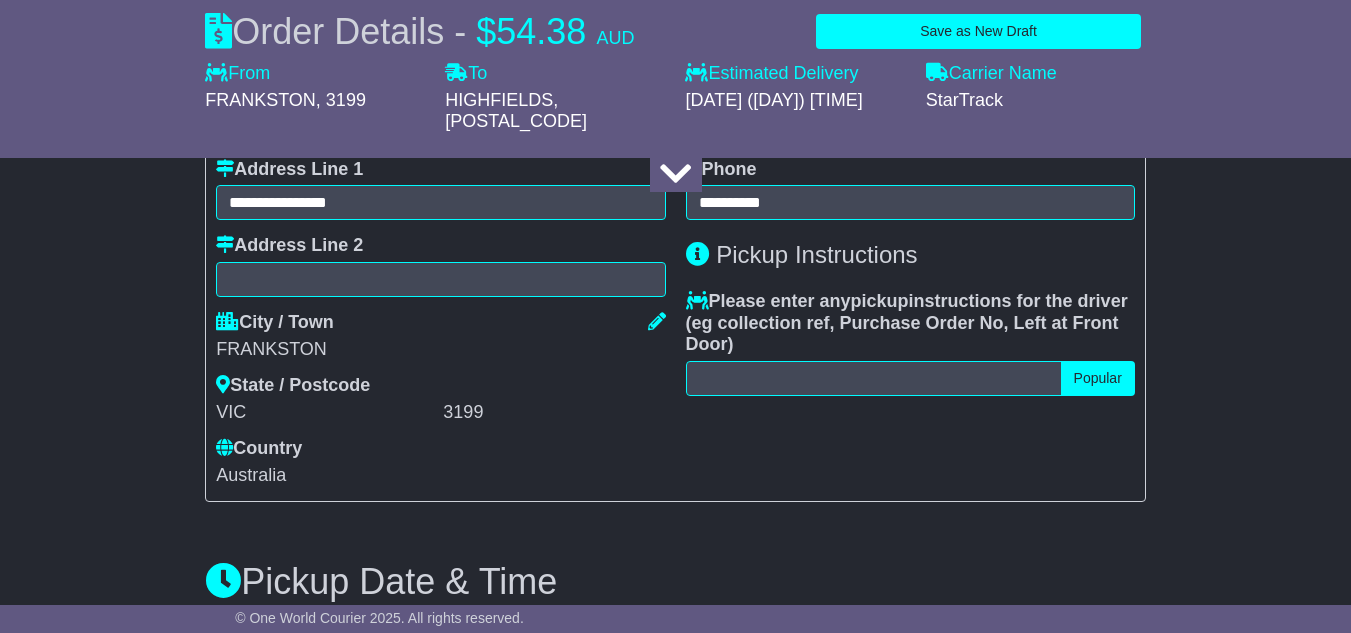 scroll, scrollTop: 1400, scrollLeft: 0, axis: vertical 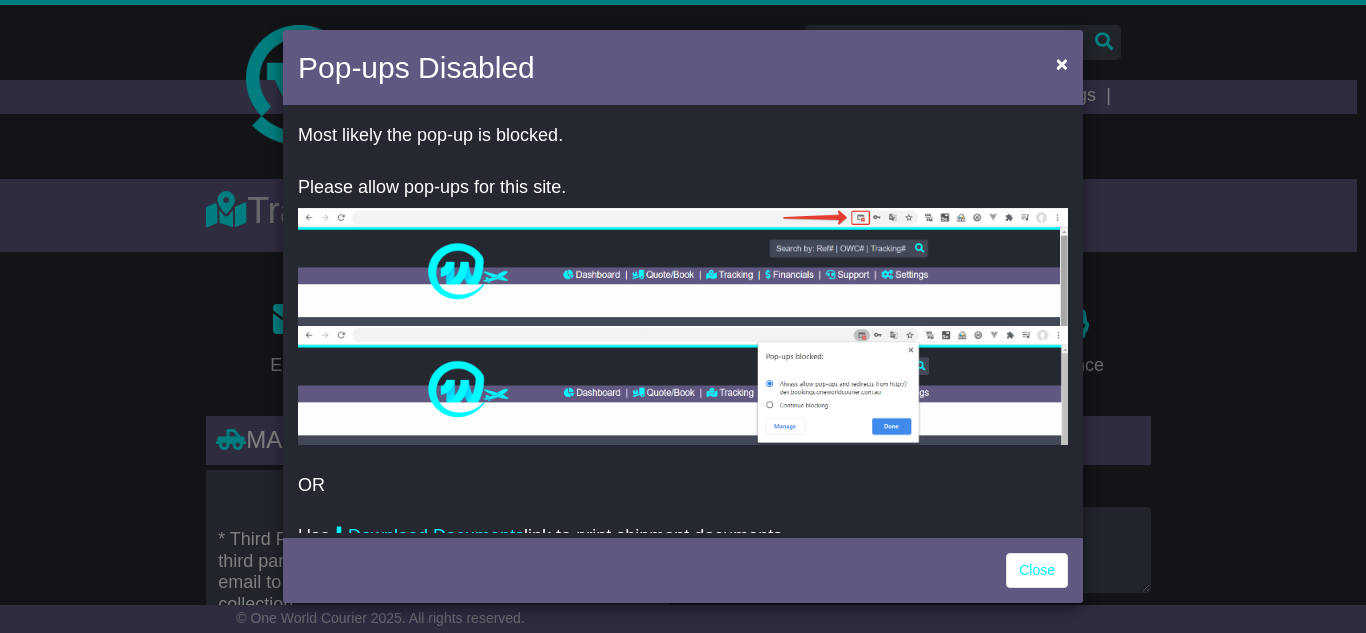 click on "Close" at bounding box center (683, 568) 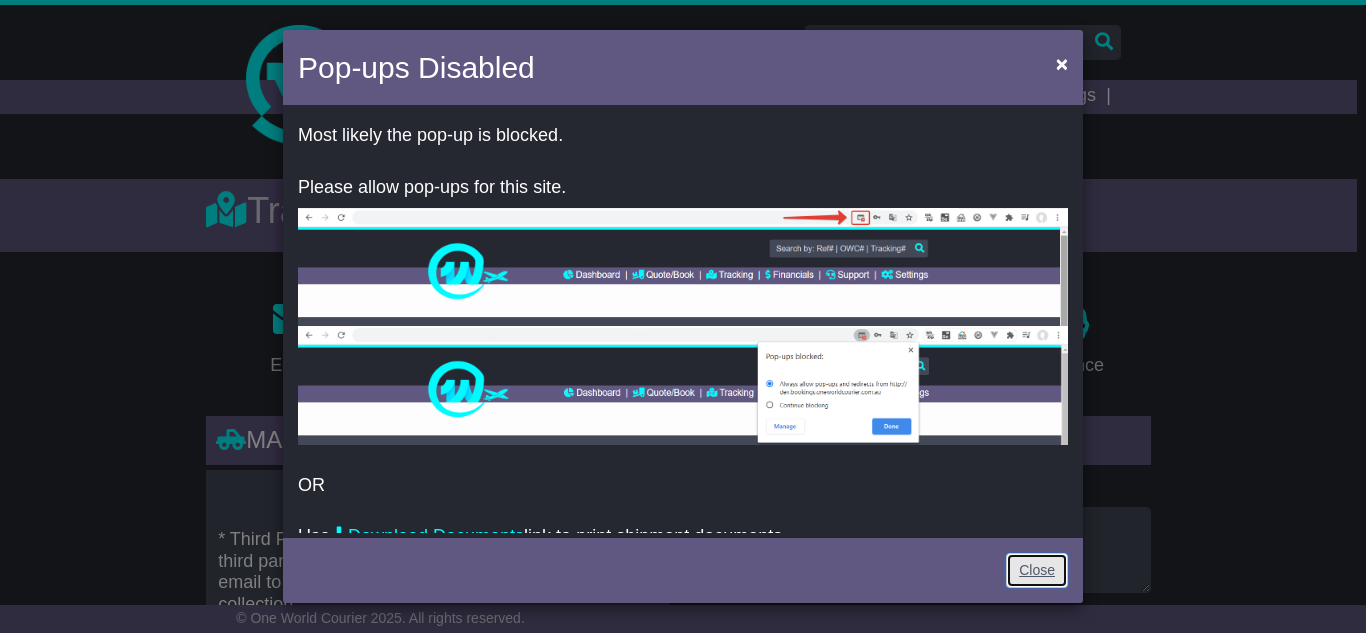 click on "Close" at bounding box center (1037, 570) 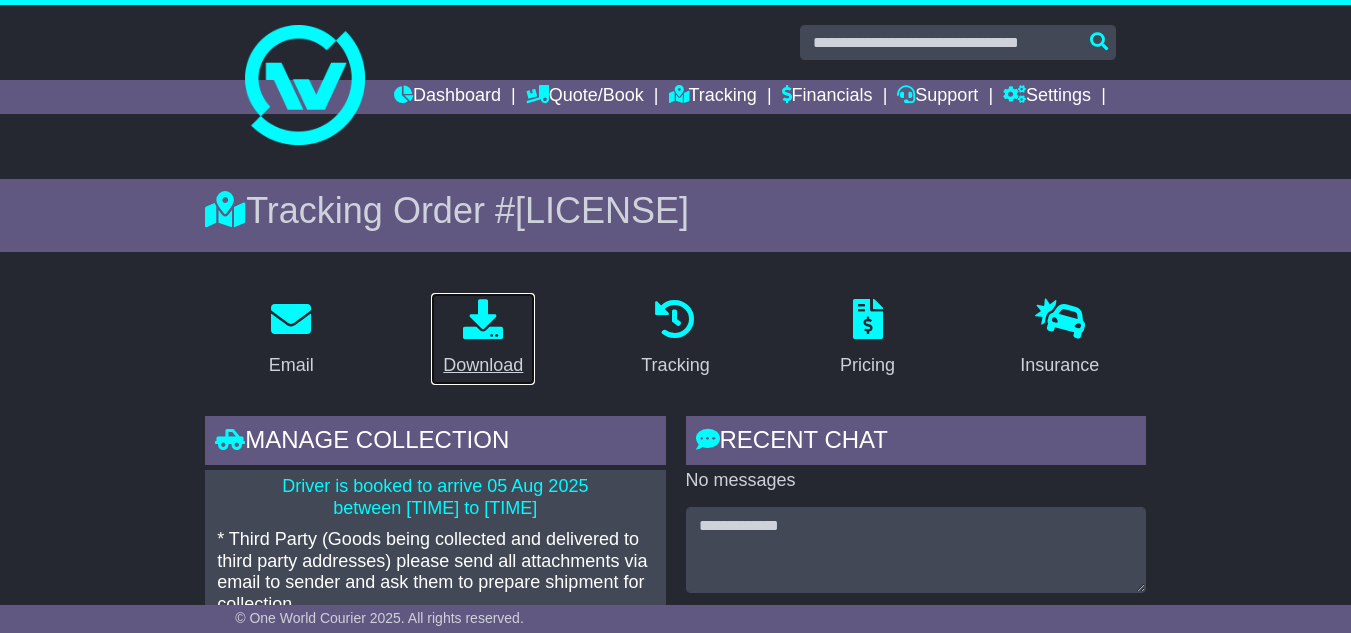 click at bounding box center [483, 320] 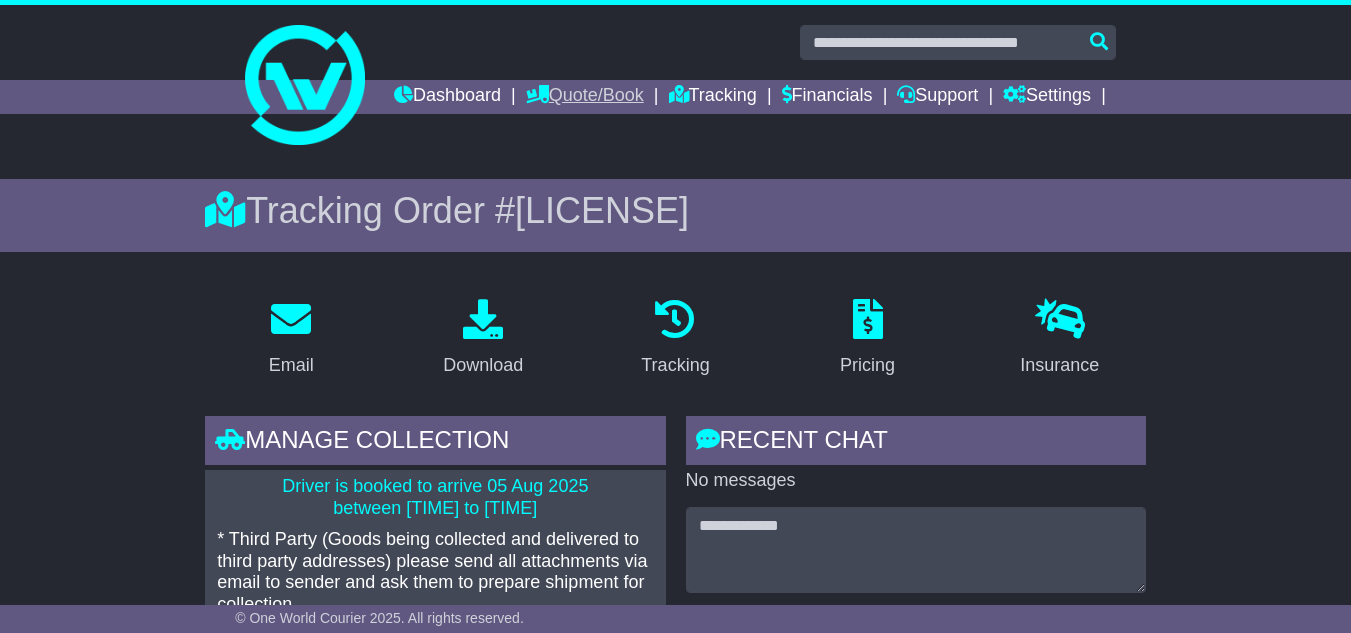 click on "Quote/Book" at bounding box center [585, 97] 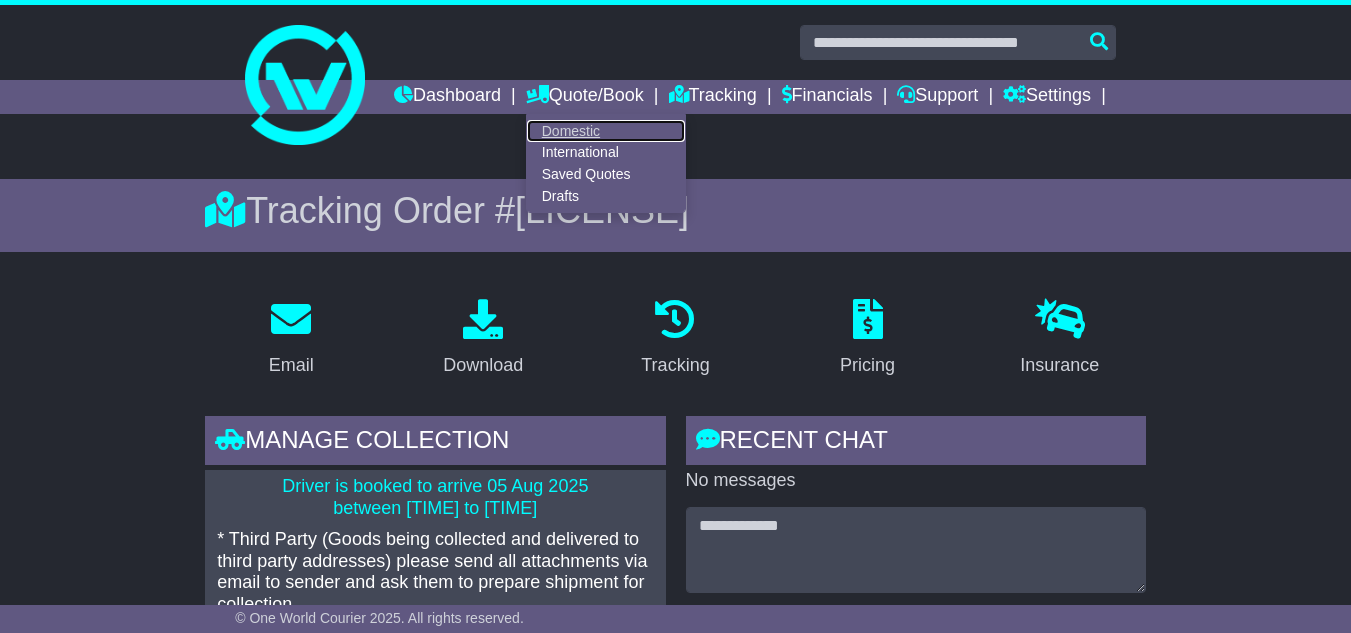 click on "Domestic" at bounding box center (606, 131) 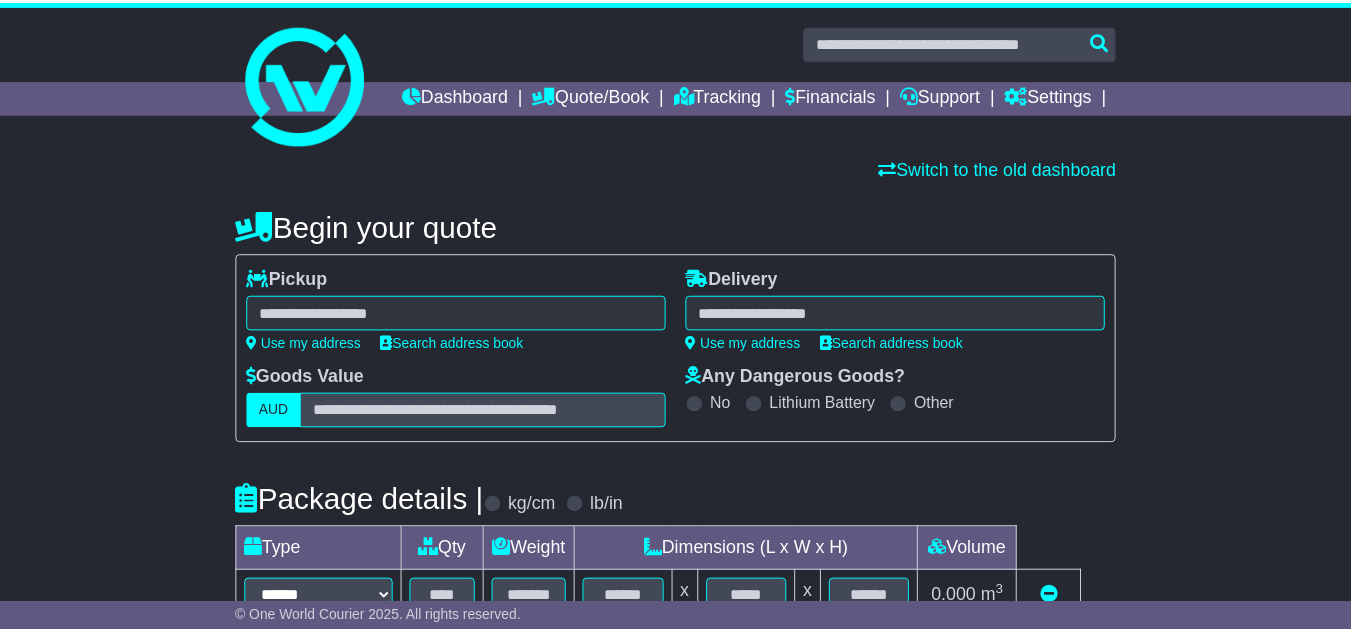 scroll, scrollTop: 0, scrollLeft: 0, axis: both 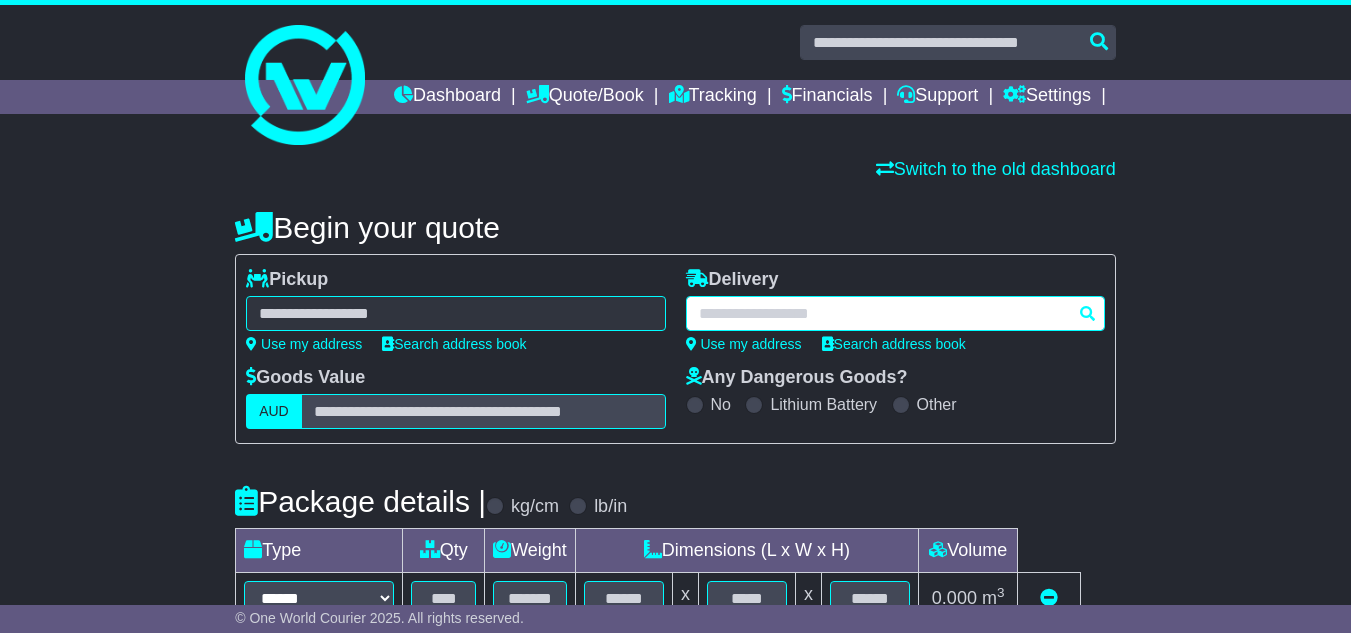 click at bounding box center [895, 313] 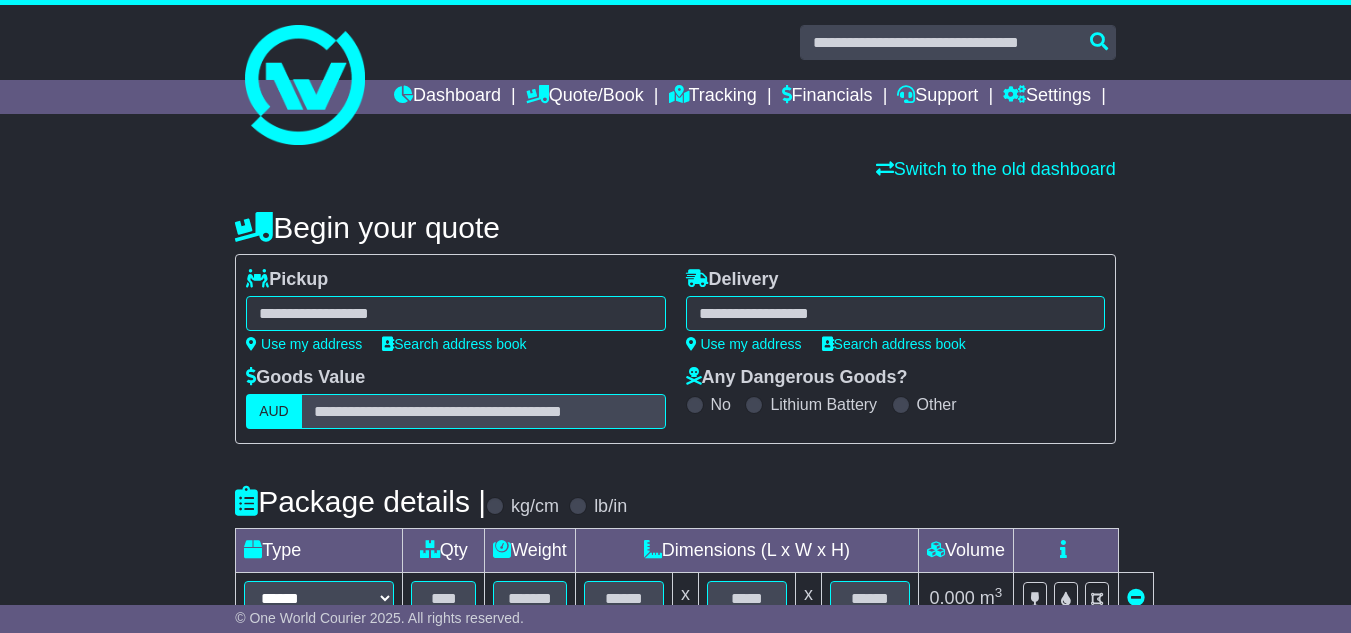 click on "**********" at bounding box center [895, 313] 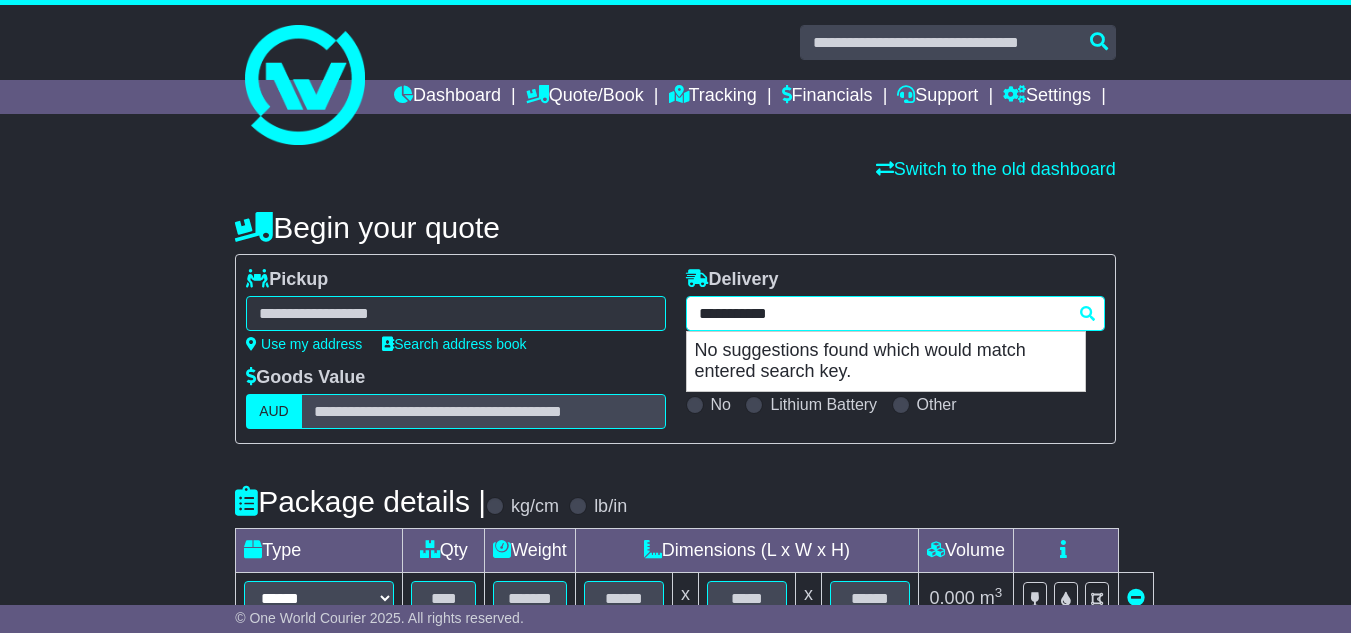 paste on "**********" 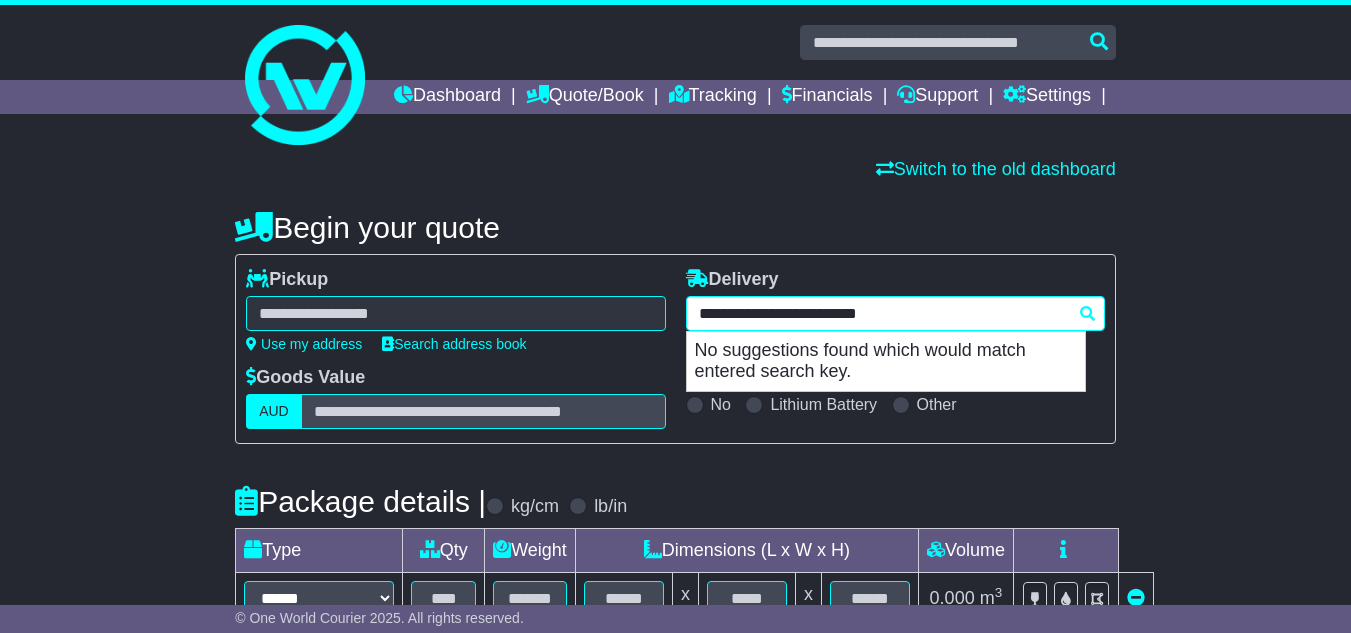 drag, startPoint x: 793, startPoint y: 344, endPoint x: 699, endPoint y: 348, distance: 94.08507 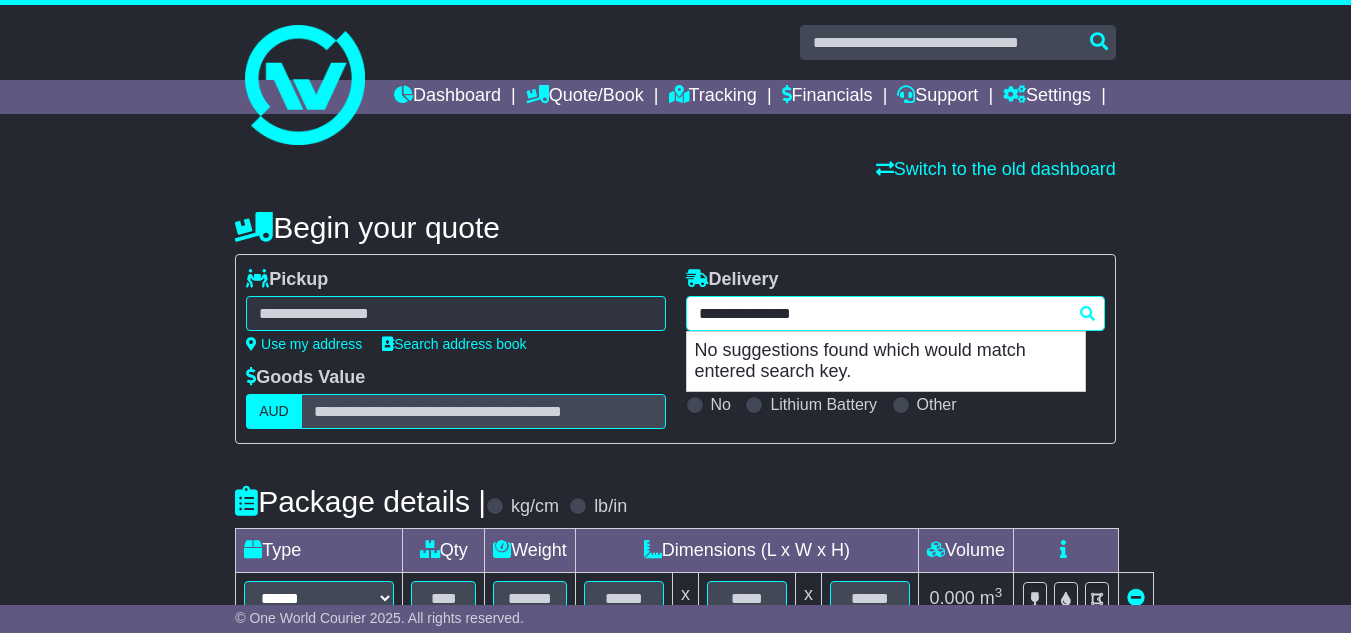 click on "**********" at bounding box center (895, 313) 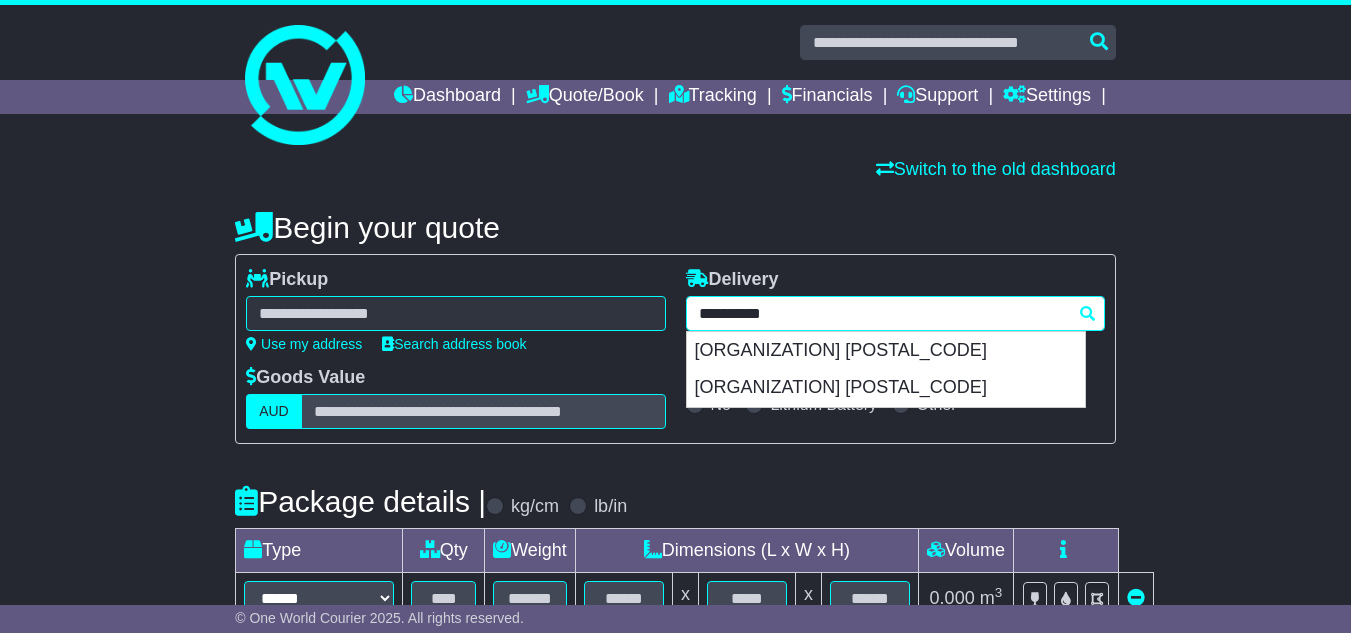 click on "**********" at bounding box center [895, 313] 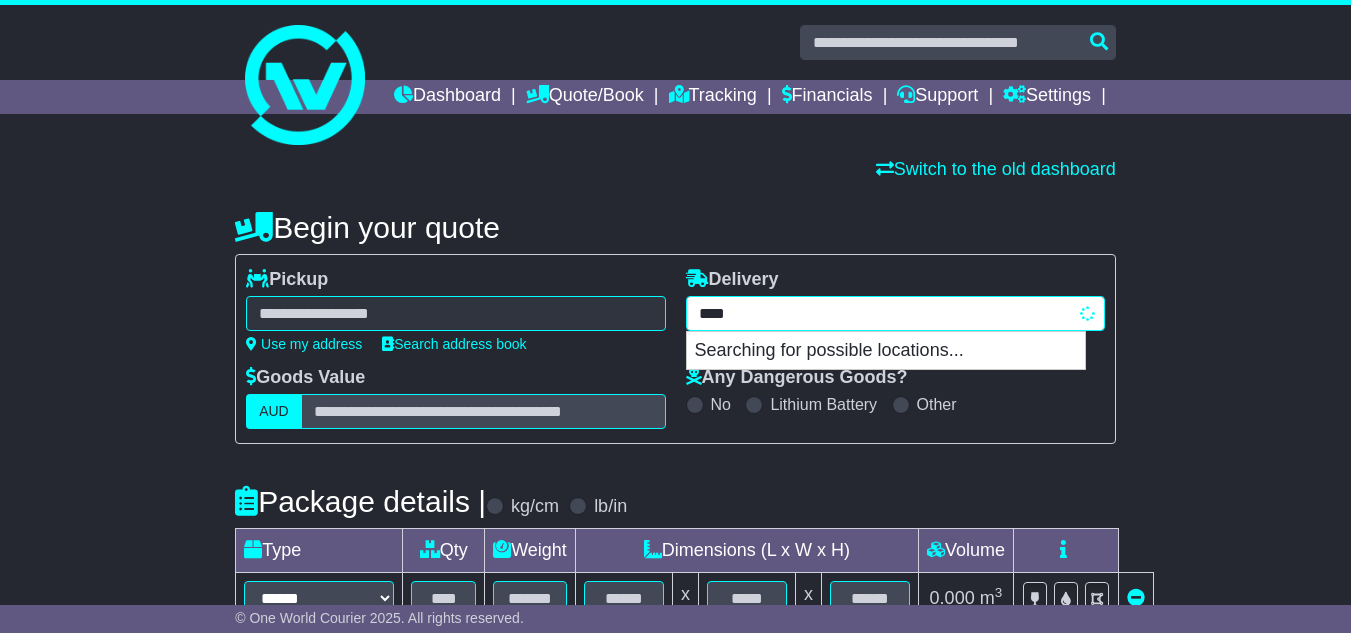 type on "****" 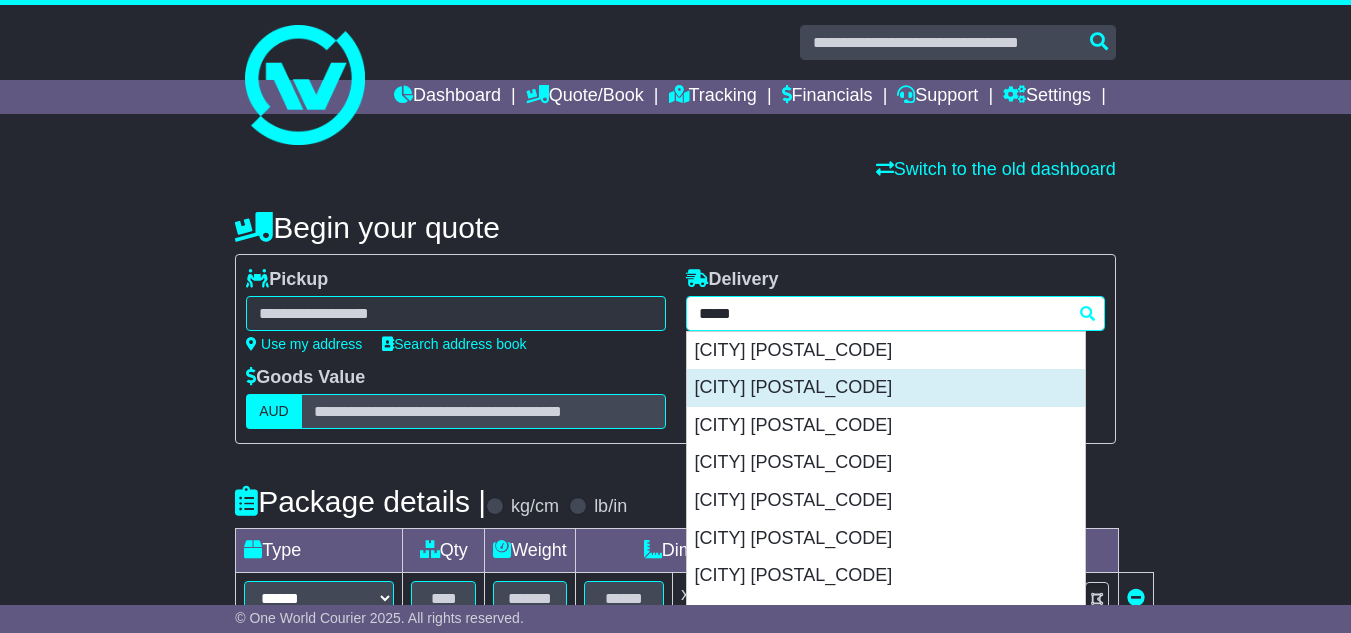 click on "[CITY] [POSTAL_CODE]" at bounding box center [886, 388] 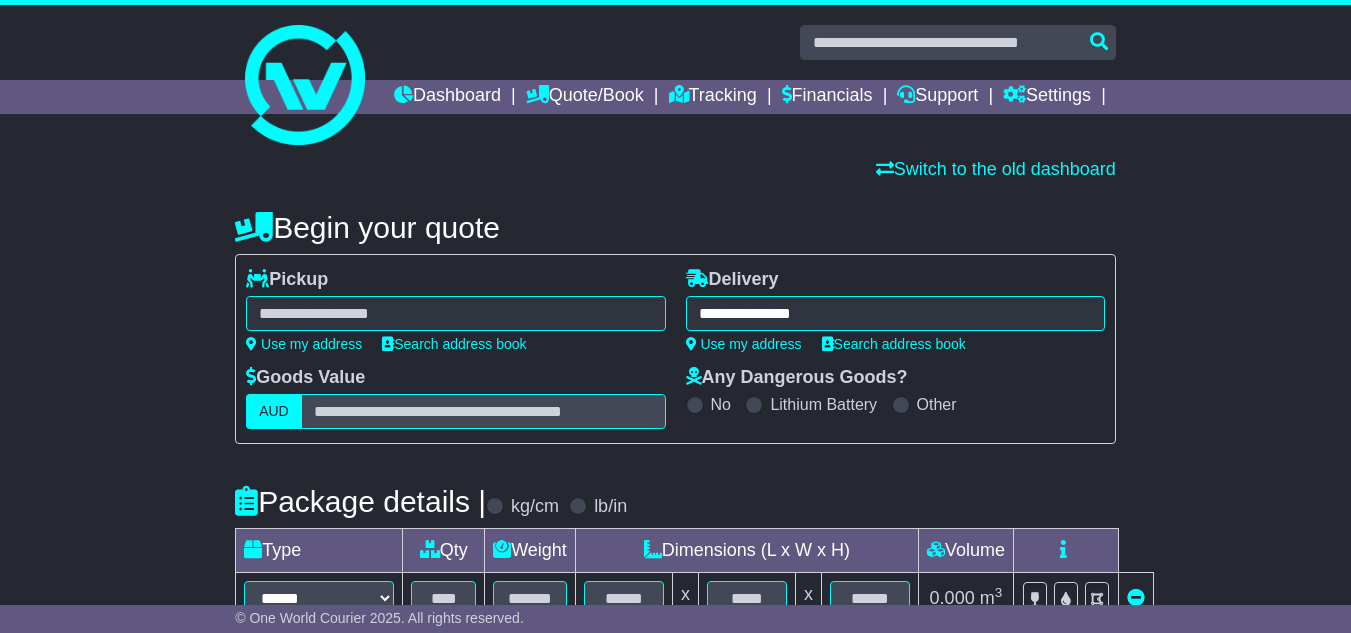 type on "**********" 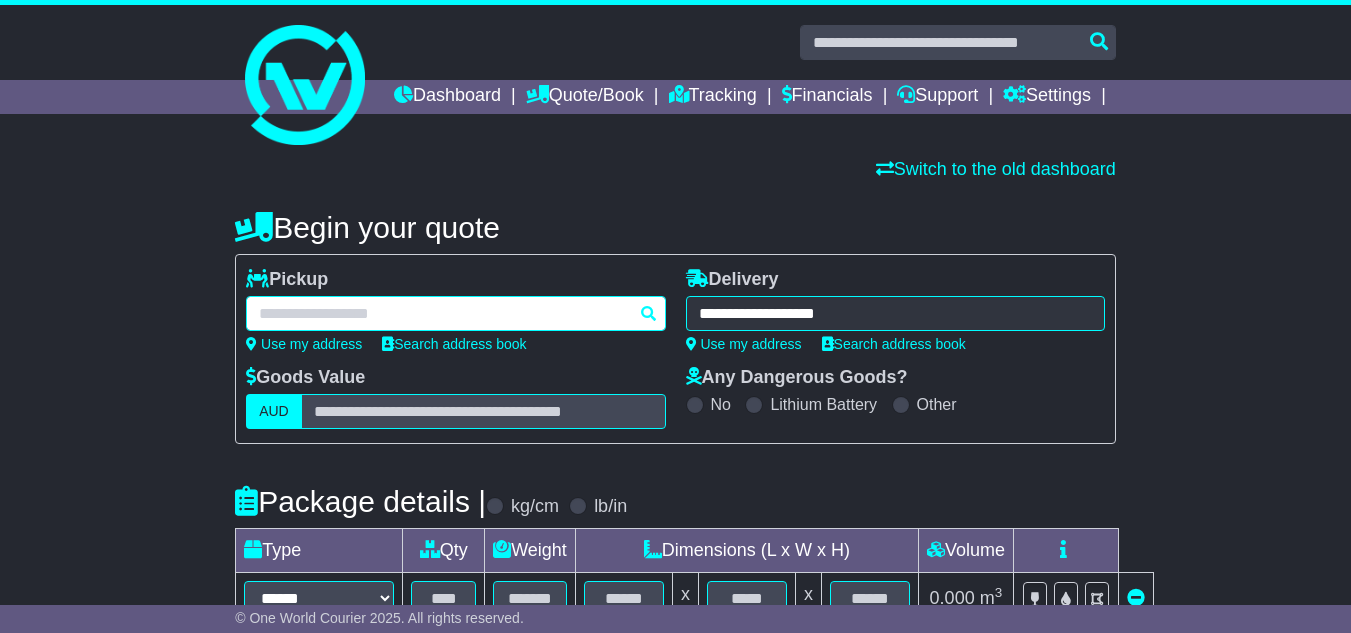 click at bounding box center [455, 313] 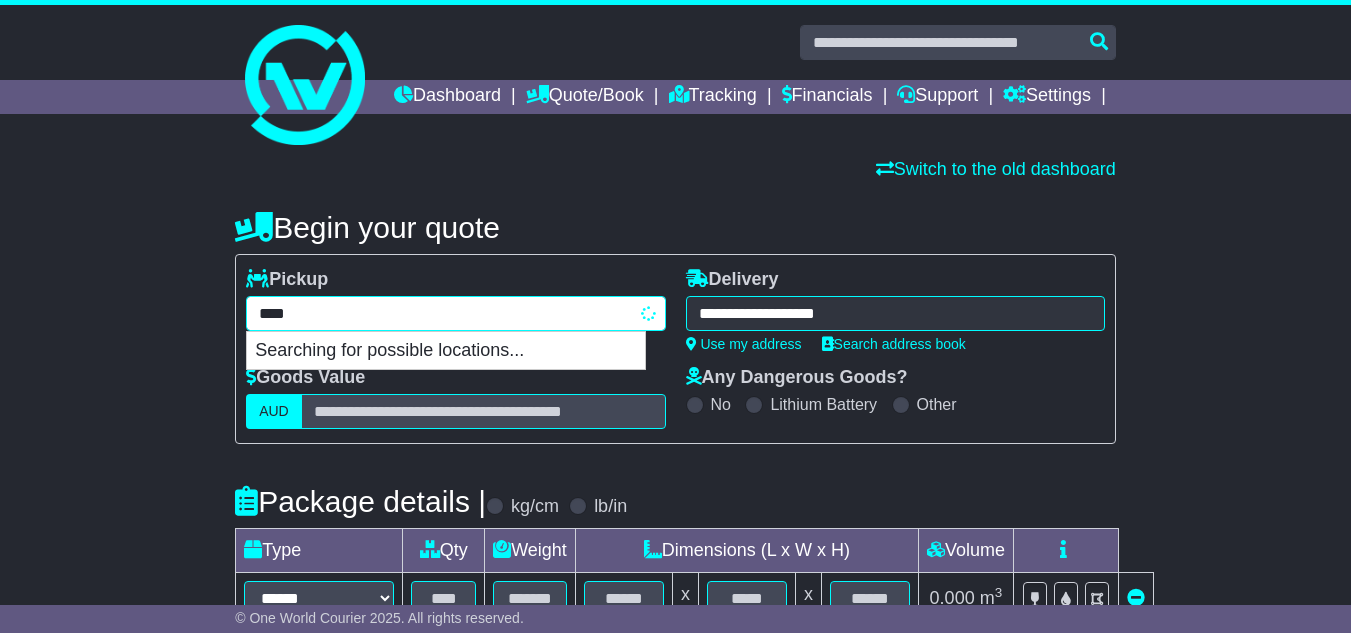type on "****" 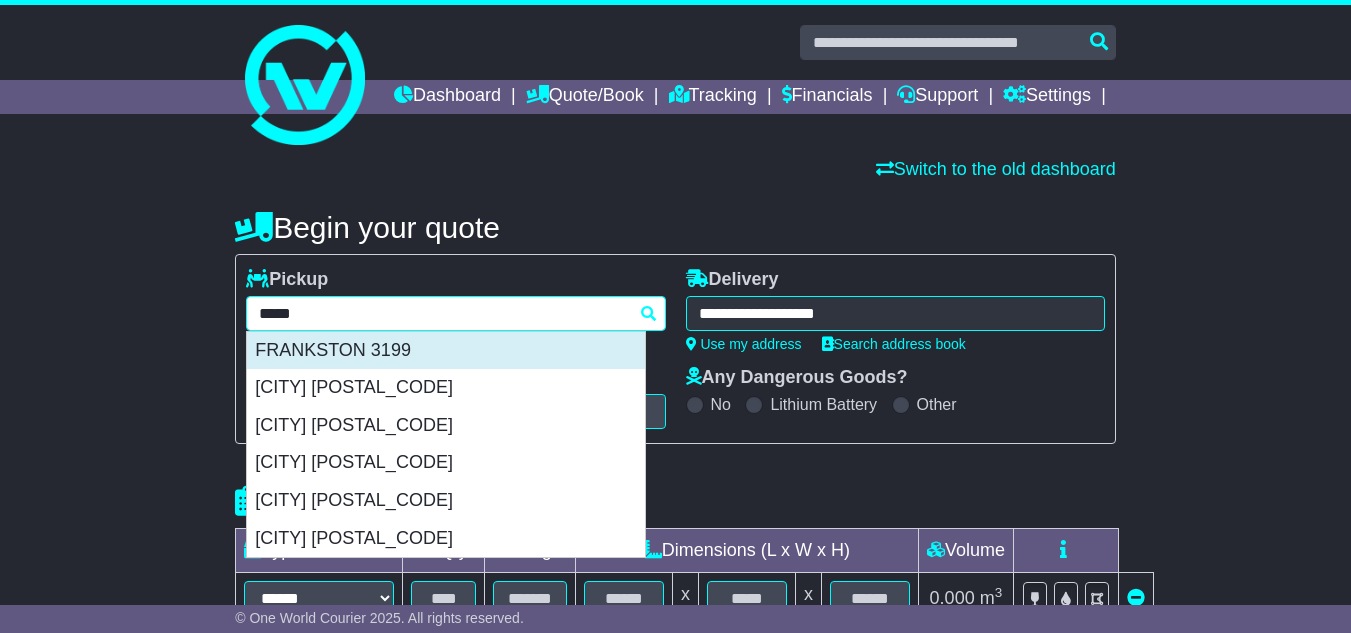 click on "FRANKSTON 3199" at bounding box center [446, 351] 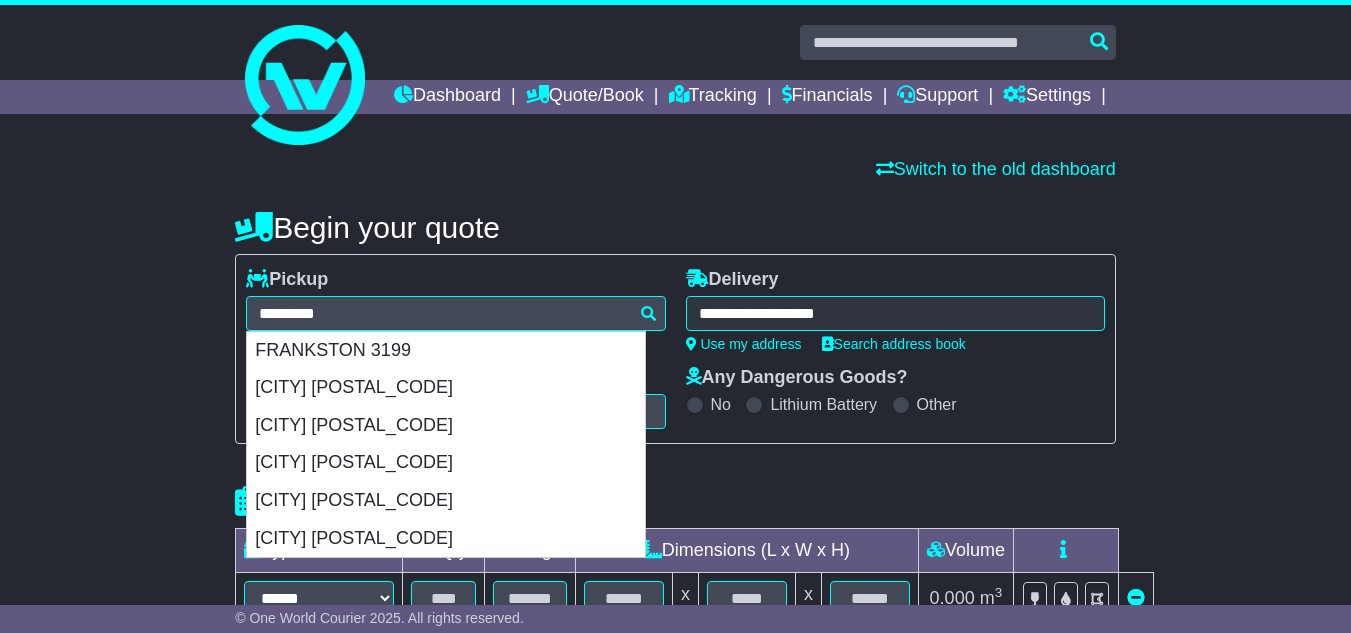 type on "**********" 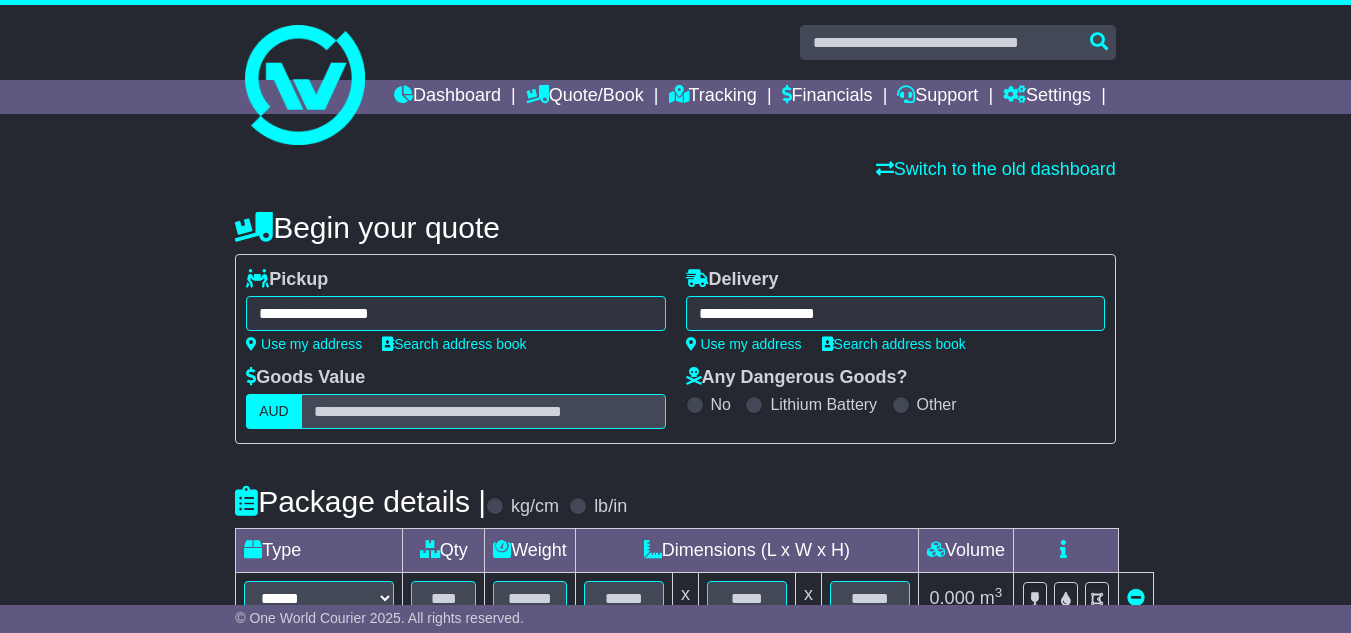 click on "**********" at bounding box center [675, 604] 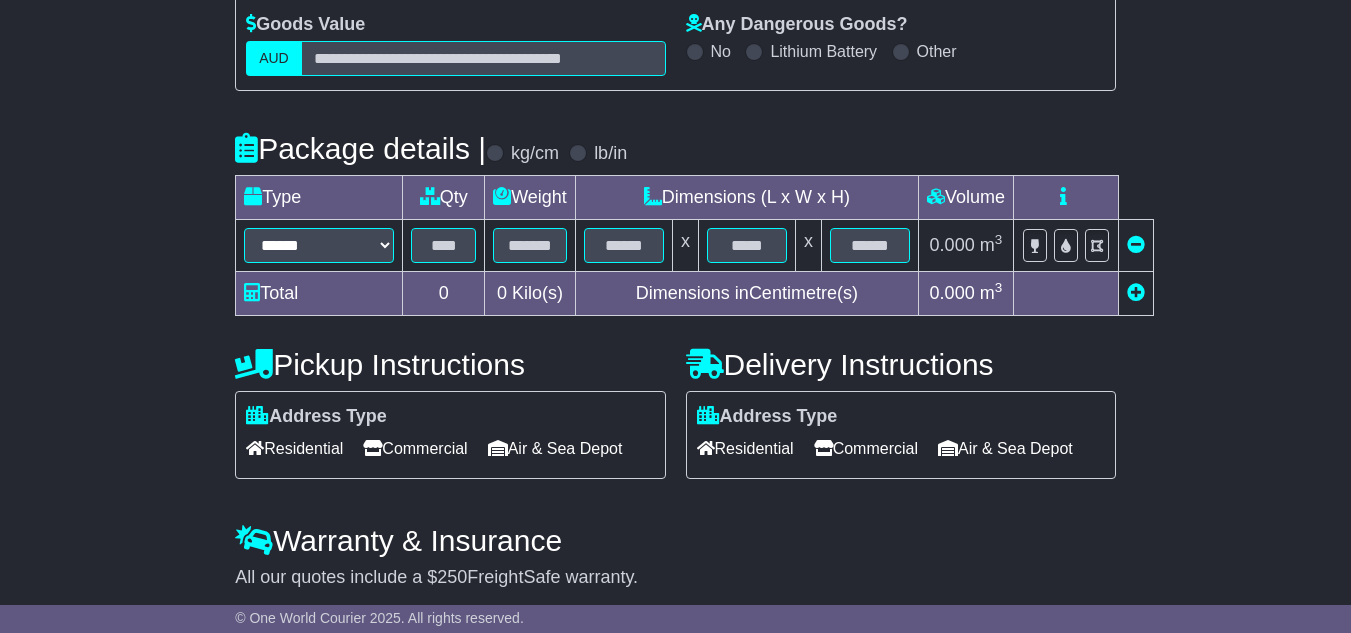 scroll, scrollTop: 400, scrollLeft: 0, axis: vertical 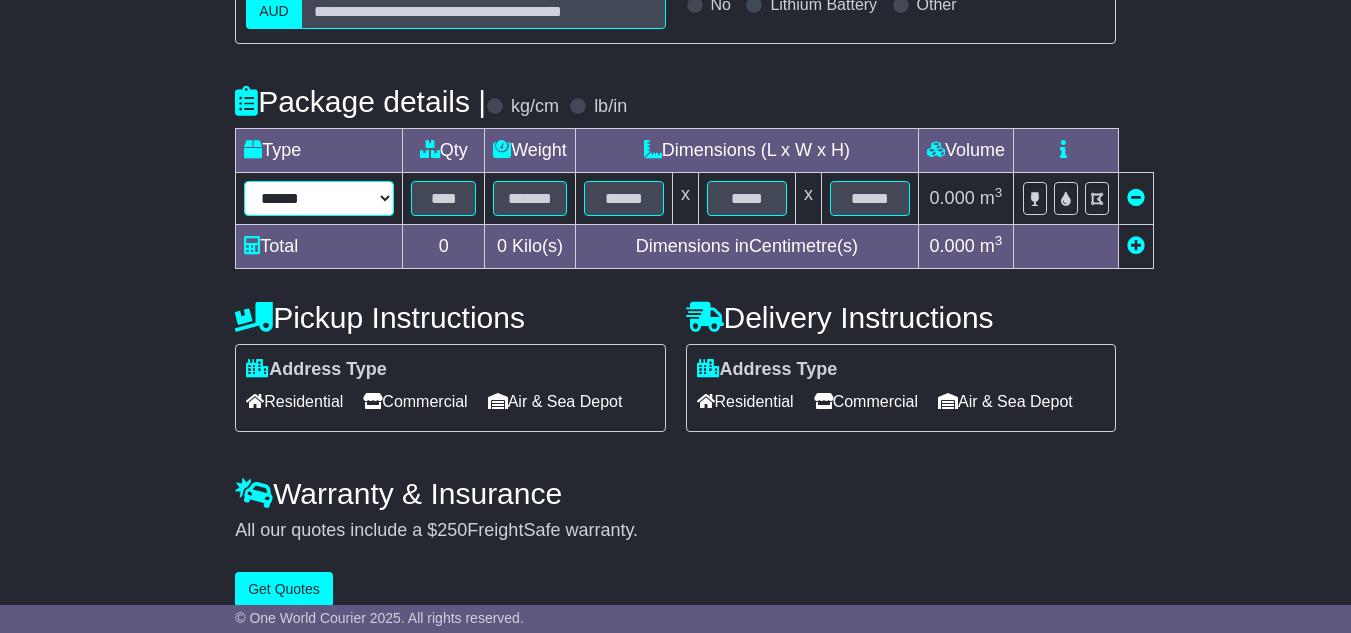 drag, startPoint x: 323, startPoint y: 234, endPoint x: 323, endPoint y: 249, distance: 15 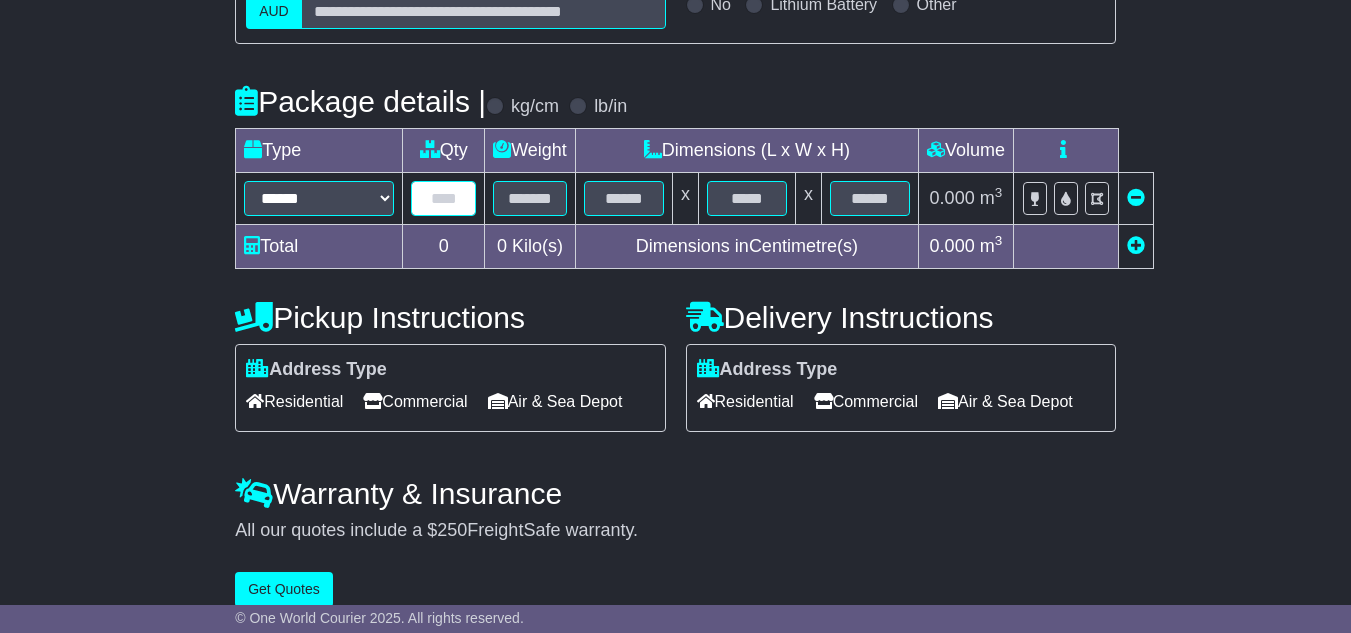 click at bounding box center [443, 198] 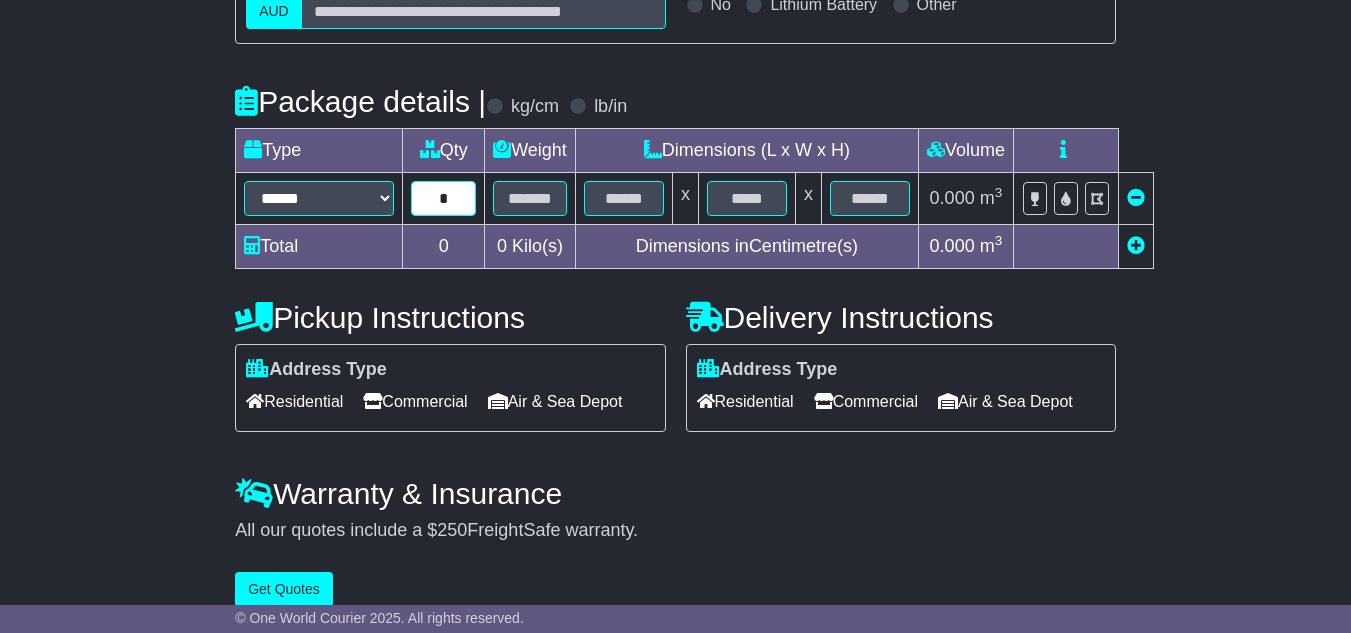 type on "*" 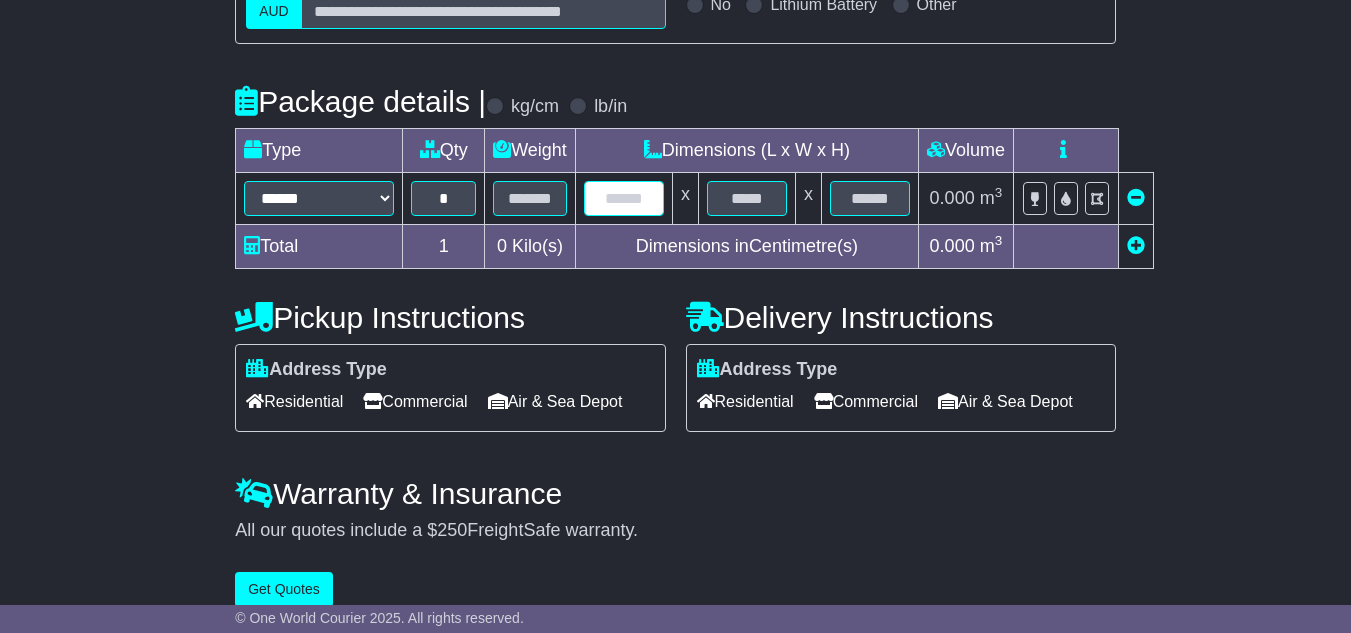 click at bounding box center [624, 198] 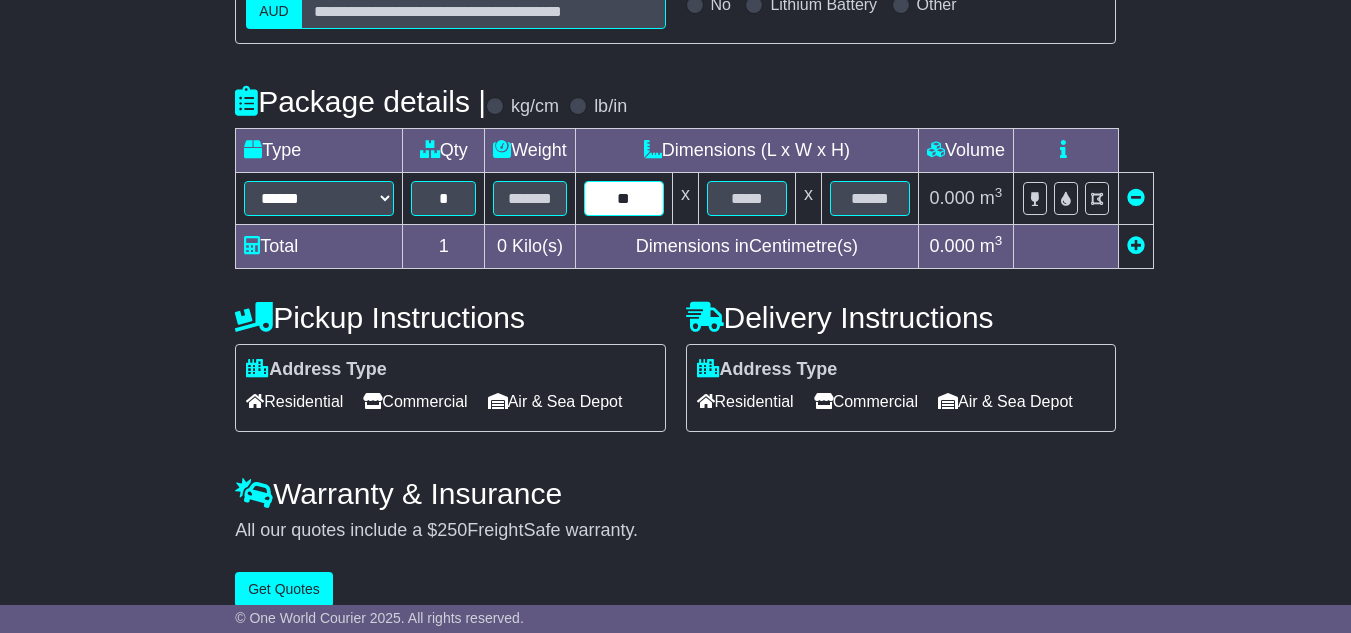 type on "**" 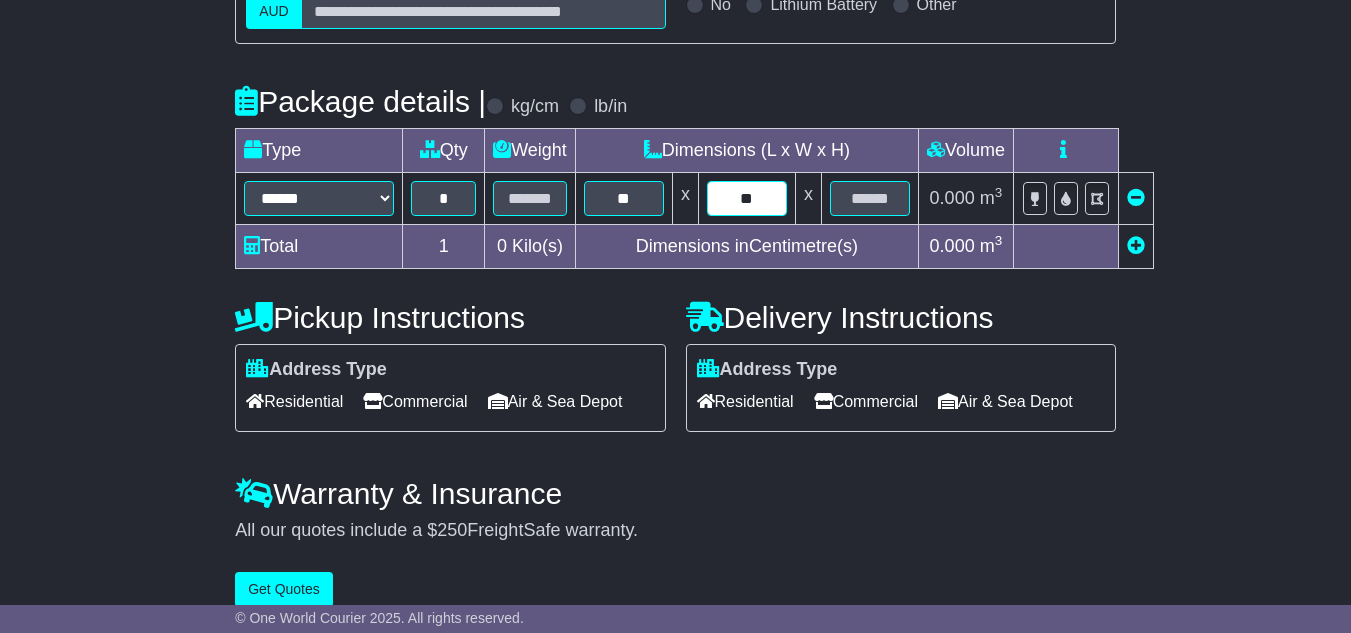 type on "**" 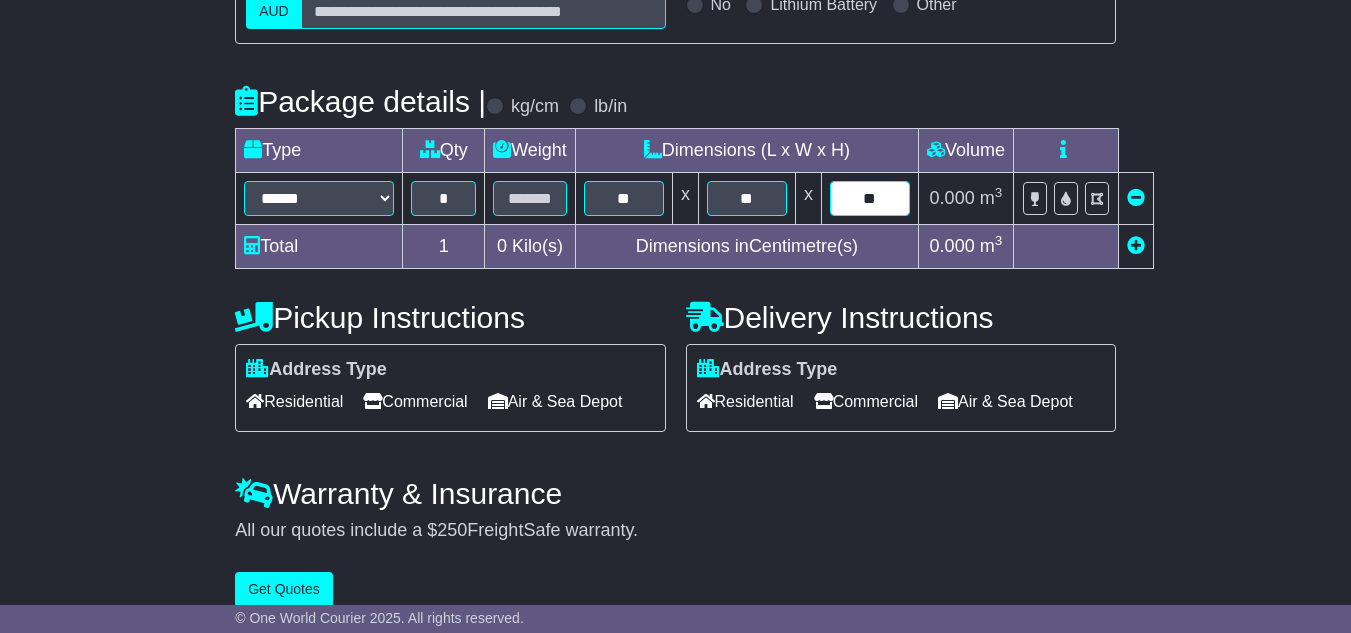 type on "**" 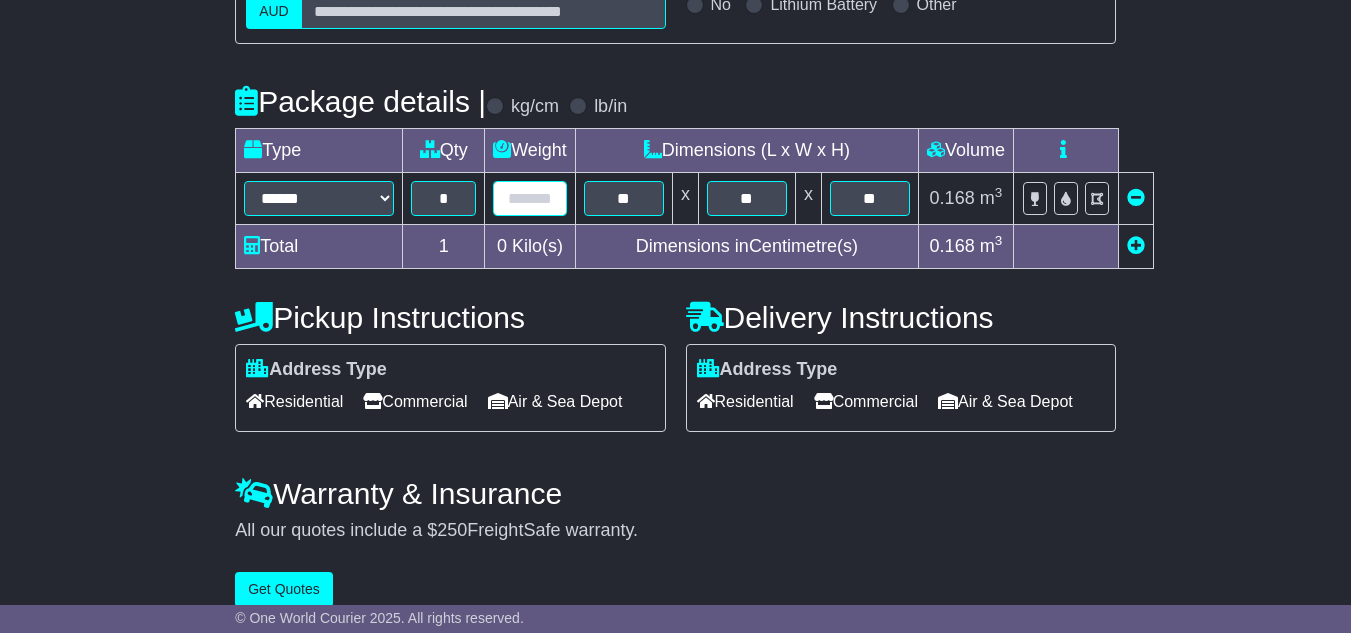 click at bounding box center [530, 198] 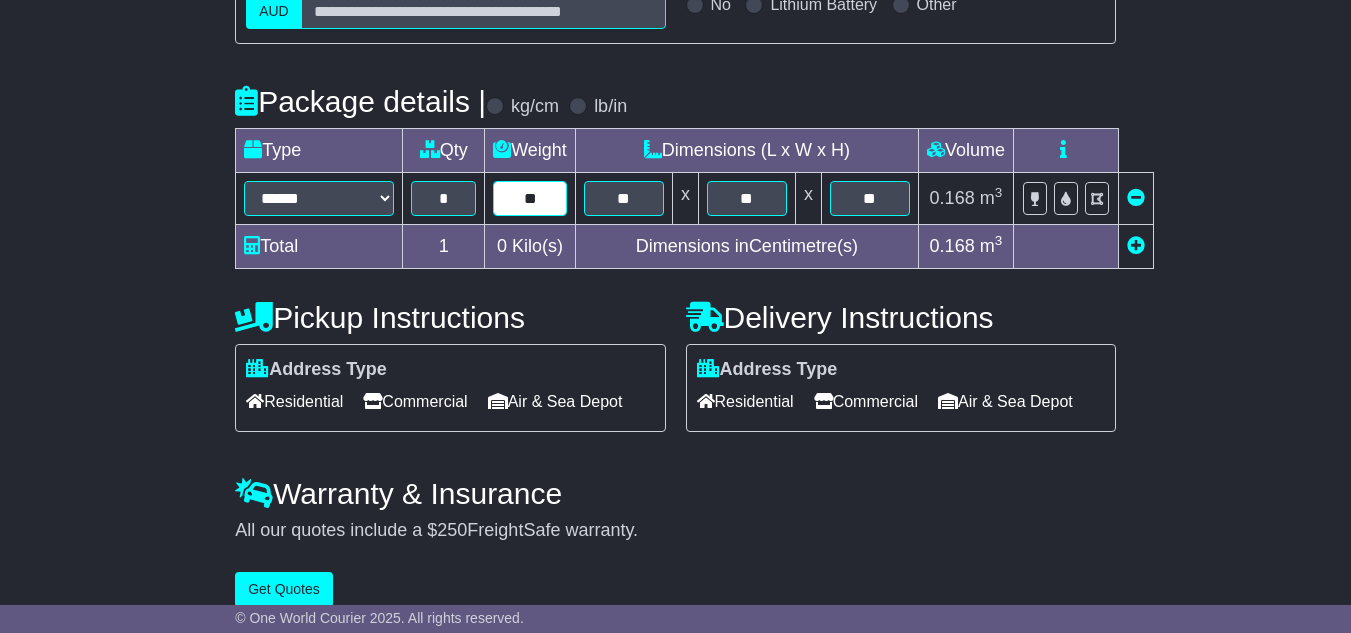 type on "**" 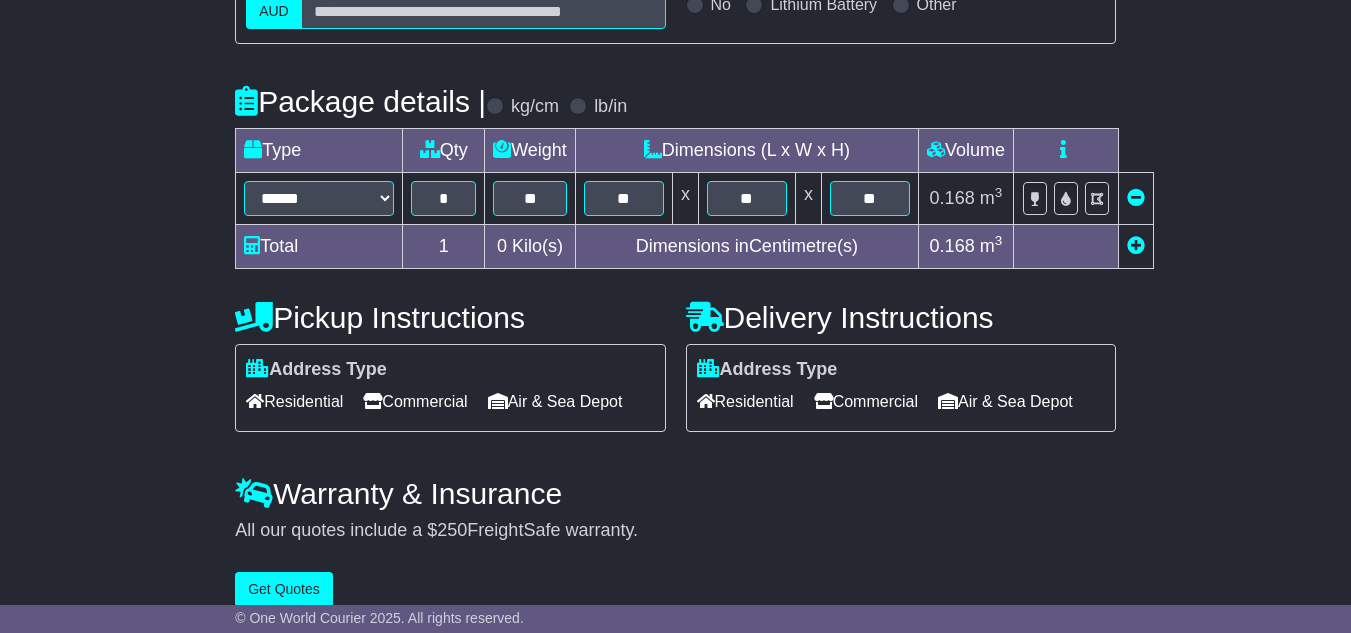 click on "**********" at bounding box center (675, 204) 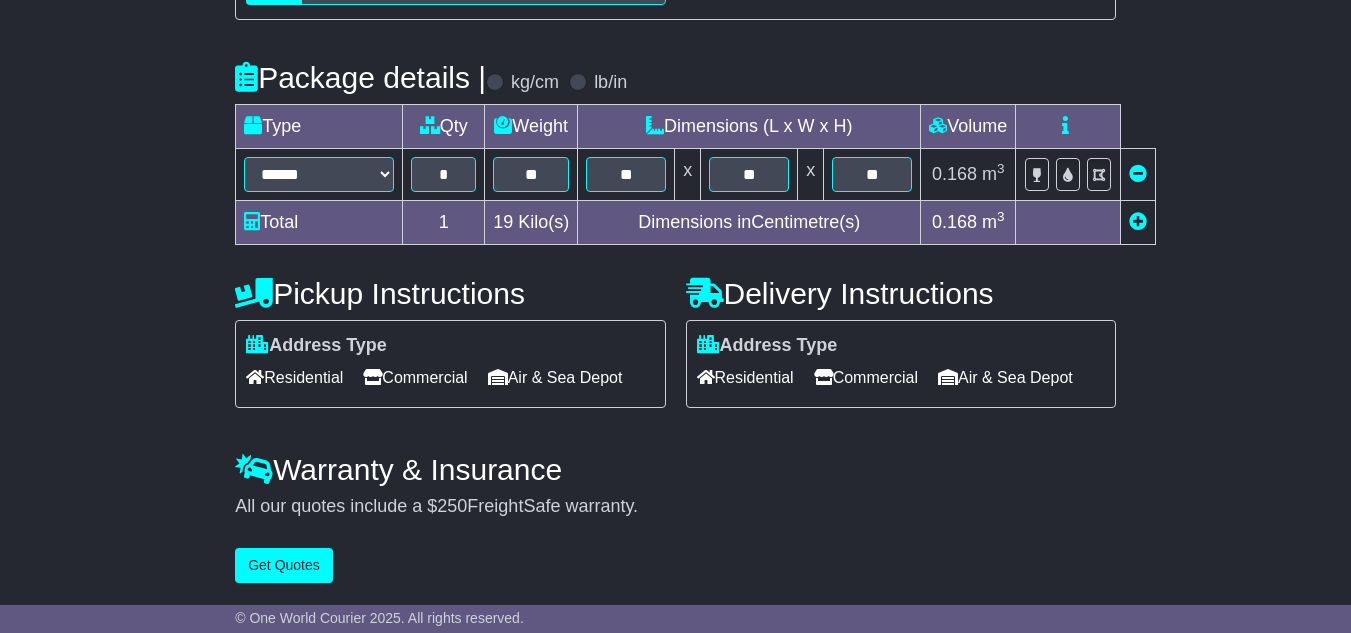 scroll, scrollTop: 458, scrollLeft: 0, axis: vertical 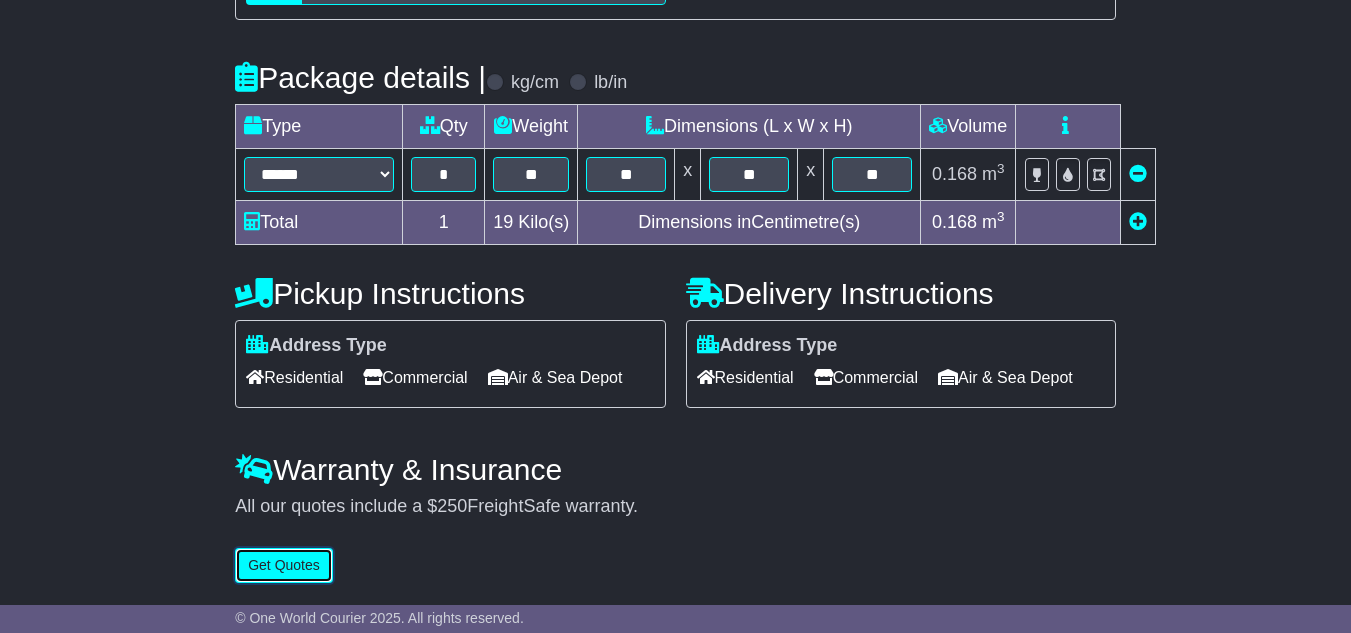click on "Get Quotes" at bounding box center (284, 565) 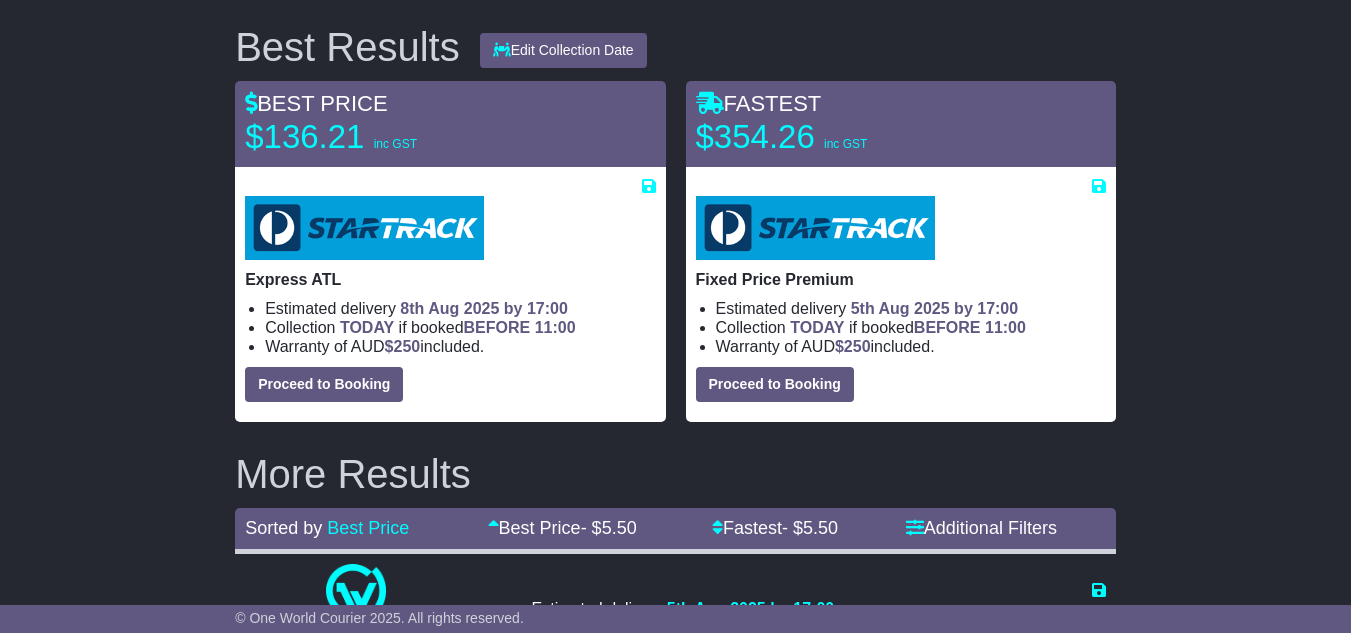 scroll, scrollTop: 200, scrollLeft: 0, axis: vertical 